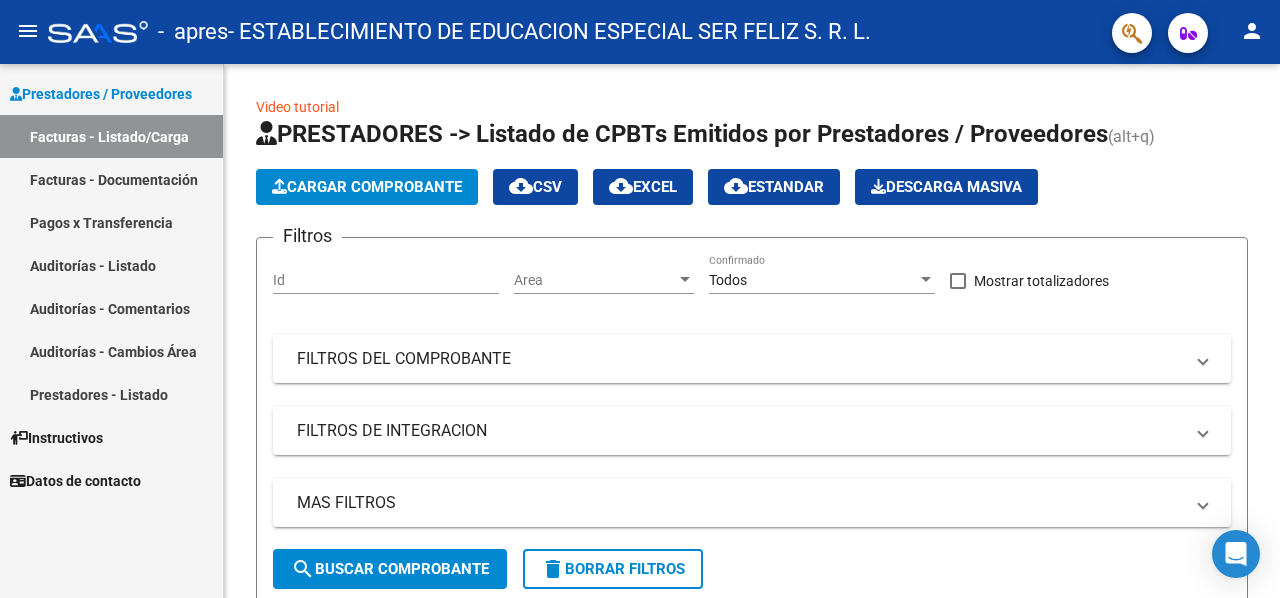 scroll, scrollTop: 0, scrollLeft: 0, axis: both 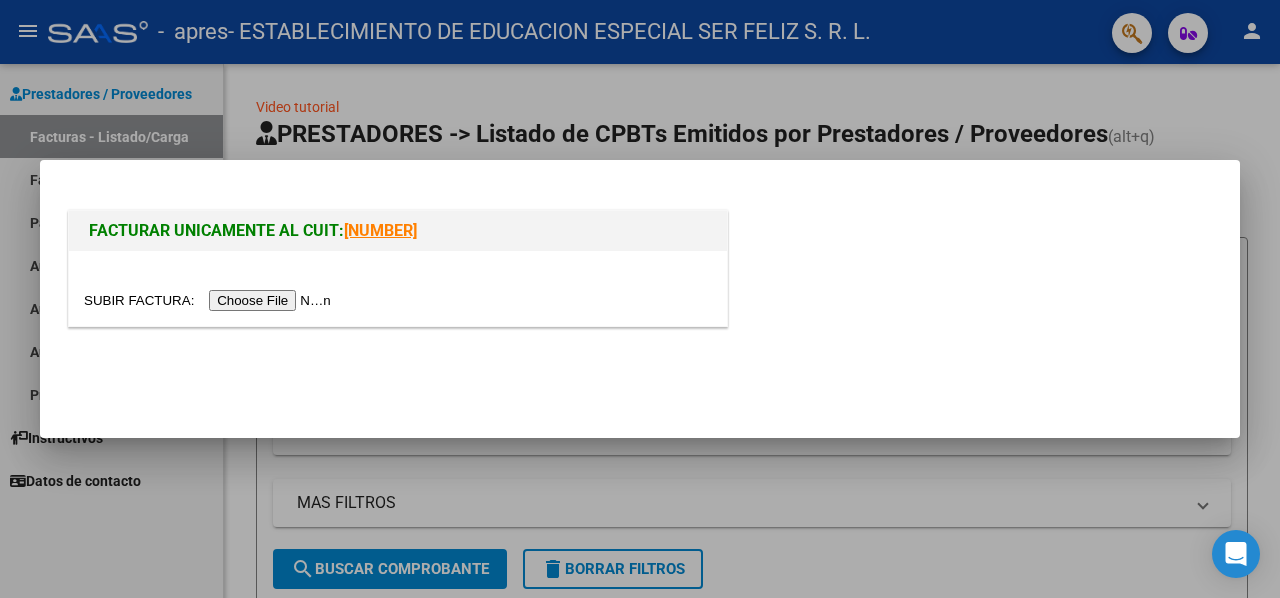 click at bounding box center [210, 300] 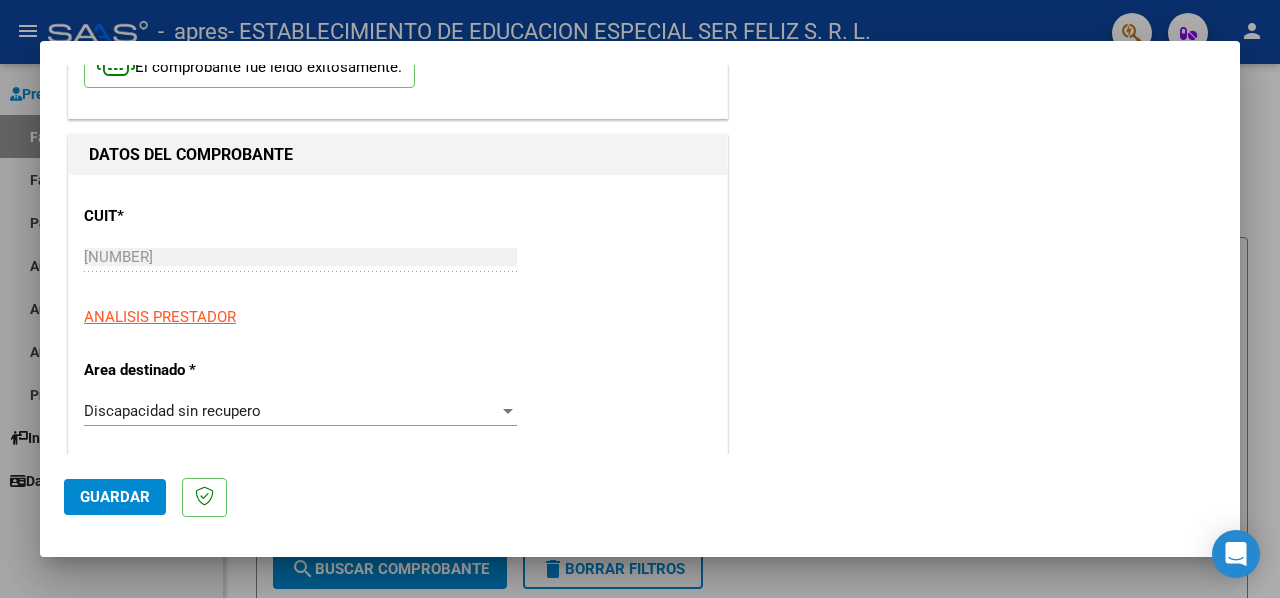 scroll, scrollTop: 200, scrollLeft: 0, axis: vertical 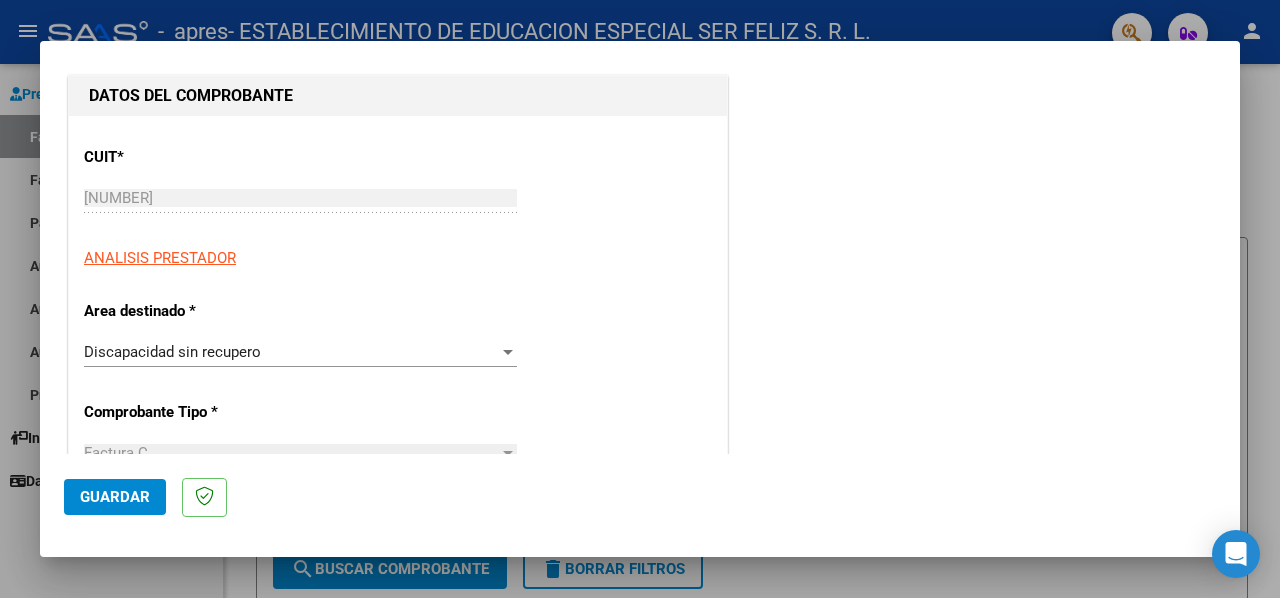 click at bounding box center [508, 352] 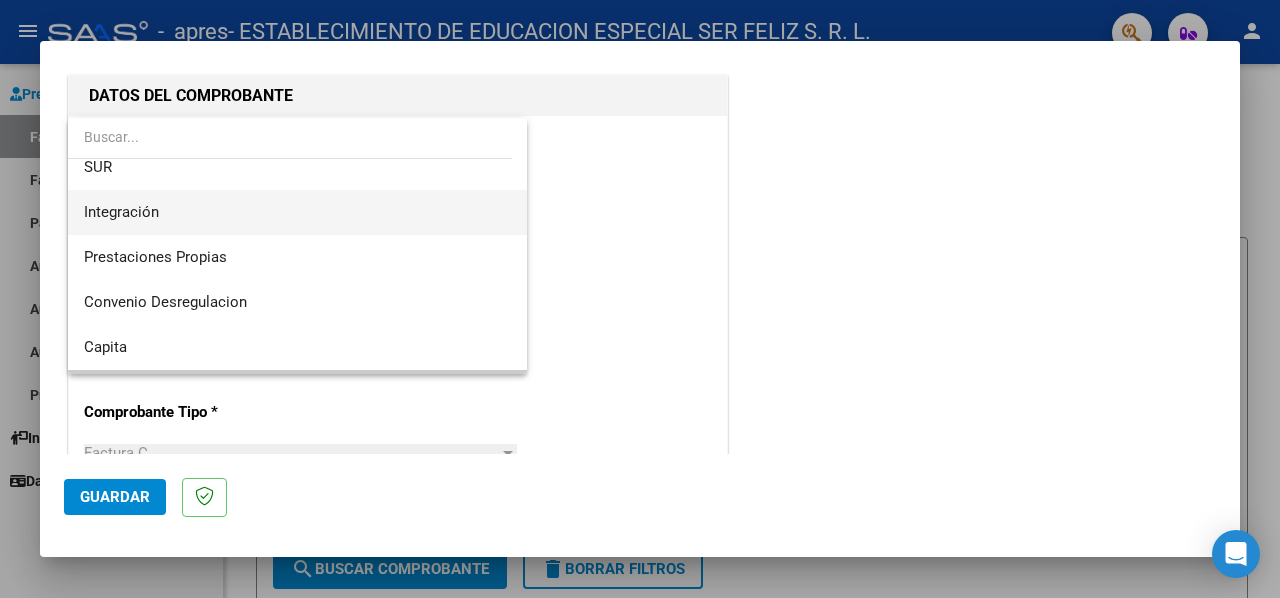 scroll, scrollTop: 148, scrollLeft: 0, axis: vertical 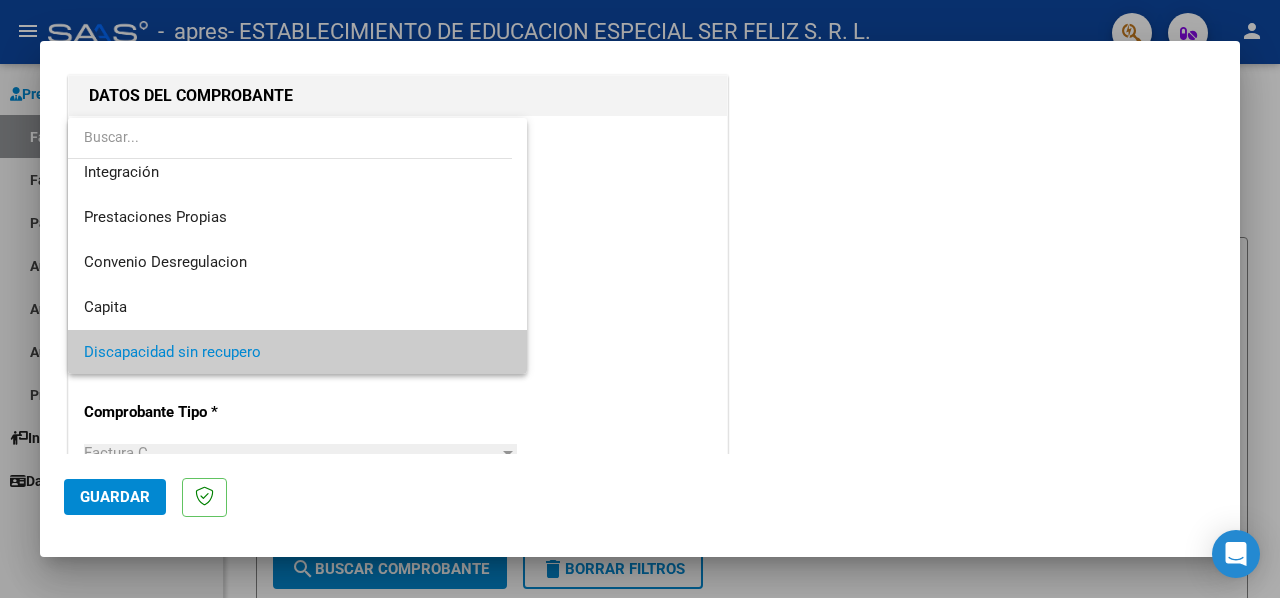 click at bounding box center [640, 299] 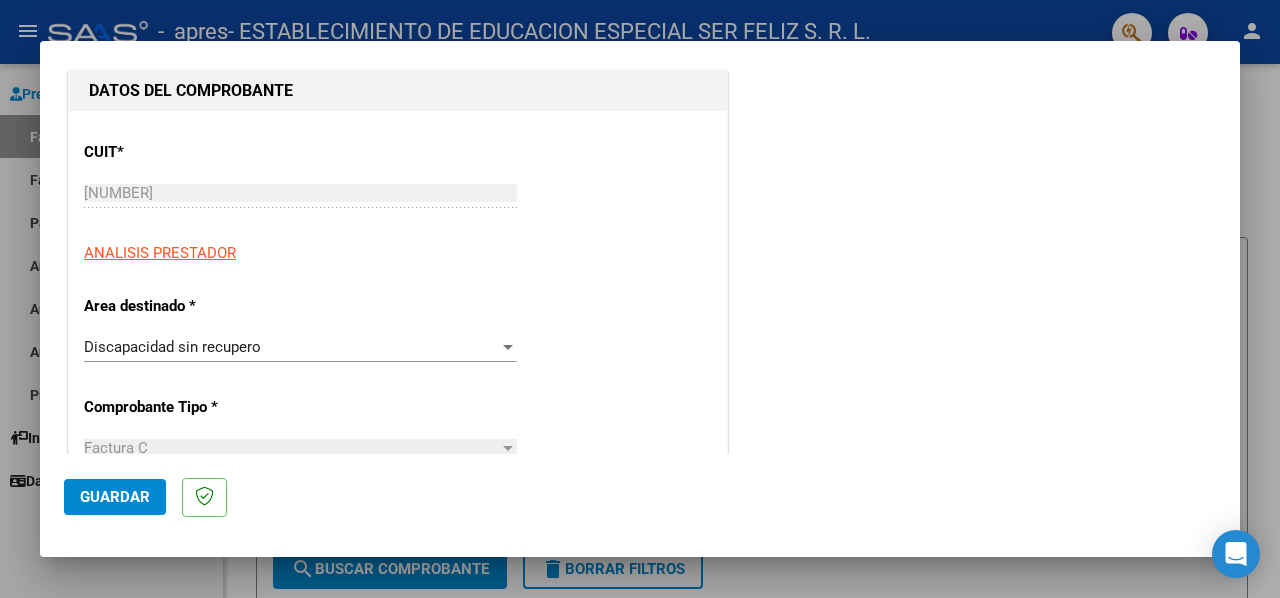 scroll, scrollTop: 200, scrollLeft: 0, axis: vertical 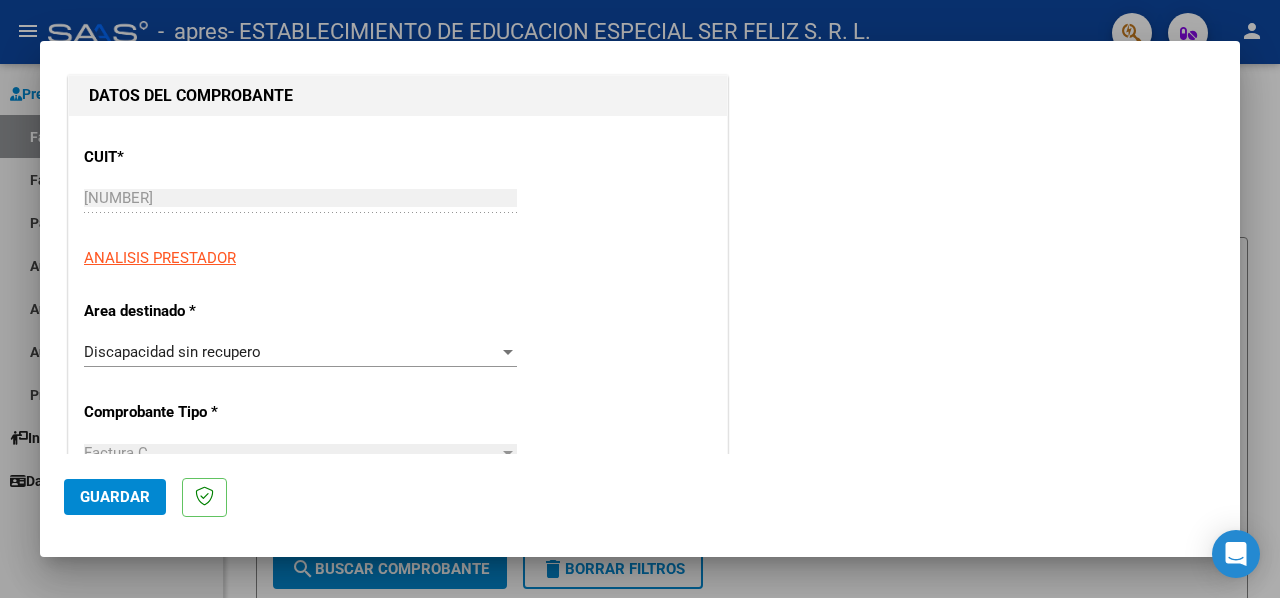 click on "Area destinado *" at bounding box center (178, 311) 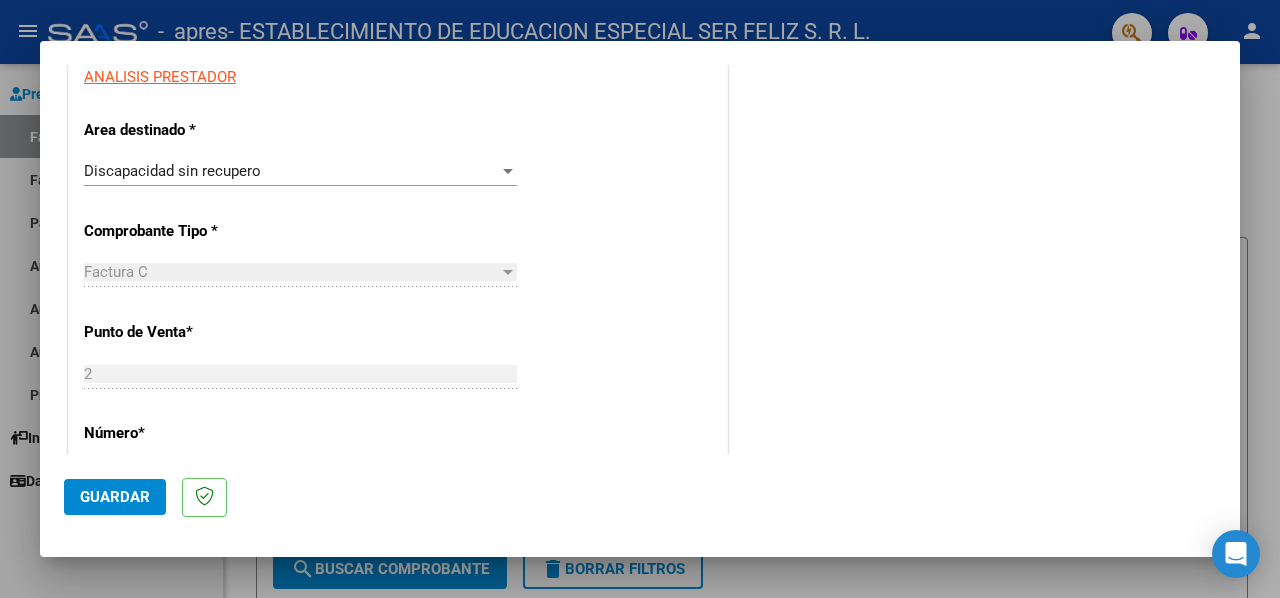 scroll, scrollTop: 153, scrollLeft: 0, axis: vertical 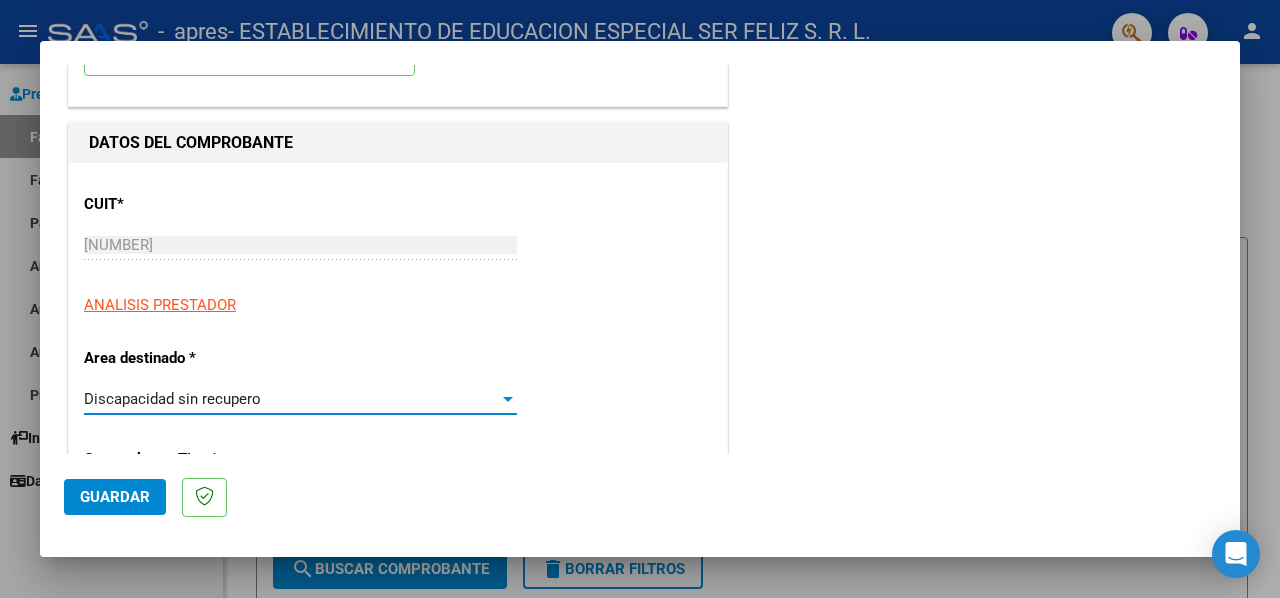 click on "Discapacidad sin recupero" at bounding box center [291, 399] 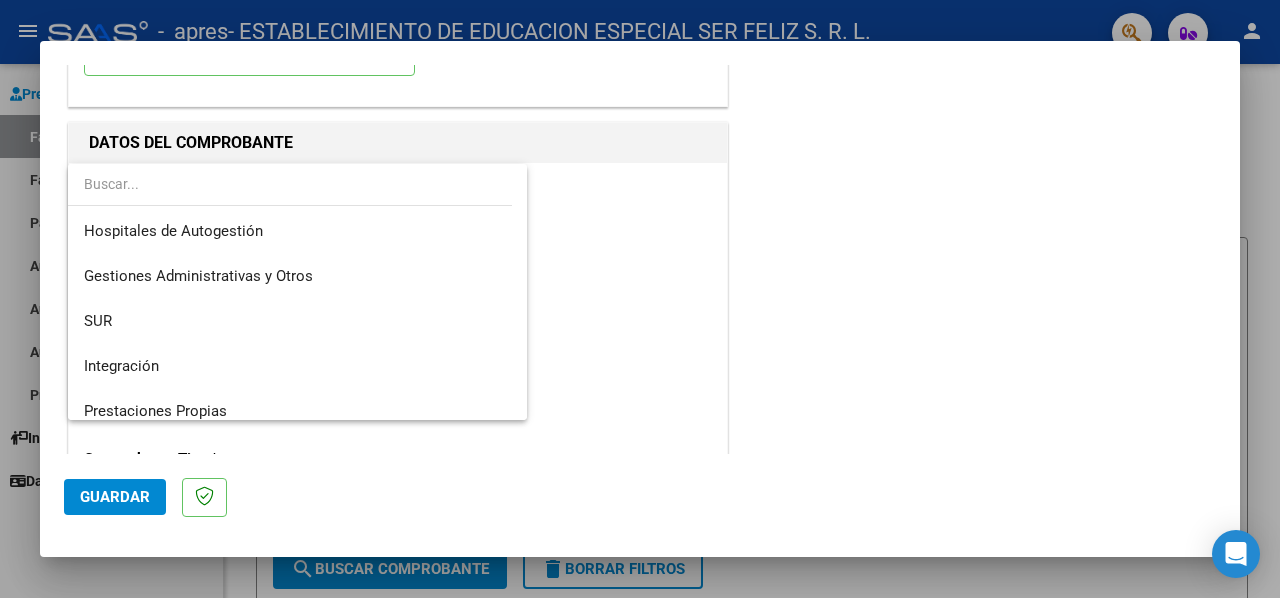 scroll, scrollTop: 149, scrollLeft: 0, axis: vertical 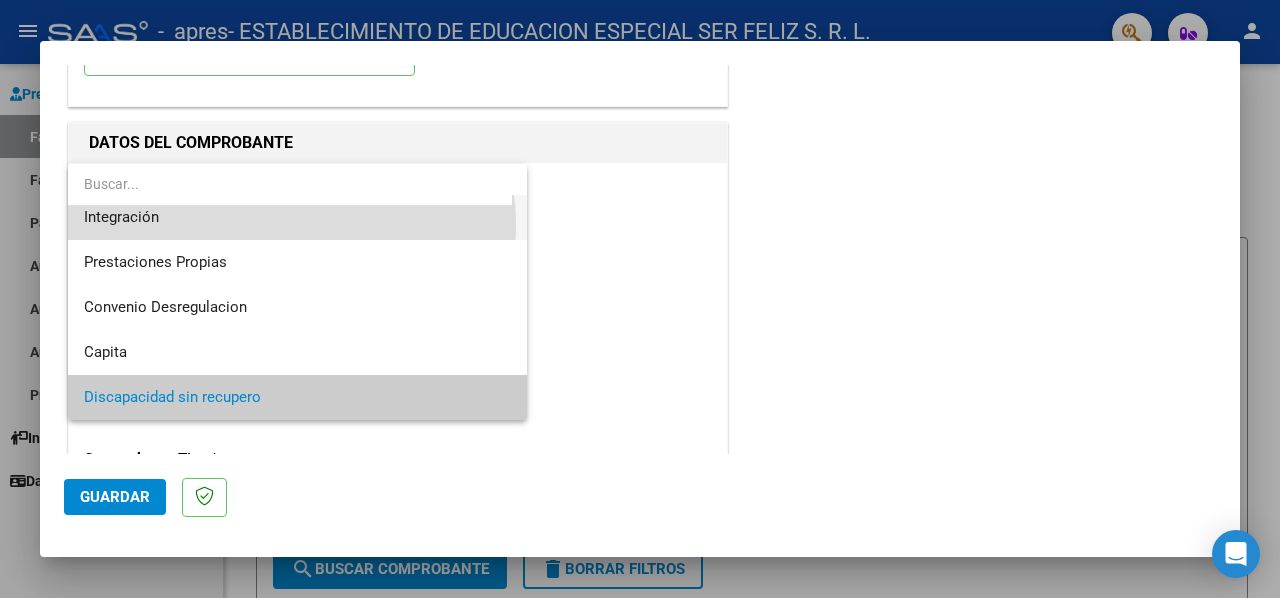 click on "Integración" at bounding box center [298, 217] 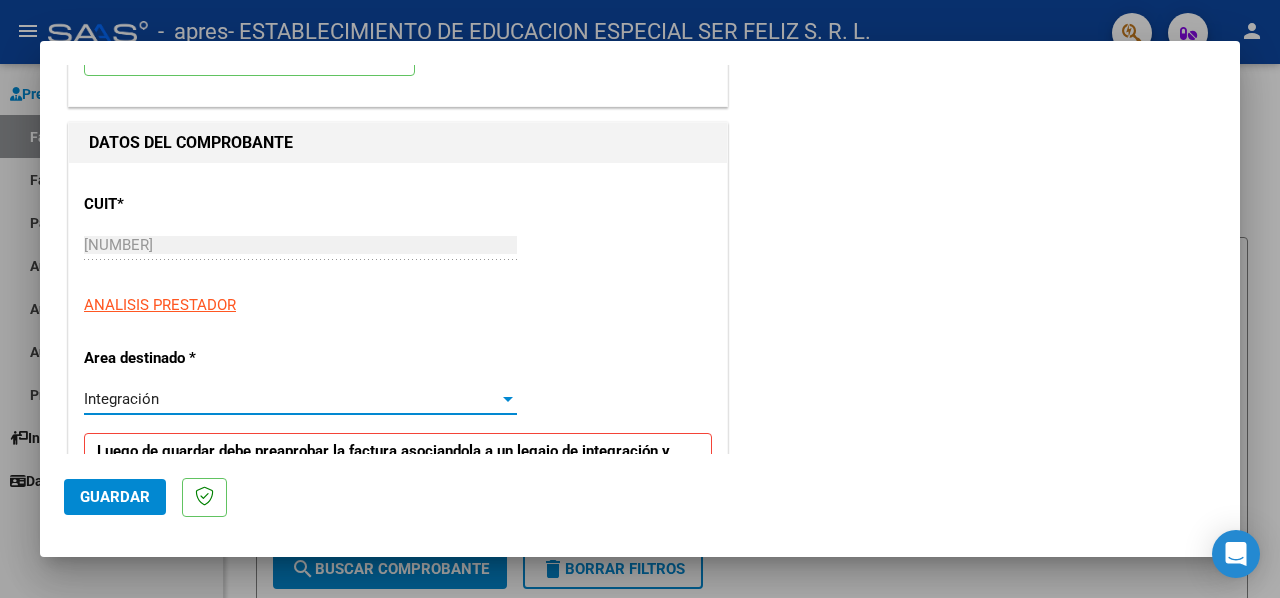 scroll, scrollTop: 135, scrollLeft: 0, axis: vertical 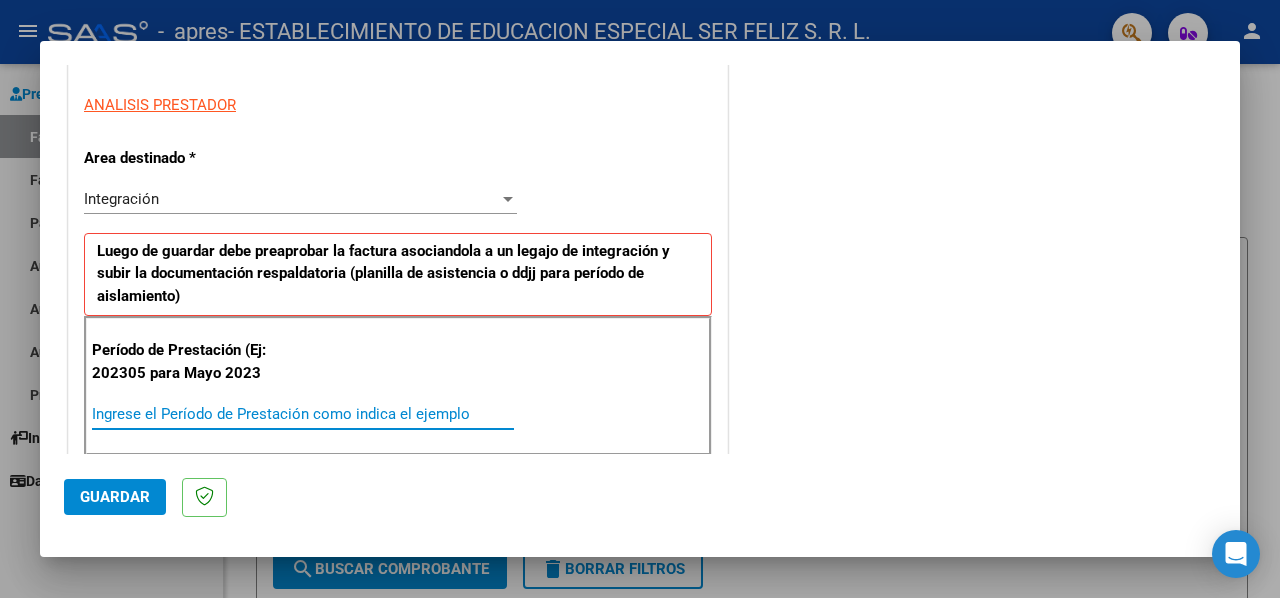 click on "Ingrese el Período de Prestación como indica el ejemplo" at bounding box center [303, 414] 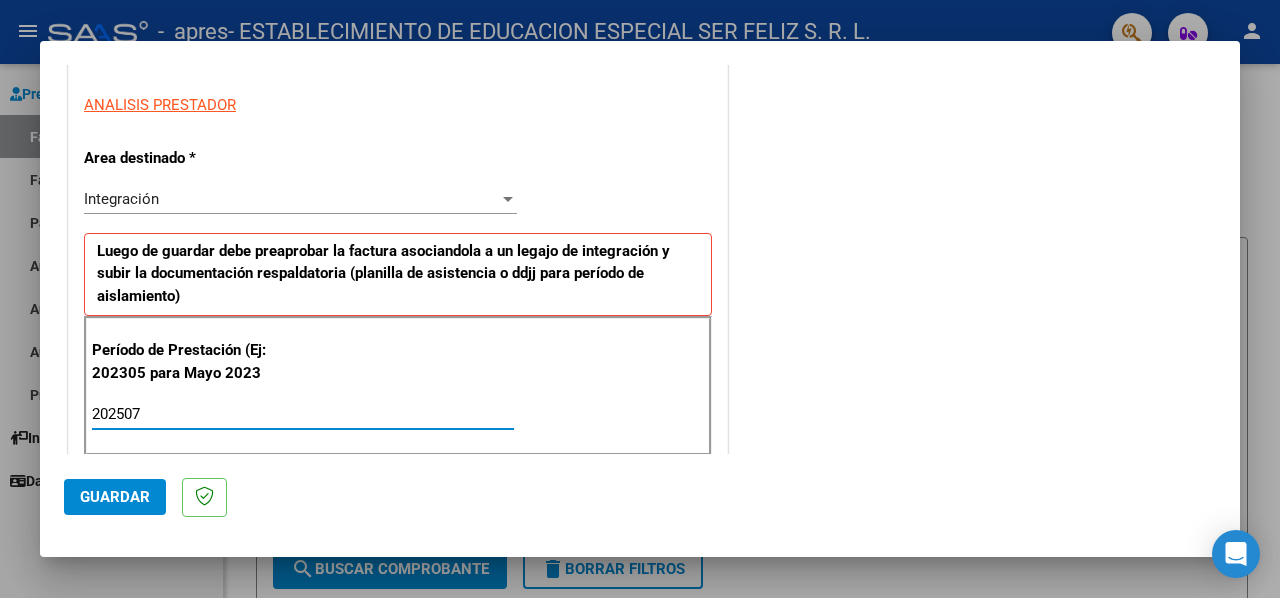 type on "202507" 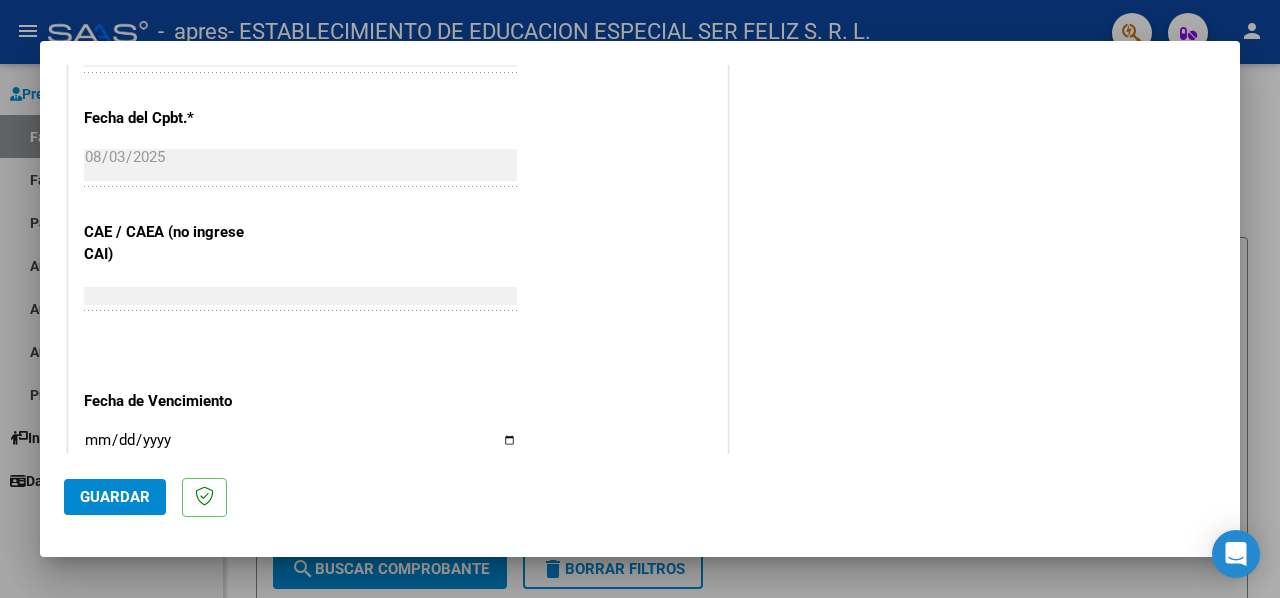 scroll, scrollTop: 1153, scrollLeft: 0, axis: vertical 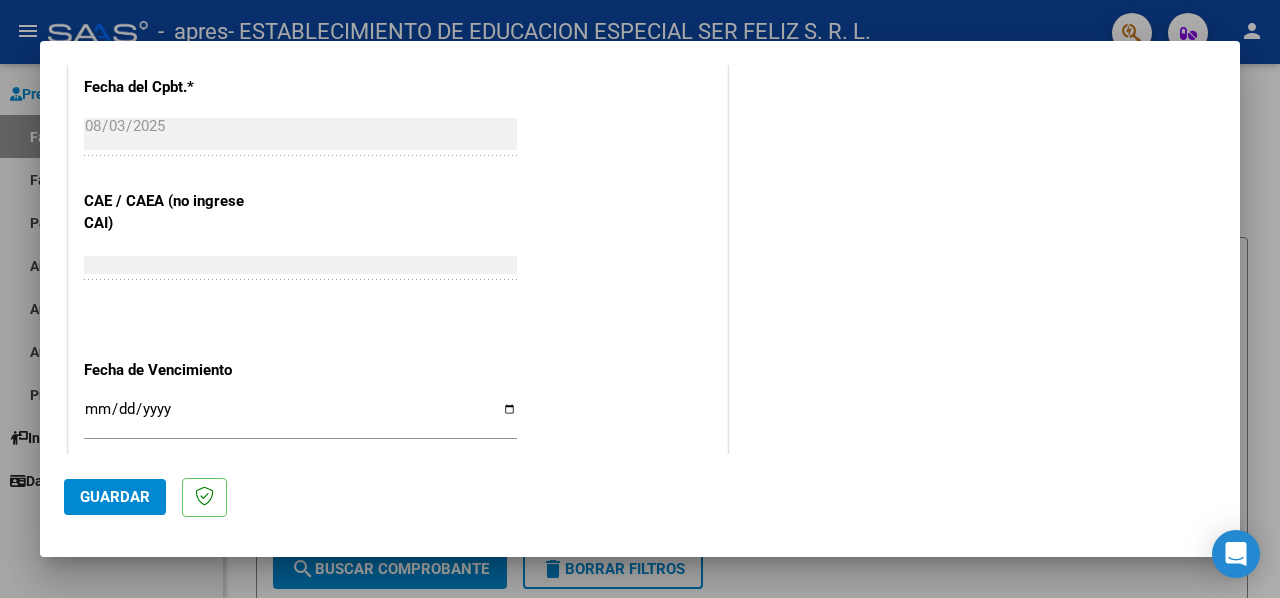 click on "Ingresar la fecha" at bounding box center [300, 417] 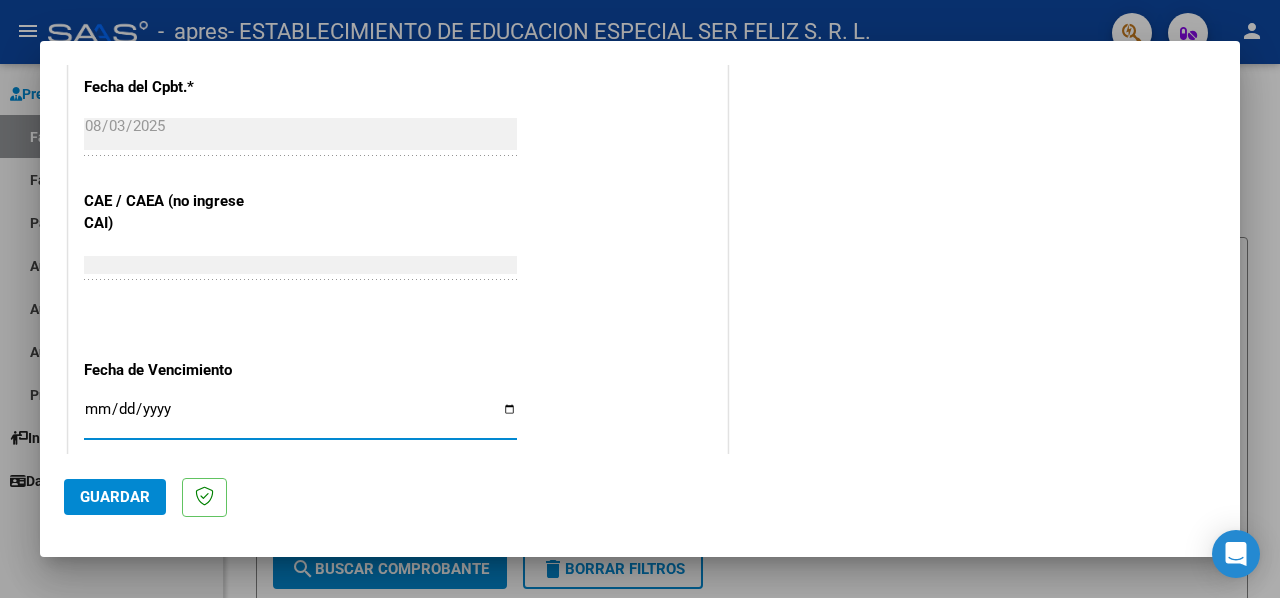 type on "2025-08-13" 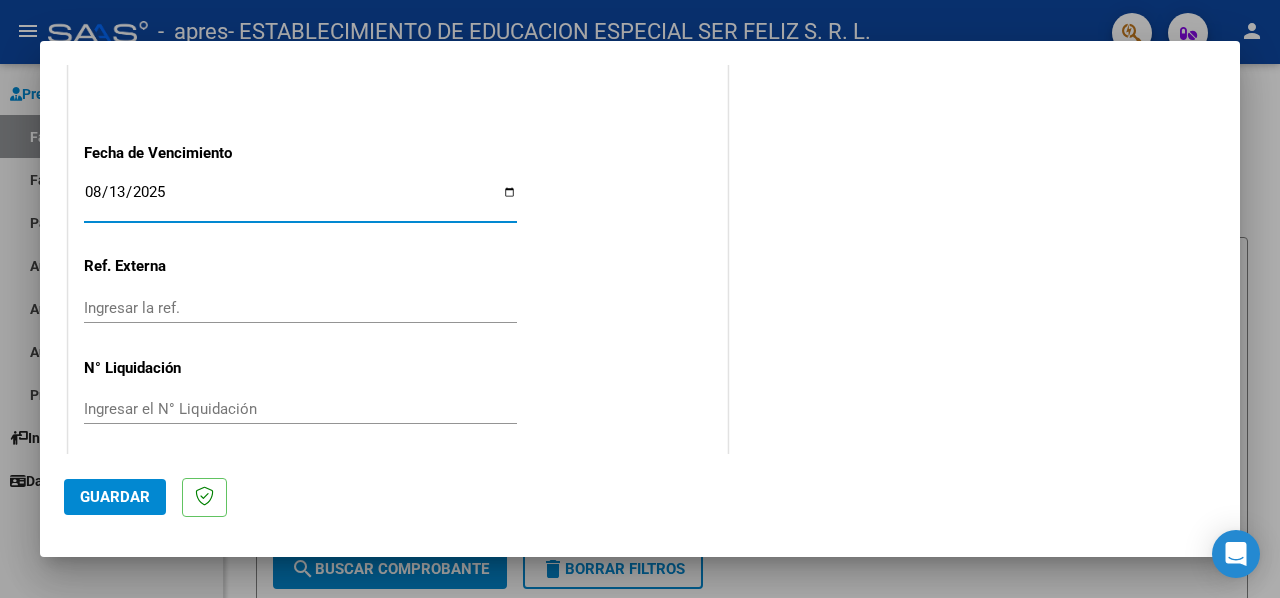 scroll, scrollTop: 1374, scrollLeft: 0, axis: vertical 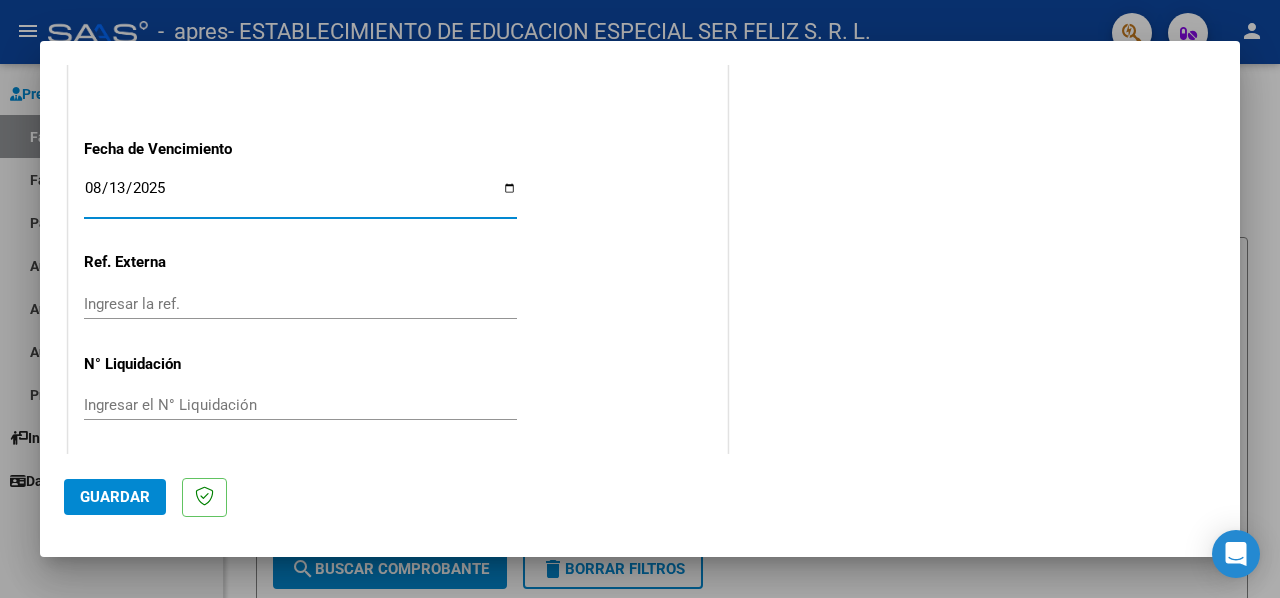 drag, startPoint x: 116, startPoint y: 495, endPoint x: 499, endPoint y: 363, distance: 405.10864 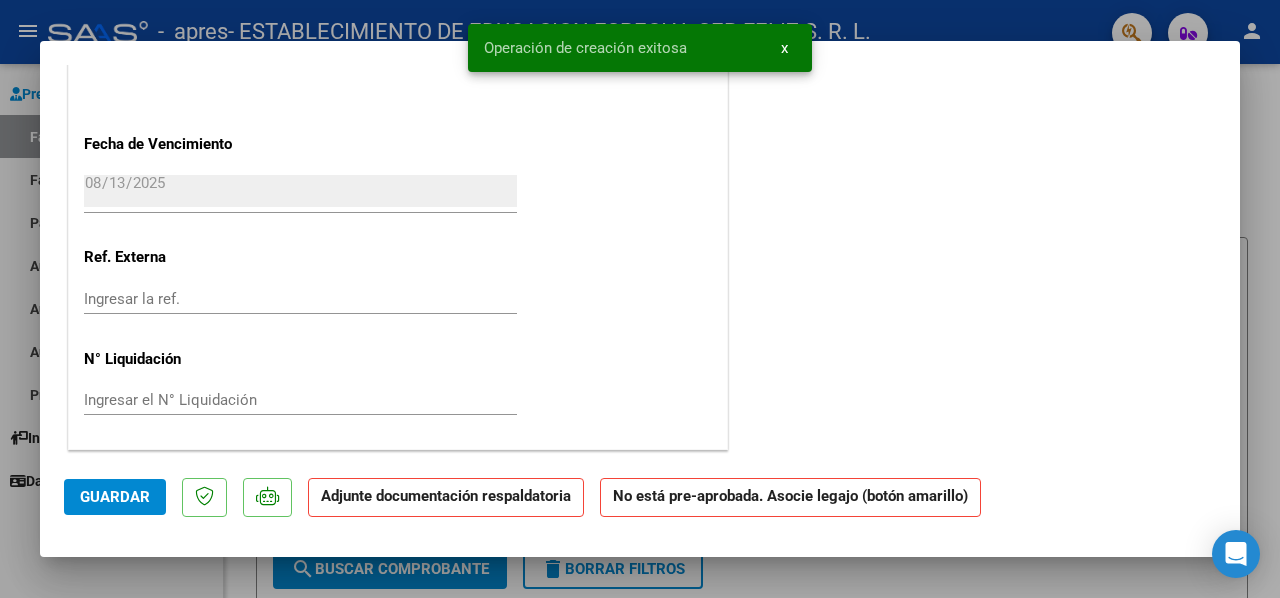 scroll, scrollTop: 0, scrollLeft: 0, axis: both 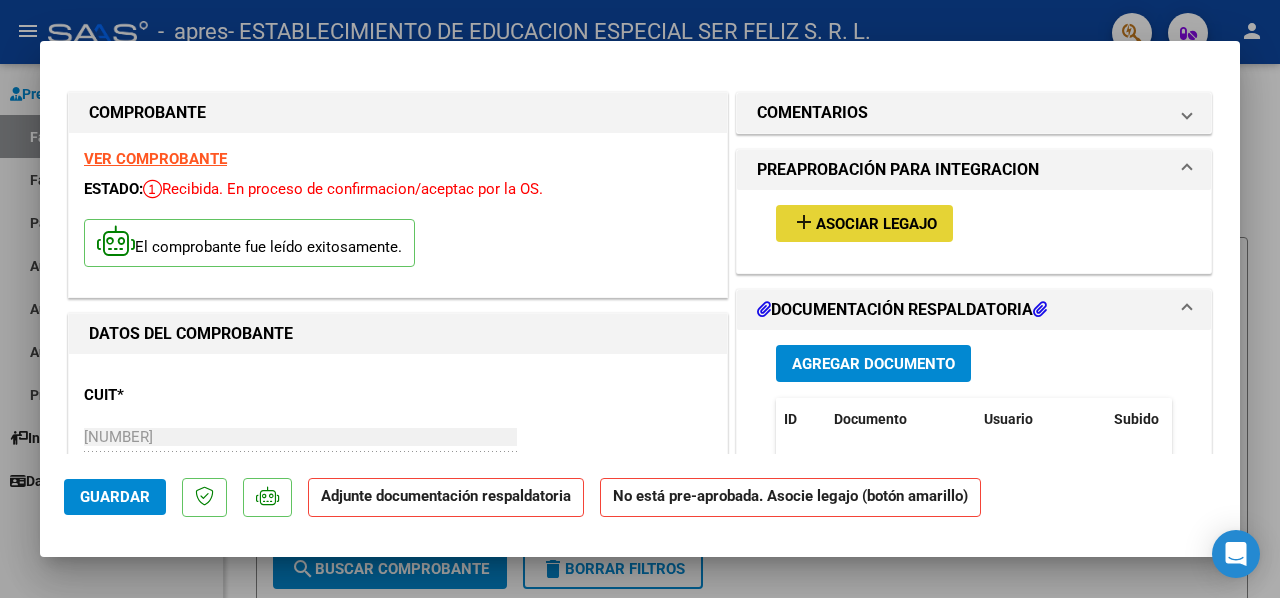 click on "Asociar Legajo" at bounding box center (876, 224) 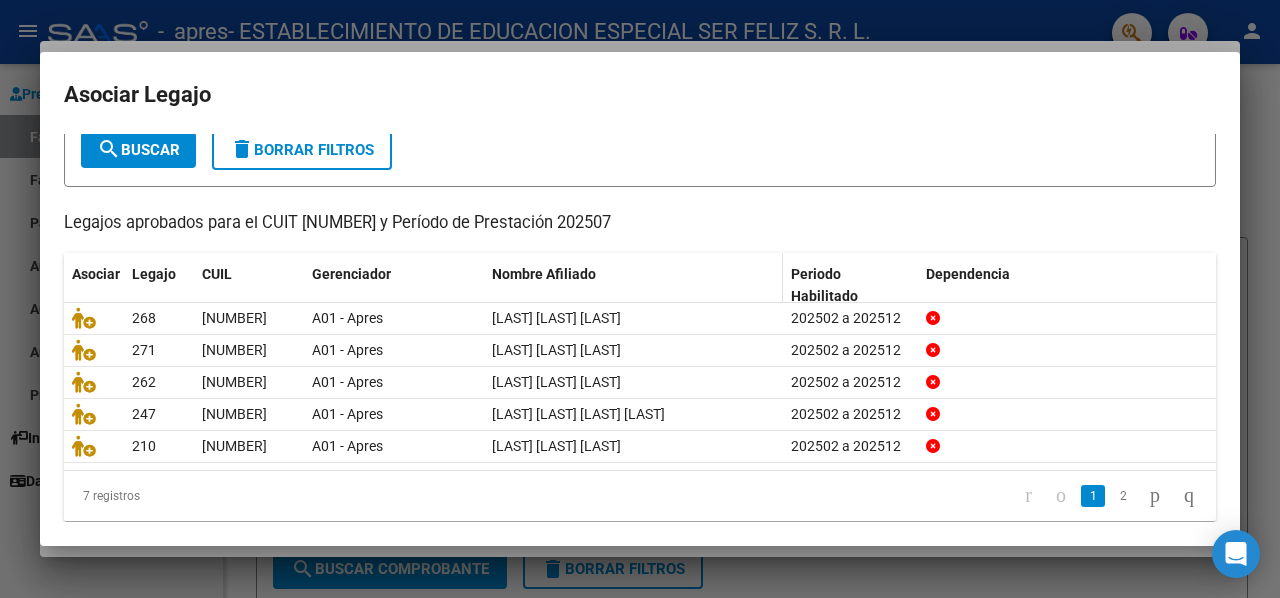 scroll, scrollTop: 127, scrollLeft: 0, axis: vertical 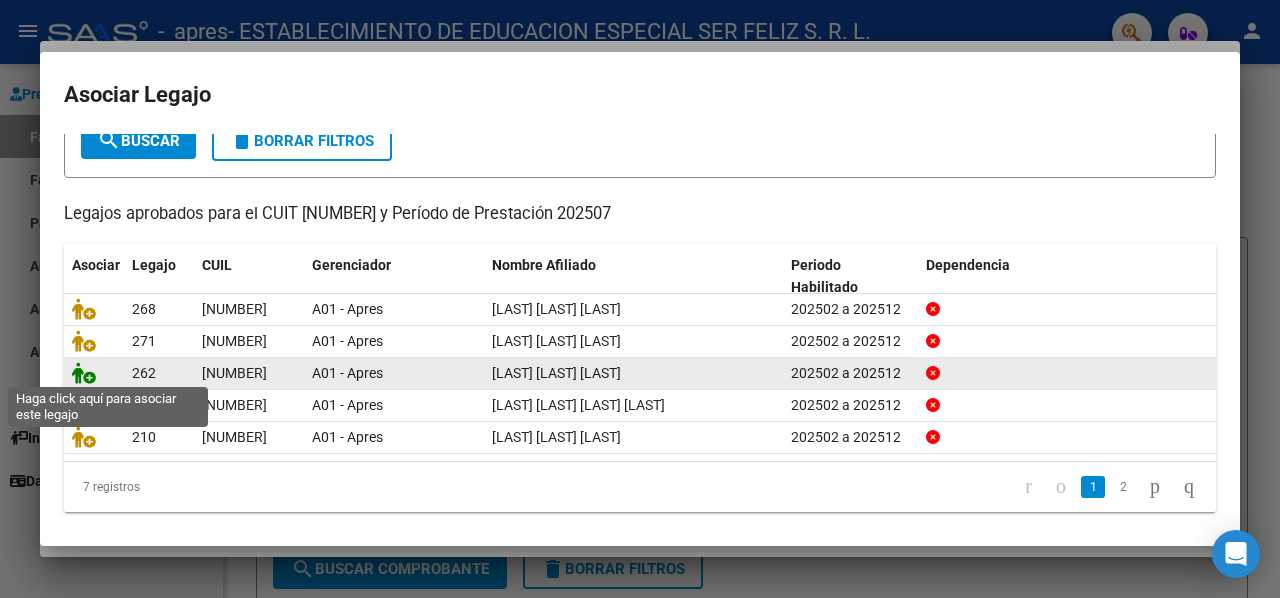click 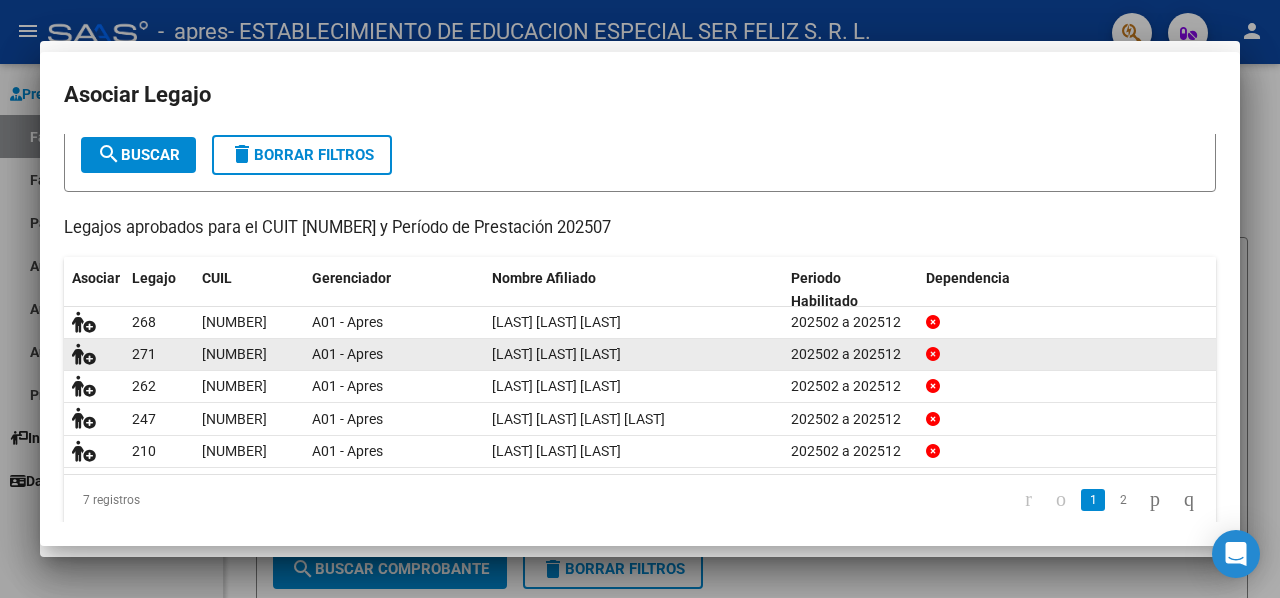 scroll, scrollTop: 0, scrollLeft: 0, axis: both 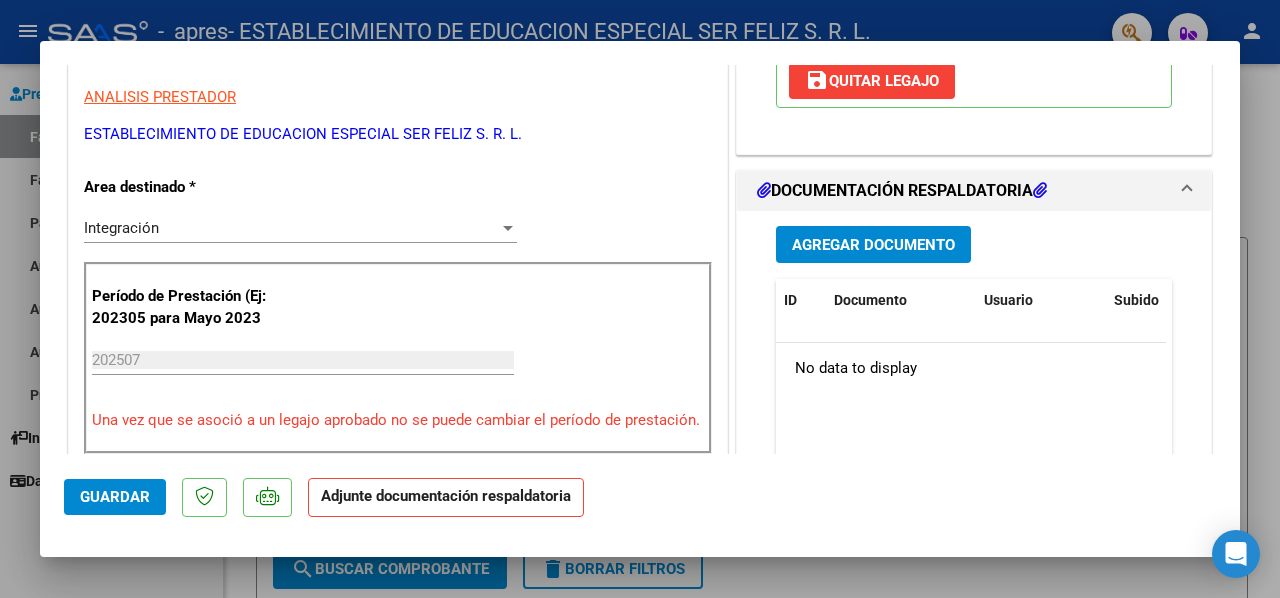 click on "Agregar Documento" at bounding box center (873, 245) 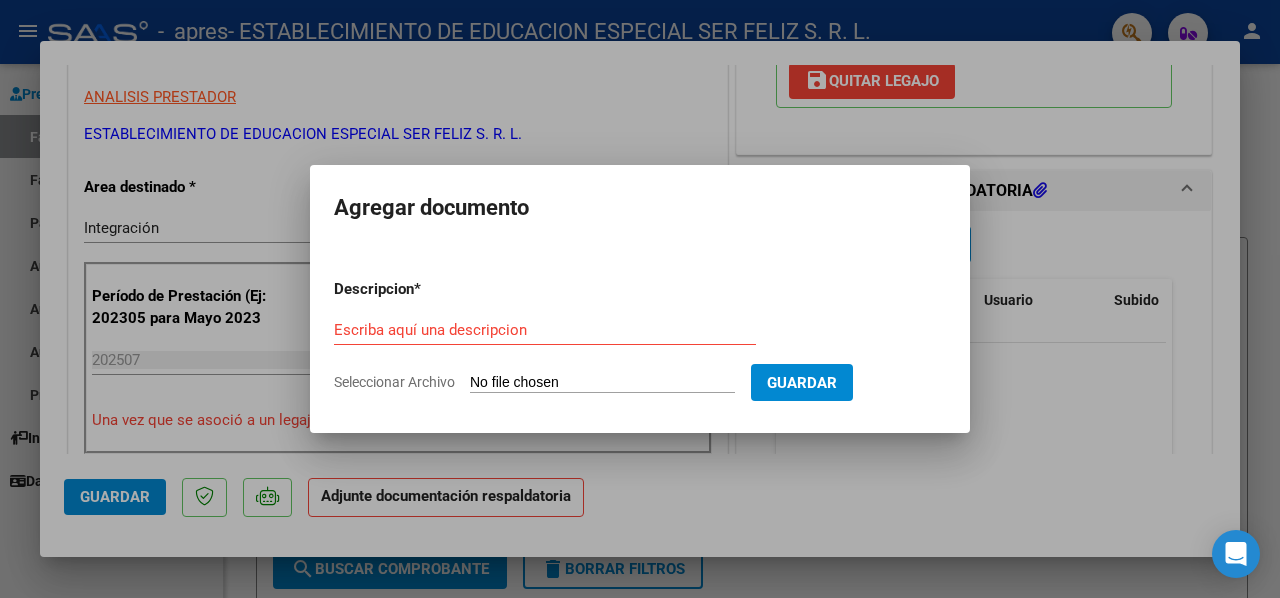 type on "C:\fakepath\[LAST] [LAST] - CONCU- JULIO 2025.pdf" 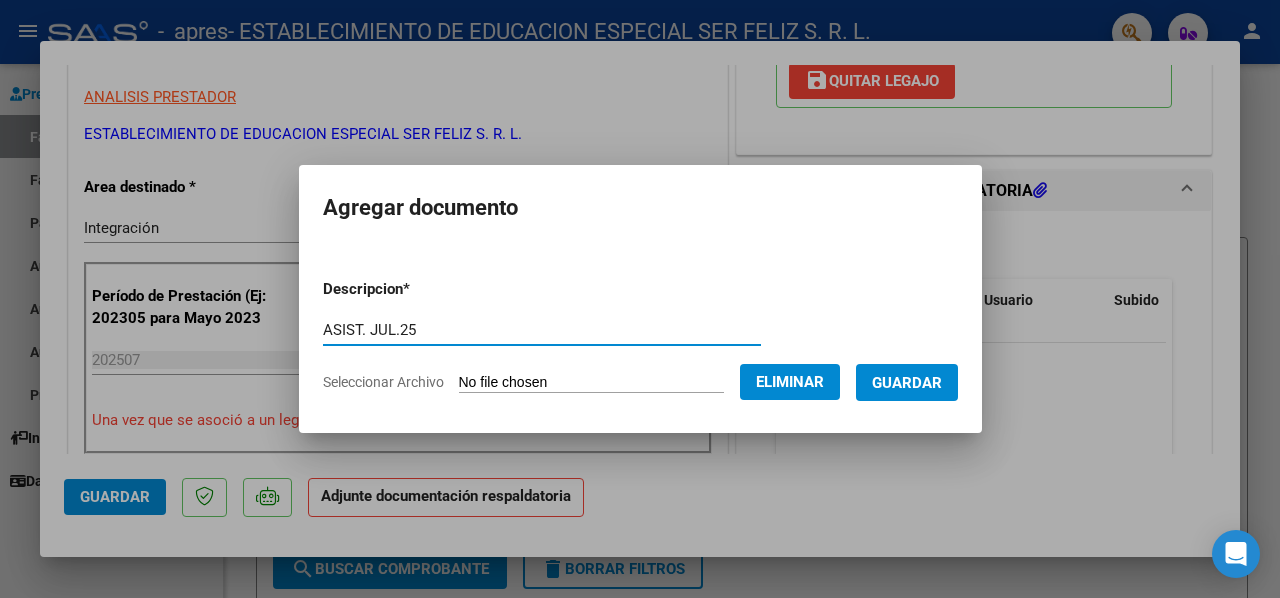 type on "ASIST. JUL.25" 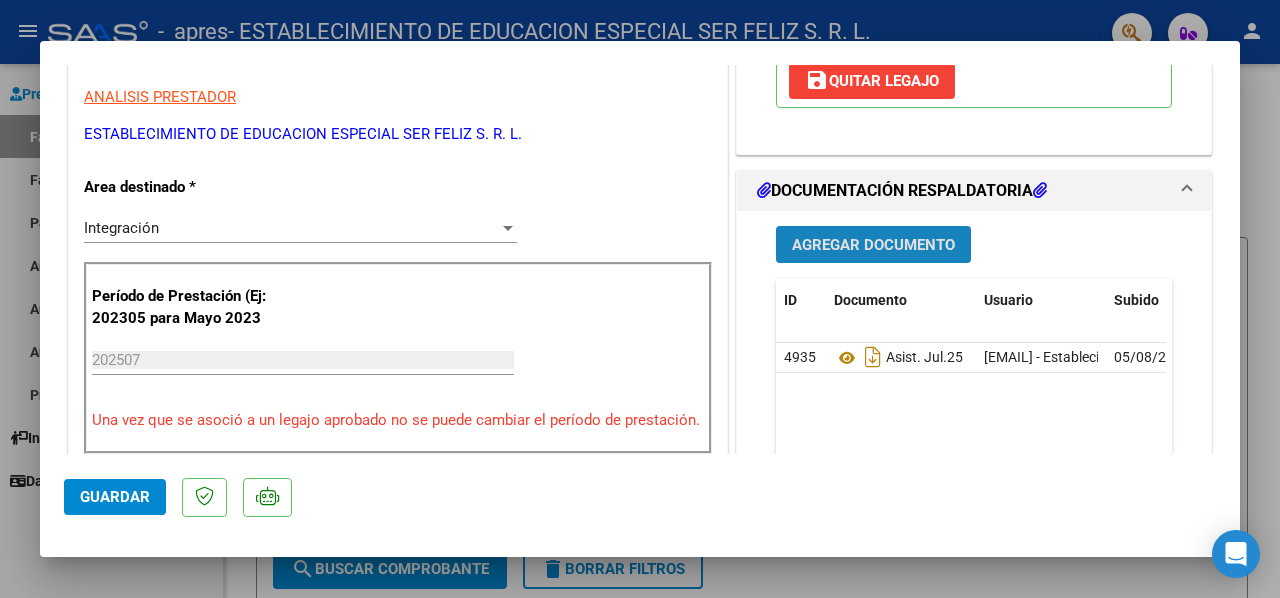click on "Agregar Documento" at bounding box center (873, 245) 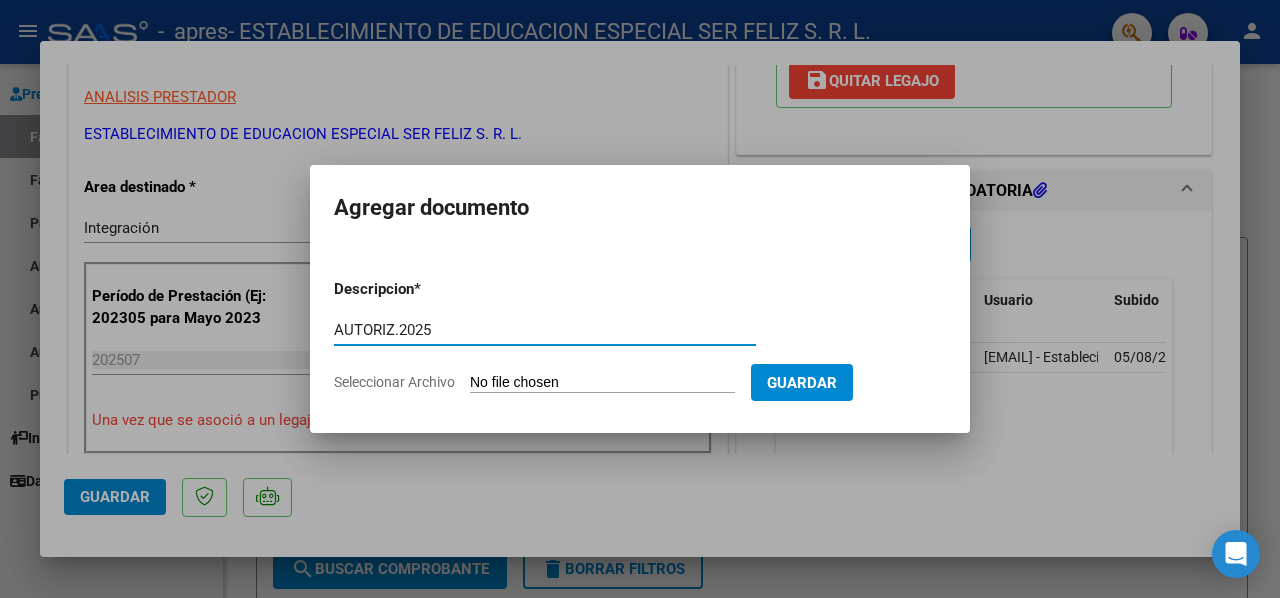 type on "AUTORIZ.2025" 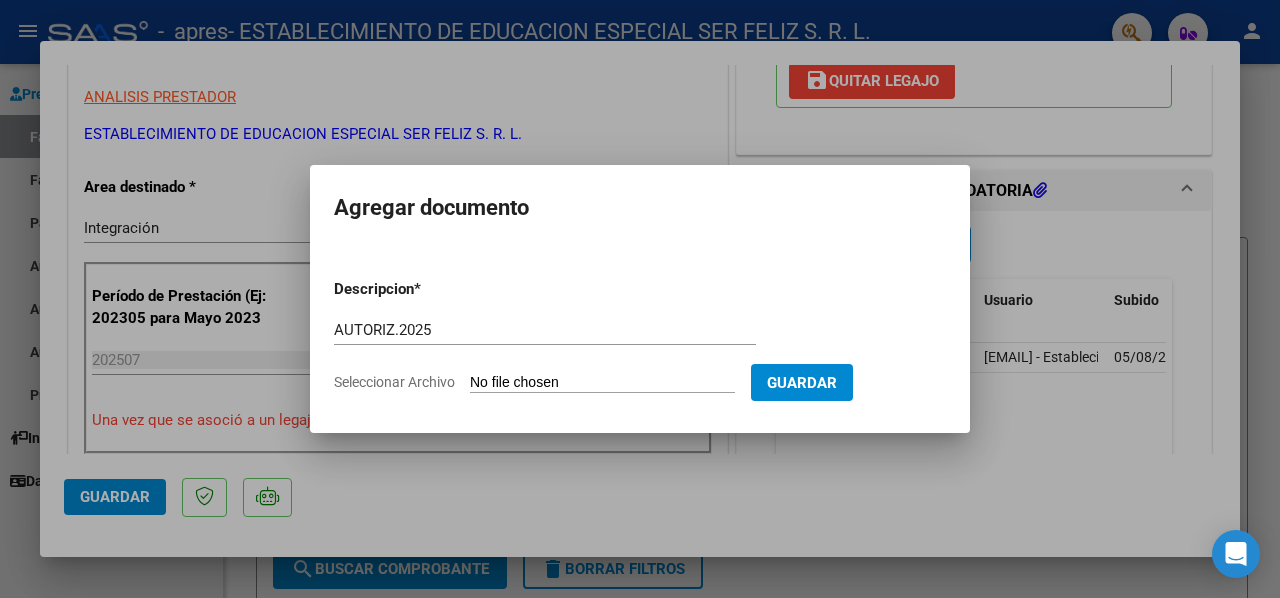 type on "C:\fakepath\[LAST] [LAST] [LAST] 2025 AUTORIZACIÓN .pdf" 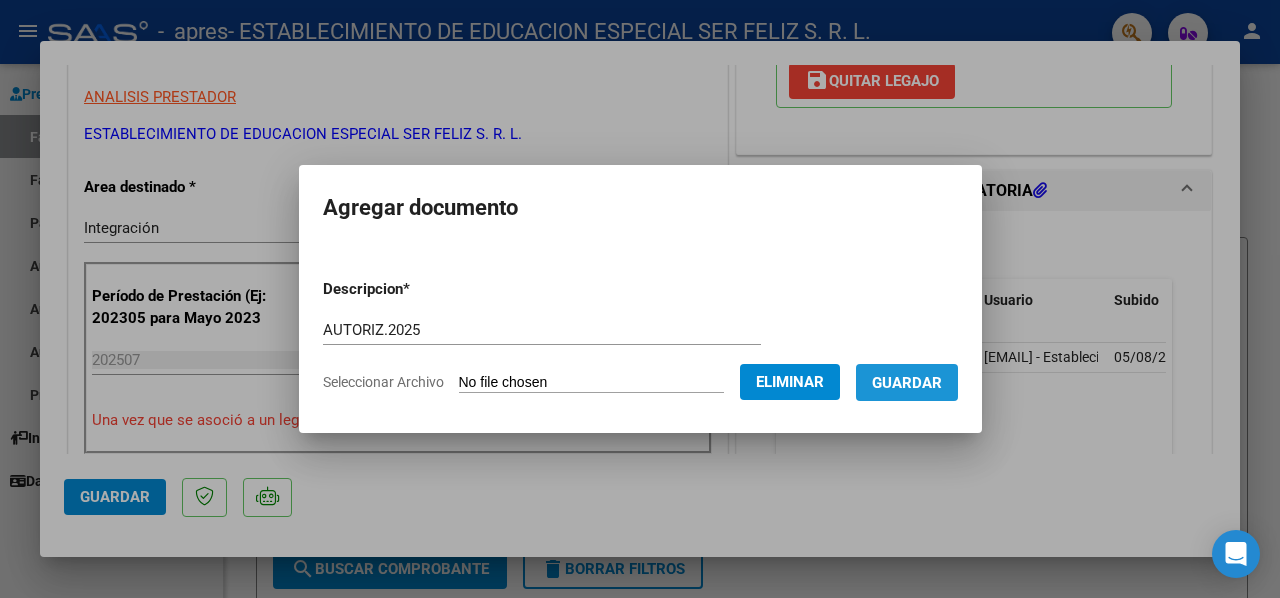 click on "Guardar" at bounding box center [907, 383] 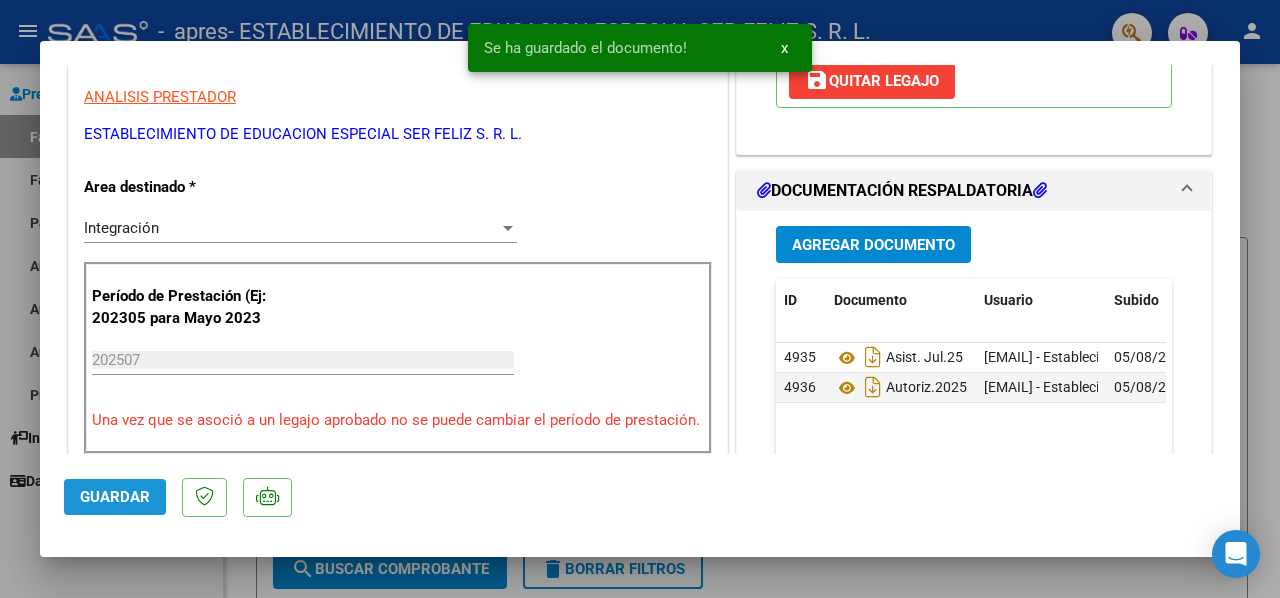 click on "Guardar" 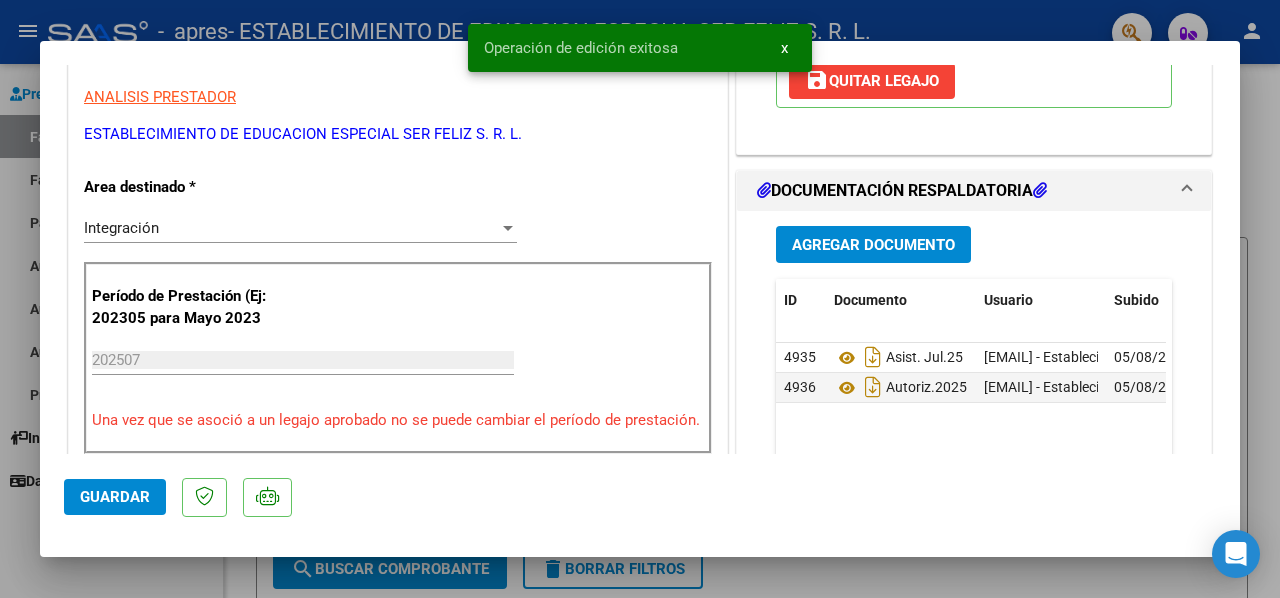 click at bounding box center [640, 299] 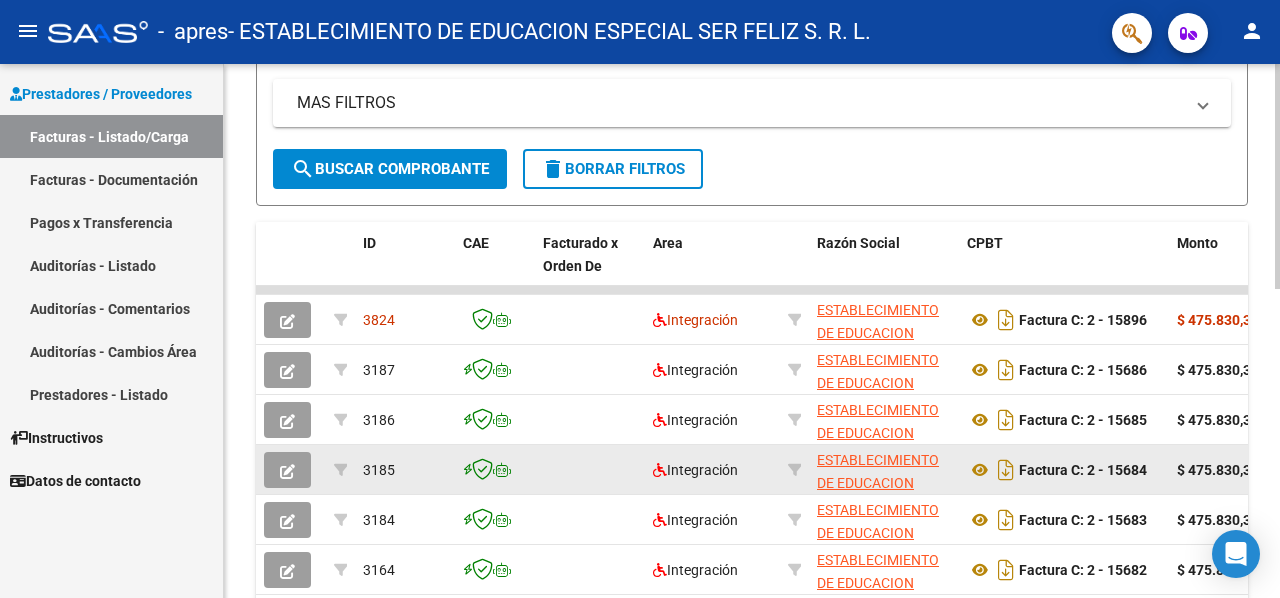 scroll, scrollTop: 700, scrollLeft: 0, axis: vertical 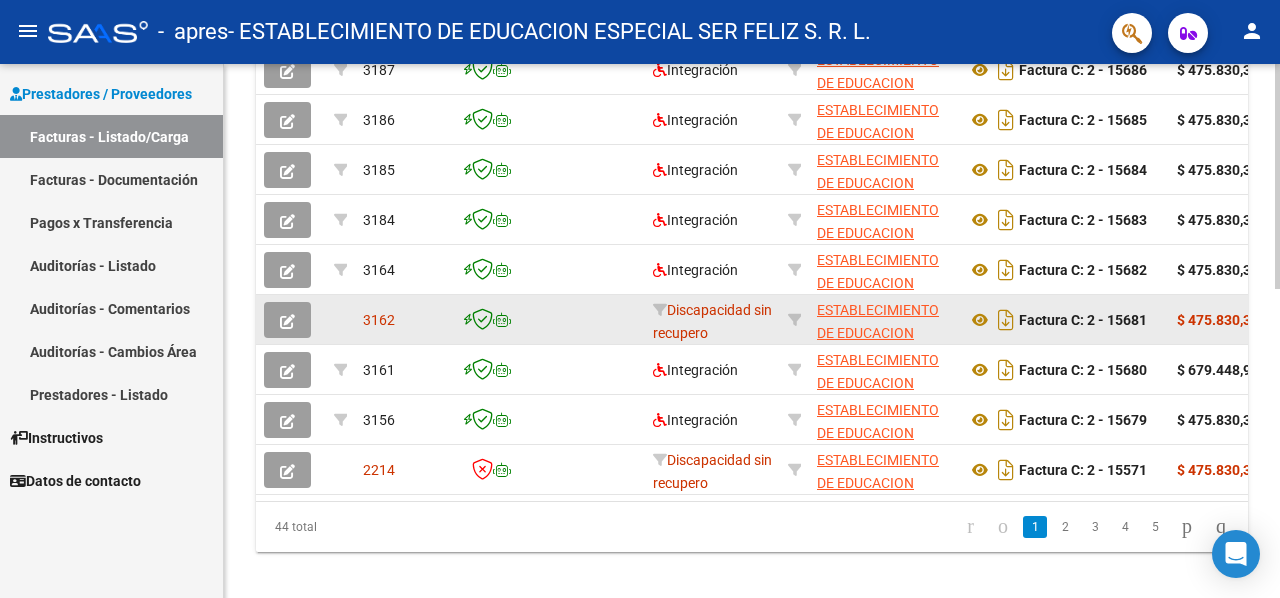 drag, startPoint x: 1096, startPoint y: 315, endPoint x: 448, endPoint y: 303, distance: 648.1111 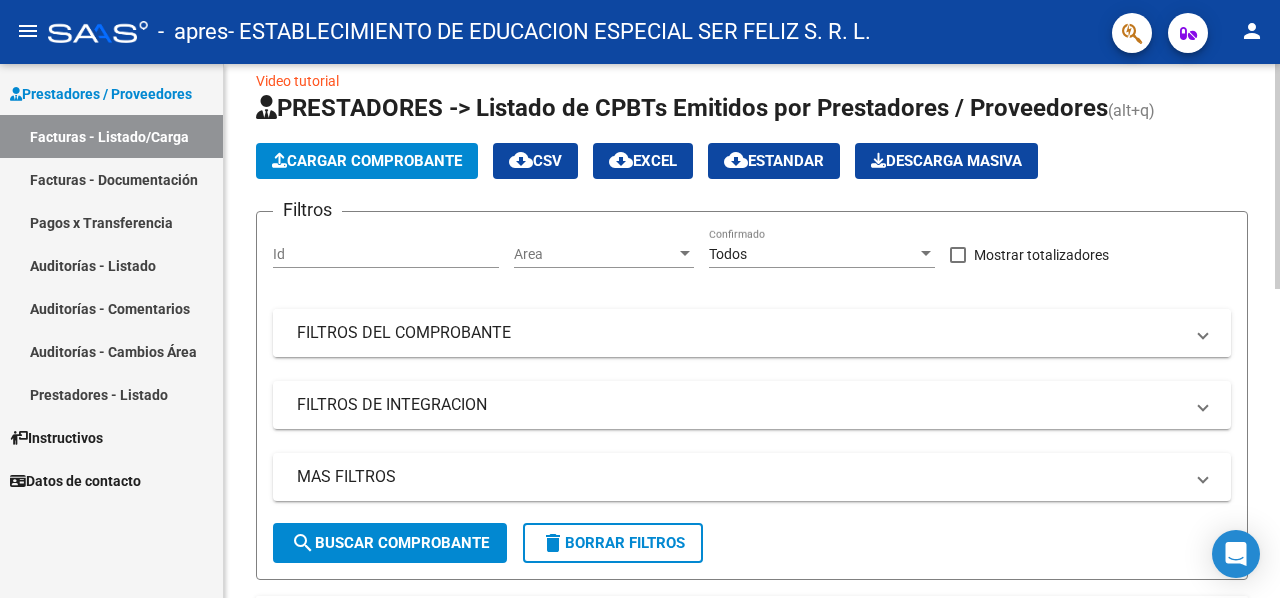 scroll, scrollTop: 0, scrollLeft: 0, axis: both 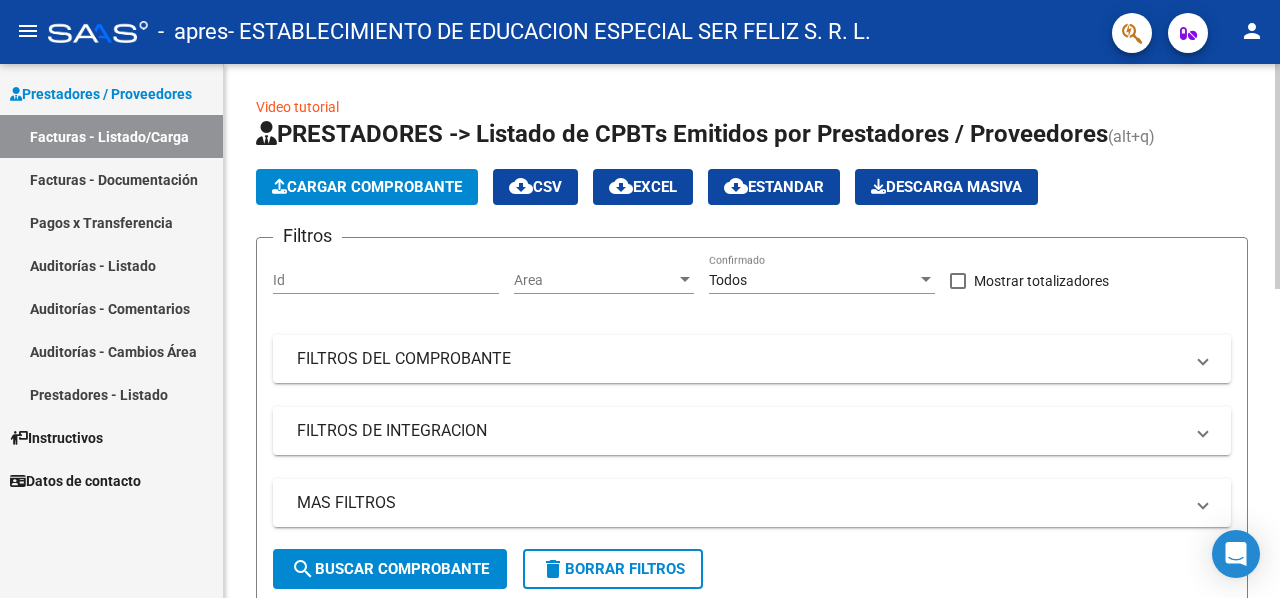 click on "Cargar Comprobante" 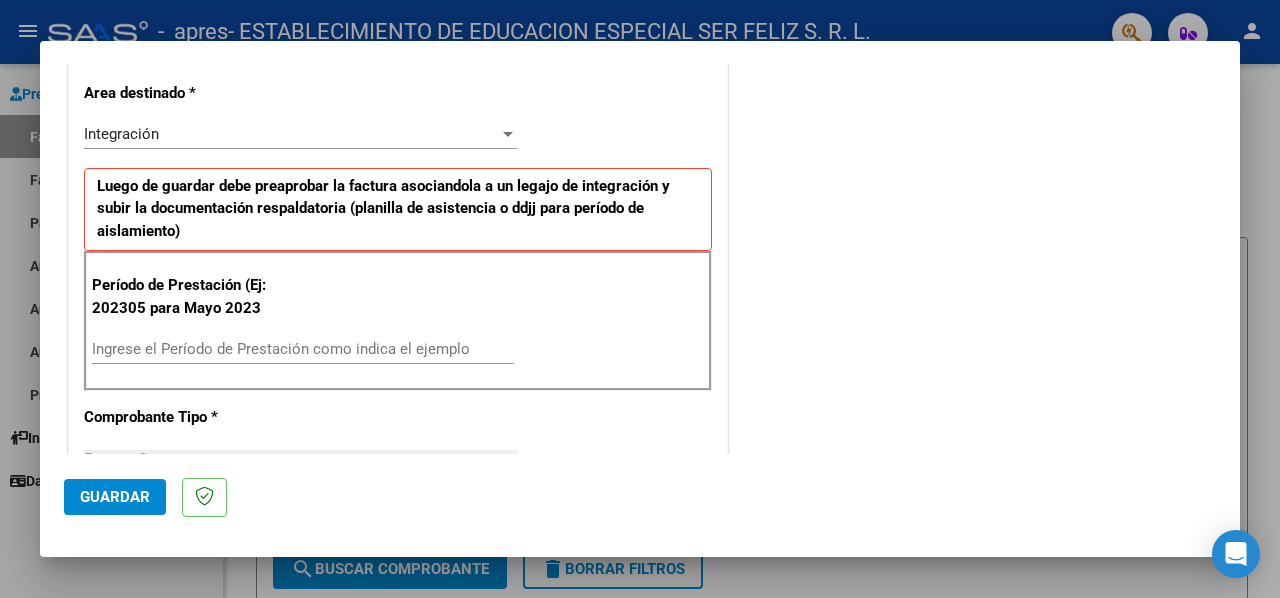 scroll, scrollTop: 500, scrollLeft: 0, axis: vertical 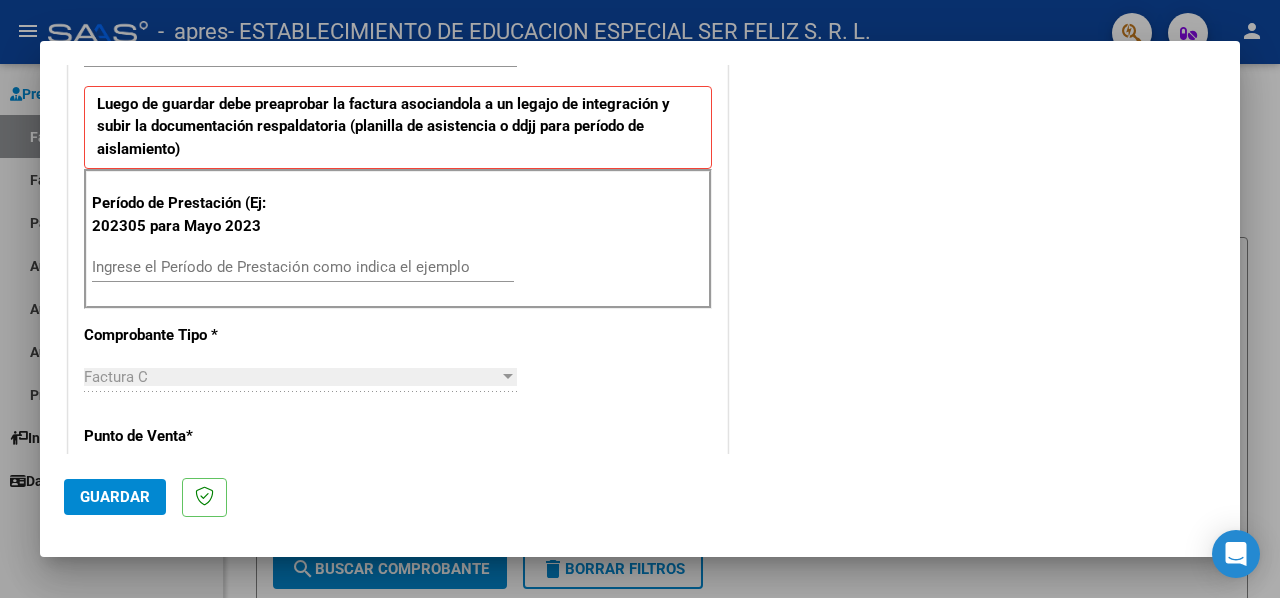click on "Ingrese el Período de Prestación como indica el ejemplo" at bounding box center [303, 267] 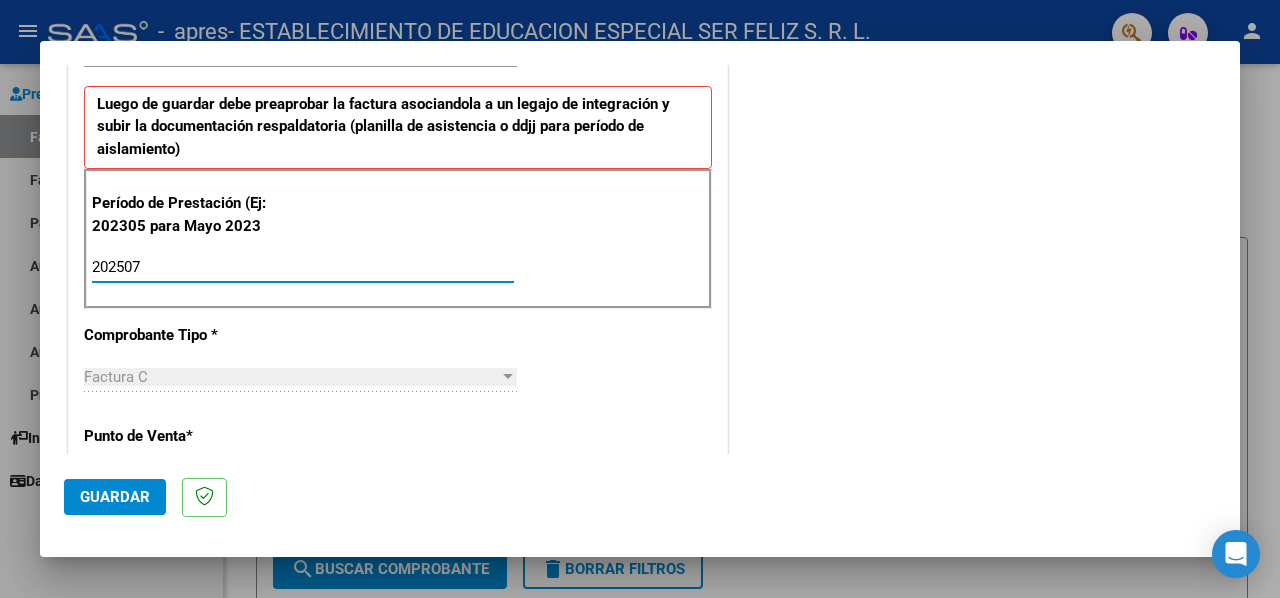 type on "202507" 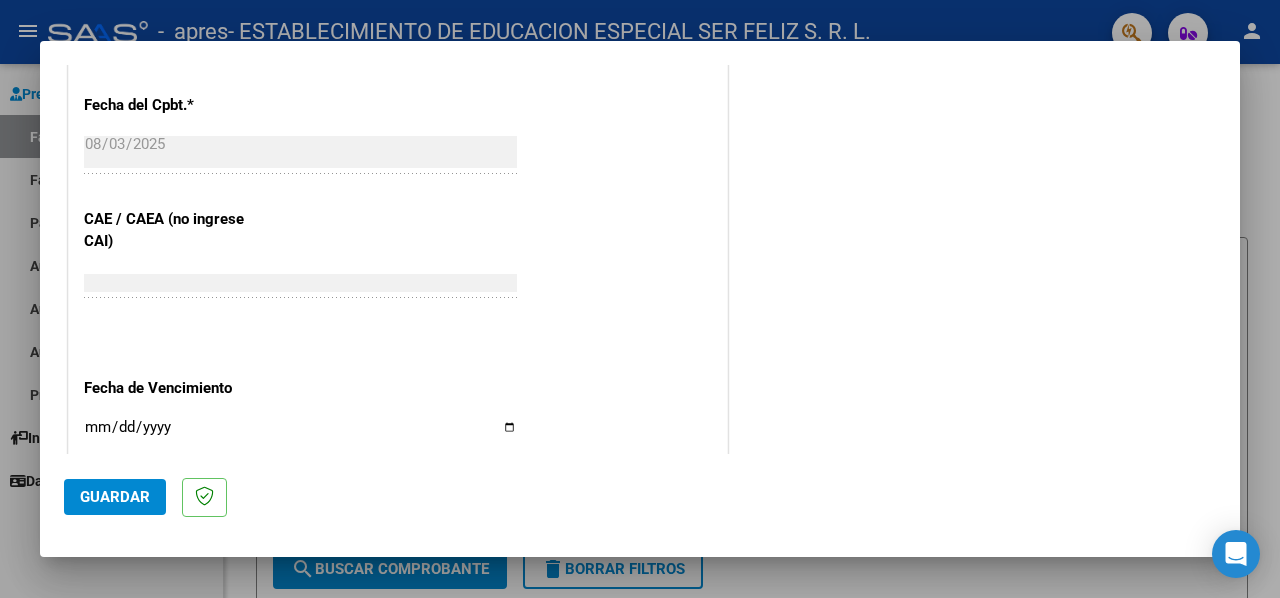 scroll, scrollTop: 1200, scrollLeft: 0, axis: vertical 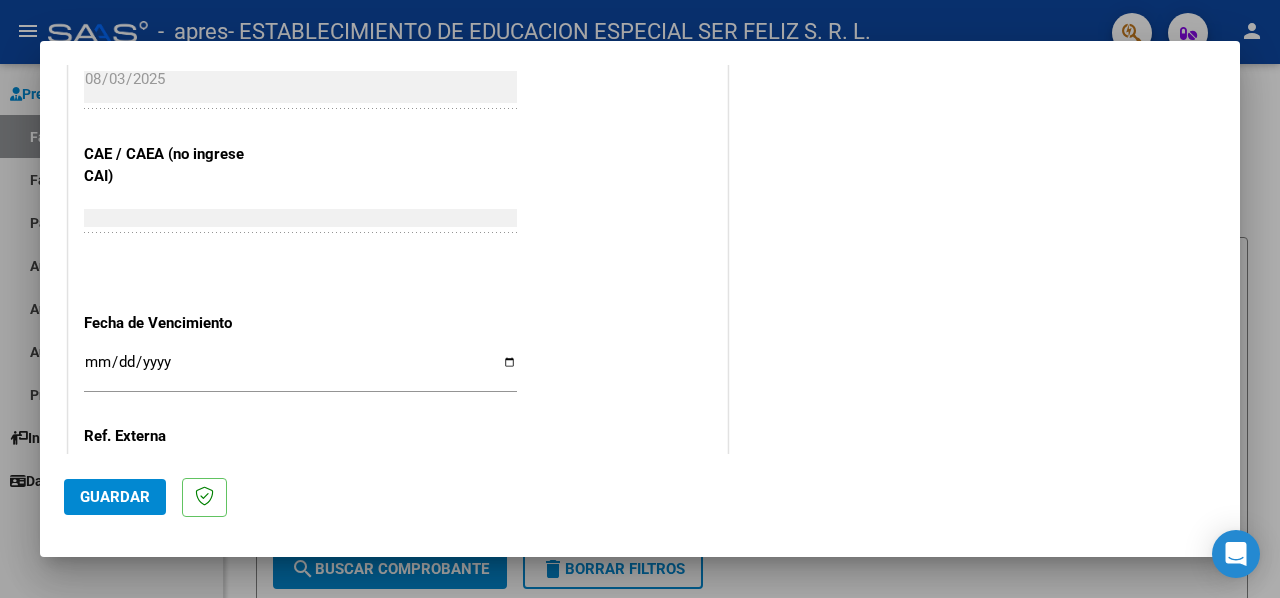click on "Ingresar la fecha" at bounding box center (300, 370) 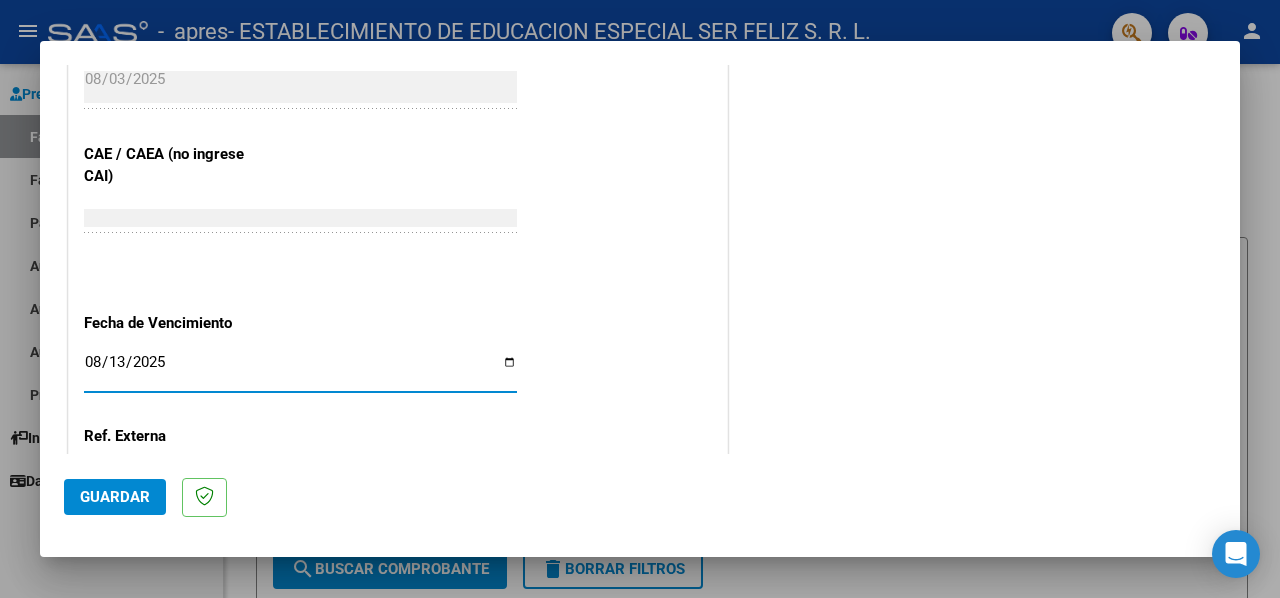 type on "2025-08-13" 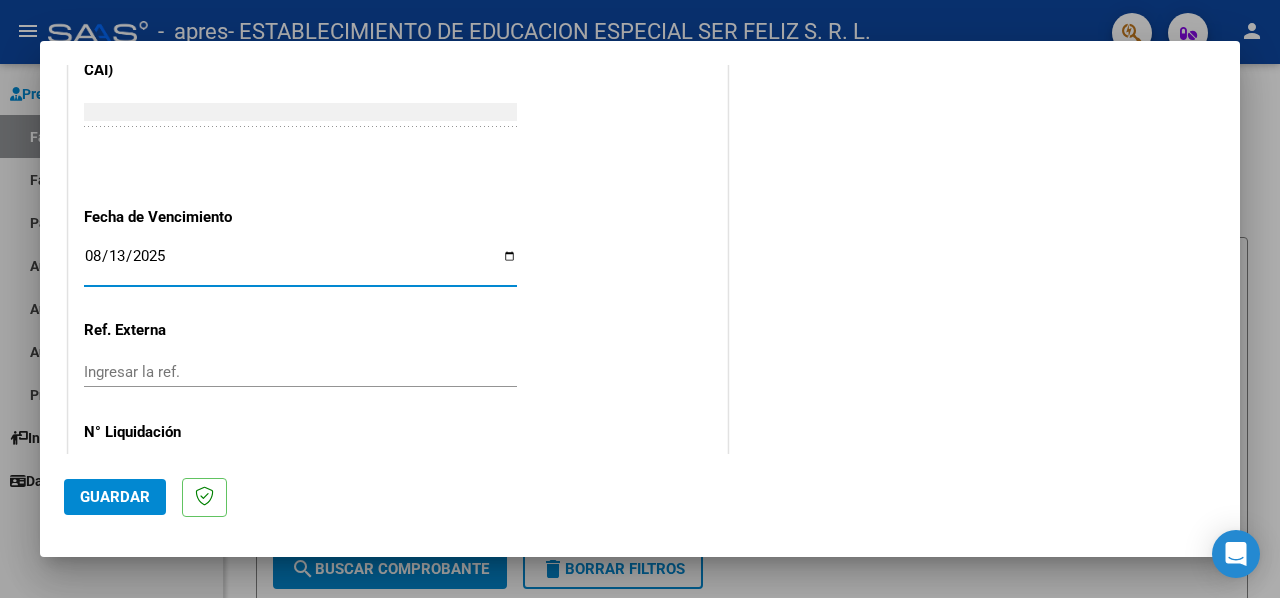 scroll, scrollTop: 1374, scrollLeft: 0, axis: vertical 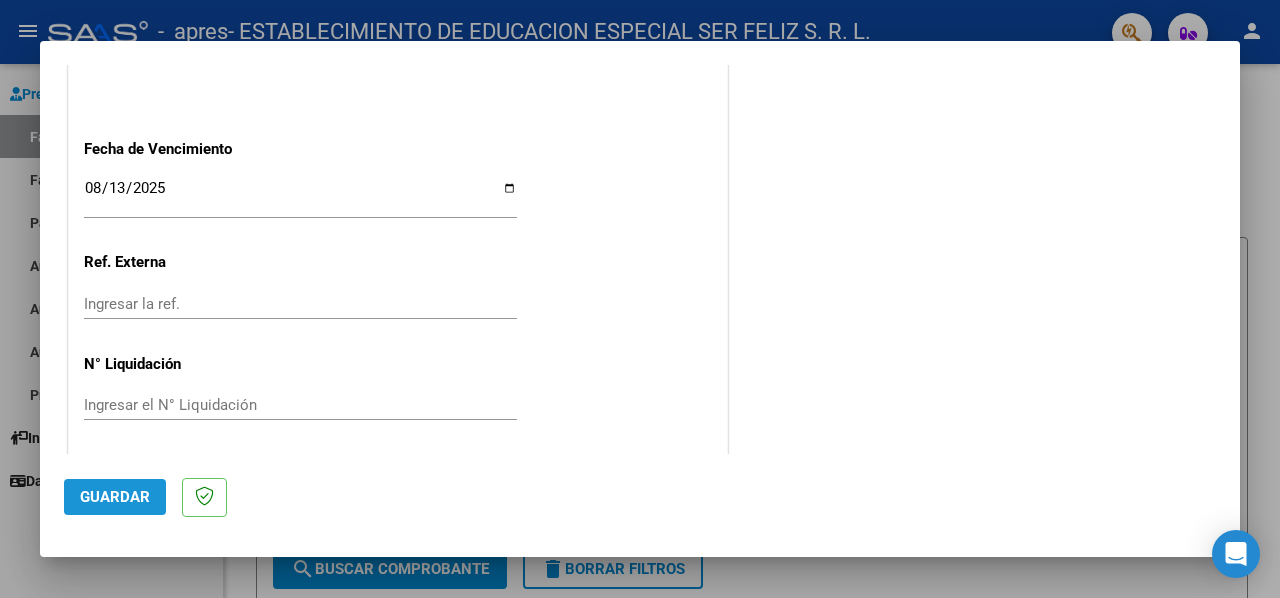 click on "Guardar" 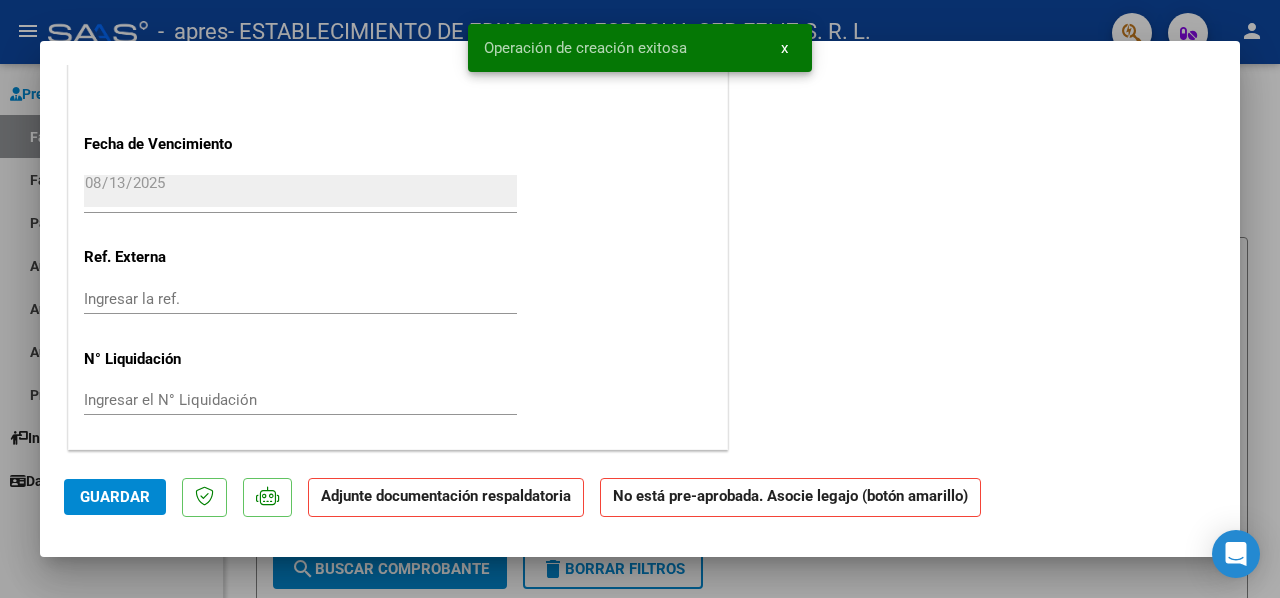 scroll, scrollTop: 0, scrollLeft: 0, axis: both 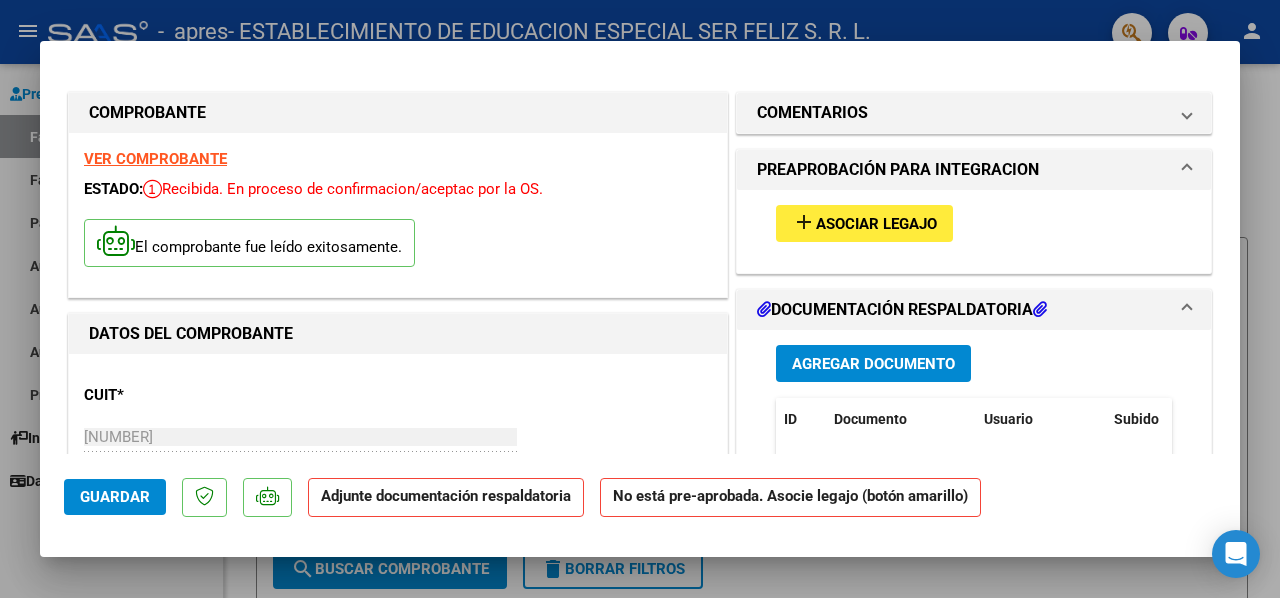 click on "Asociar Legajo" at bounding box center [876, 224] 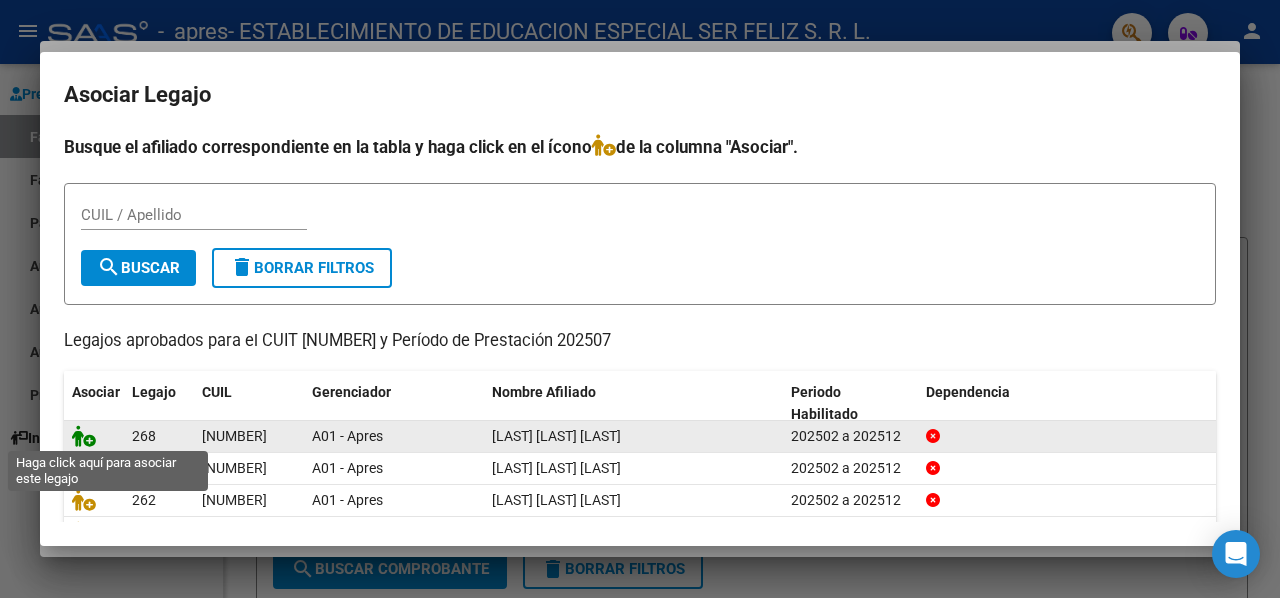 click 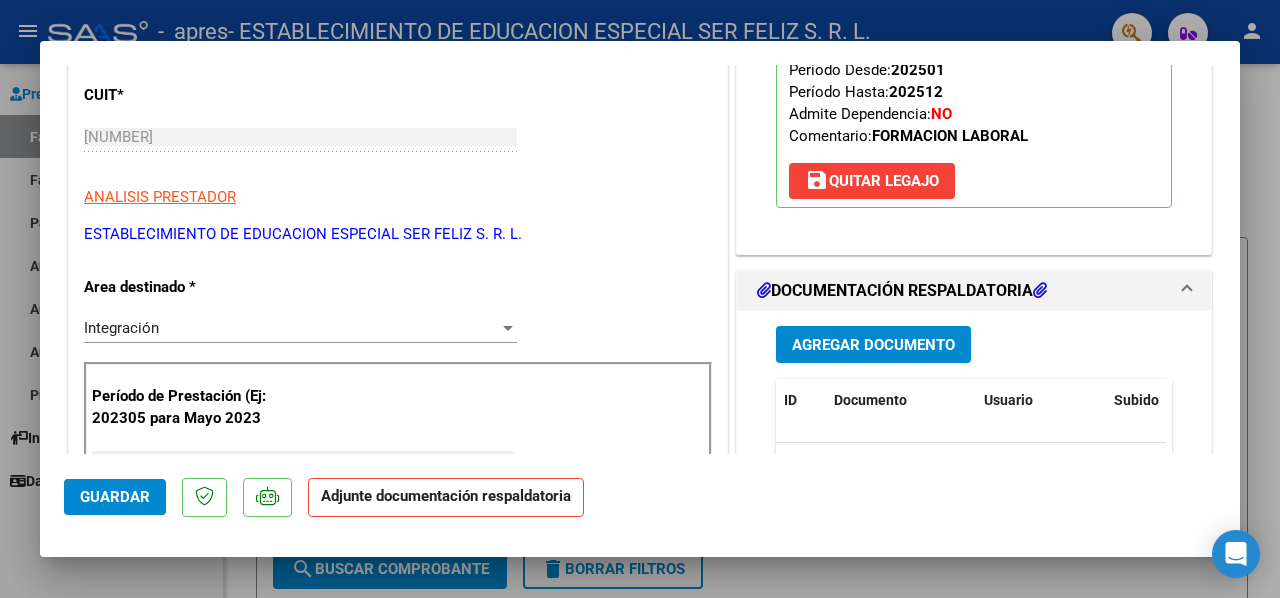 scroll, scrollTop: 400, scrollLeft: 0, axis: vertical 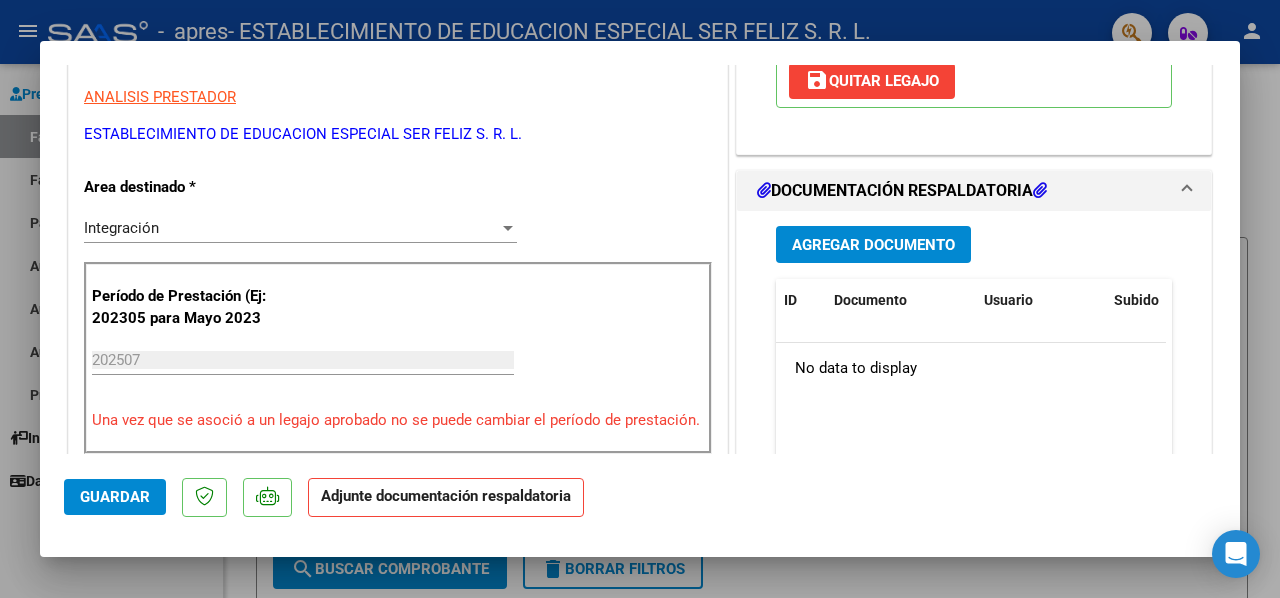 click on "Agregar Documento" at bounding box center [873, 245] 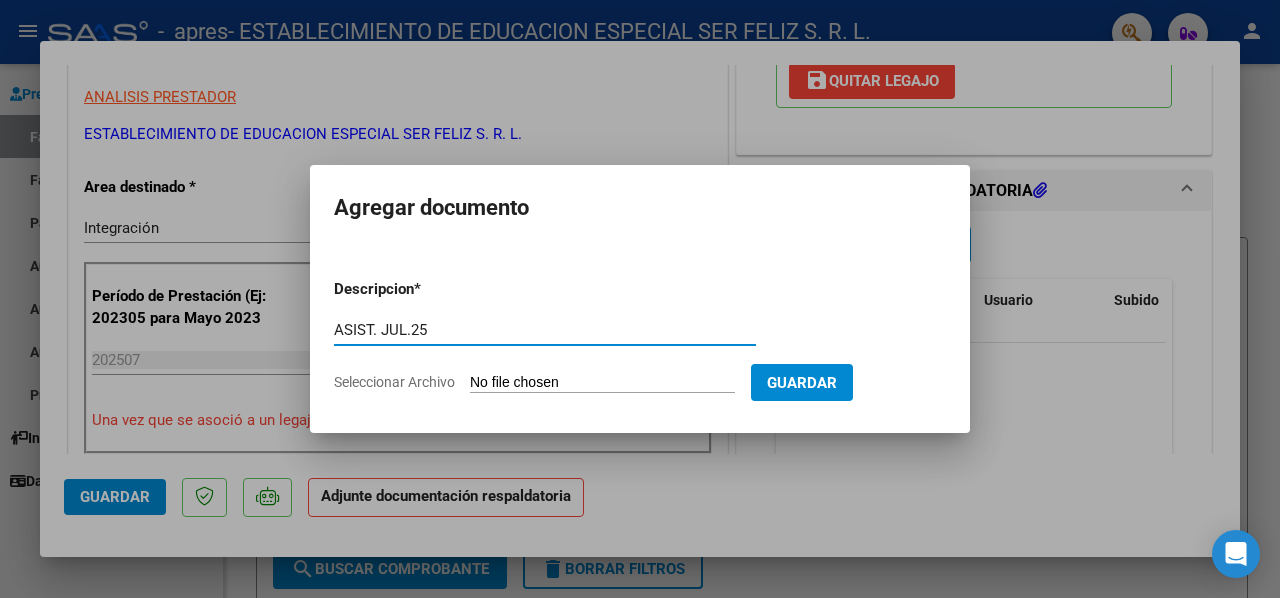 type on "ASIST. JUL.25" 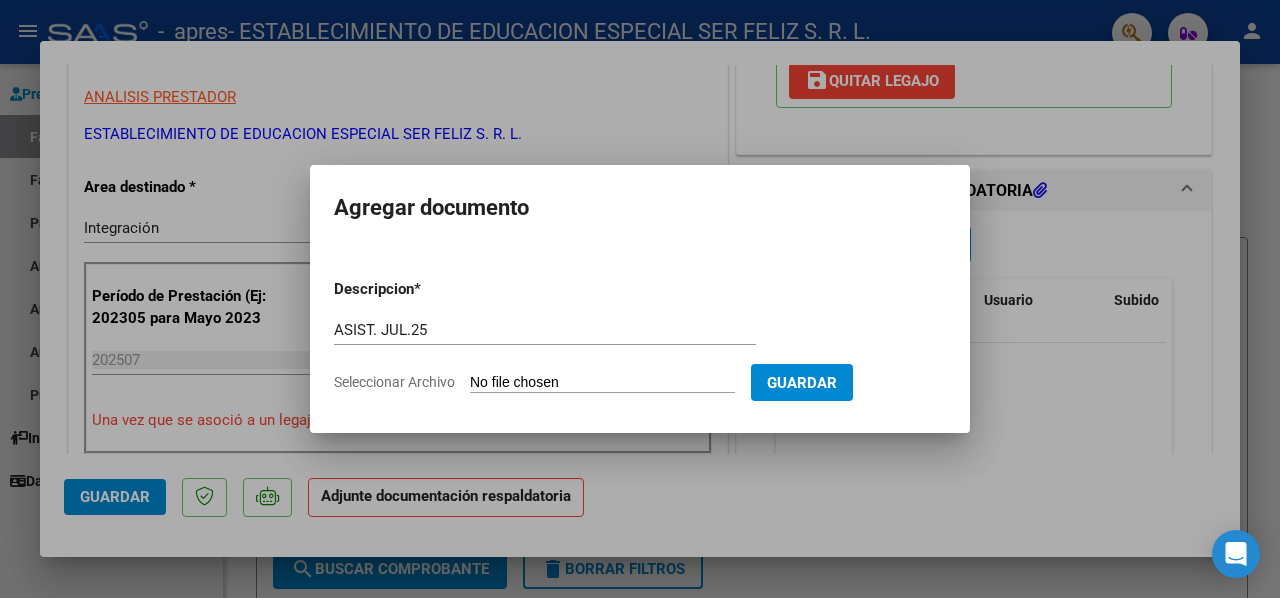 type on "C:\fakepath\[LAST] [LAST] CONCU JULIO .pdf" 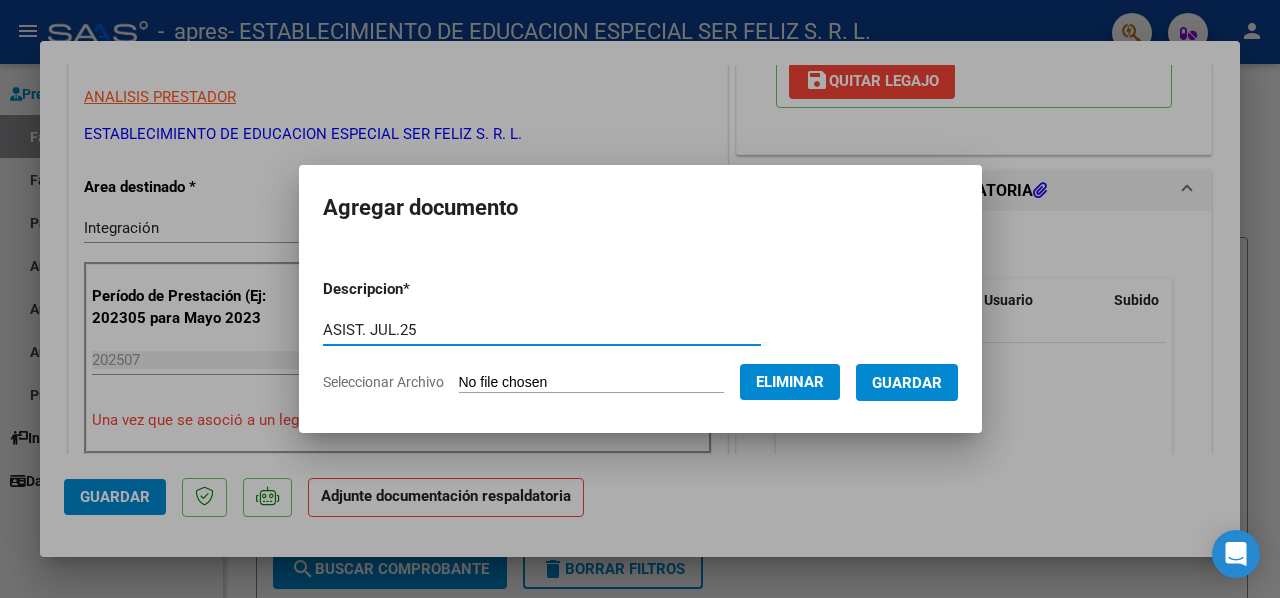 click on "Guardar" at bounding box center [907, 382] 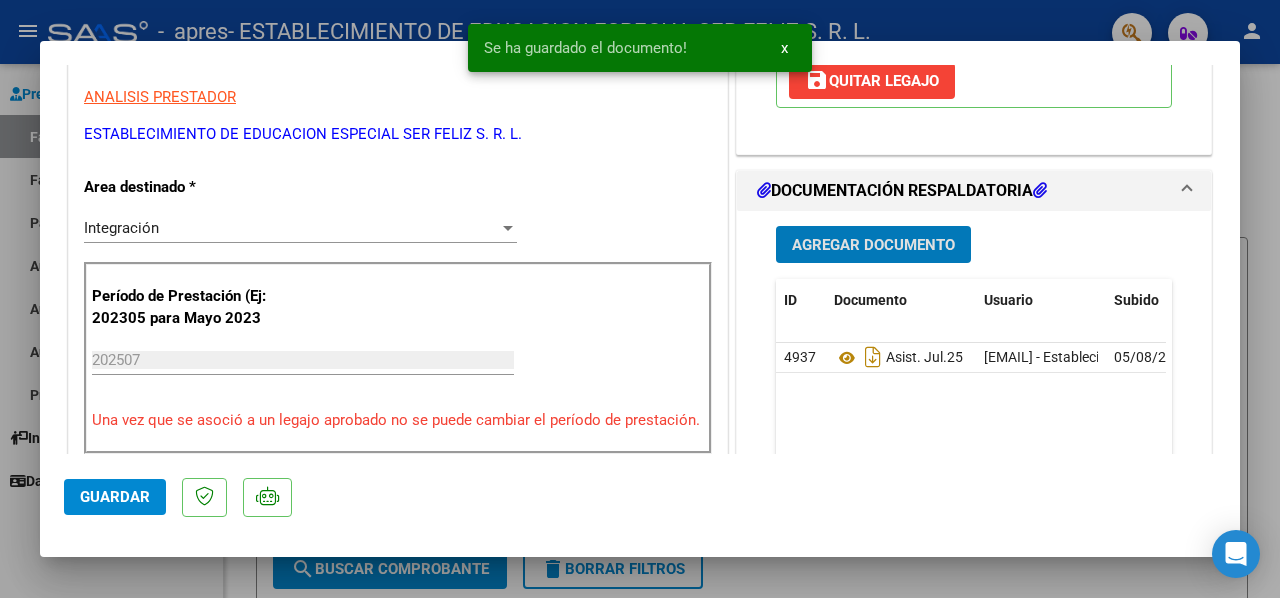 click on "Agregar Documento" at bounding box center [873, 244] 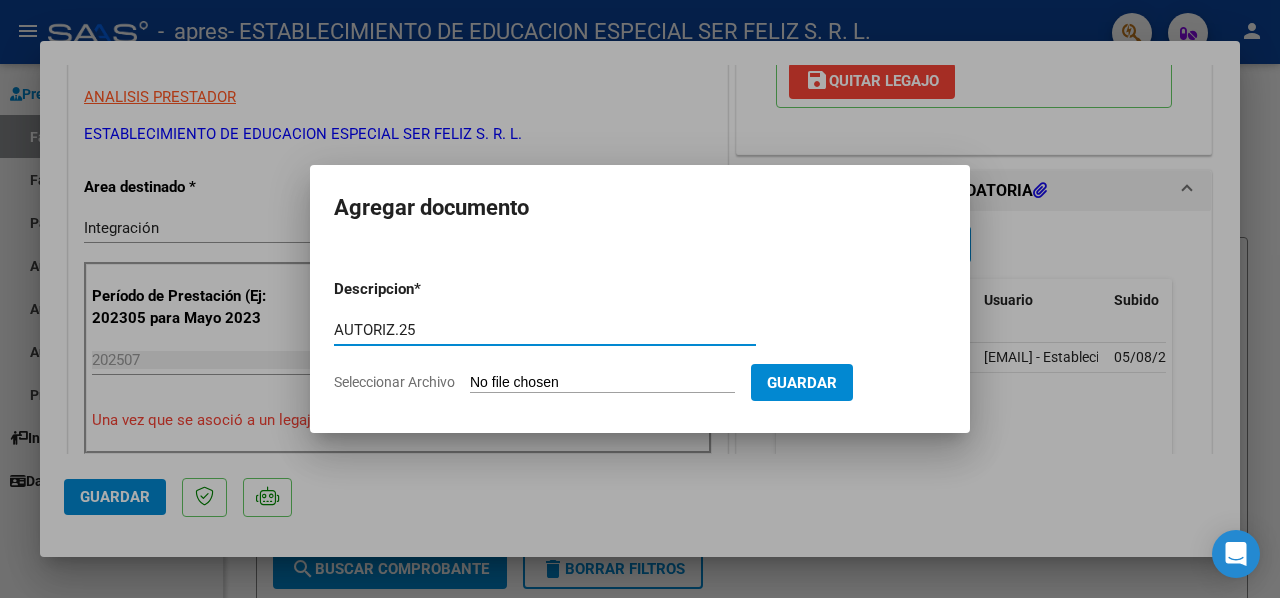 type on "AUTORIZ.25" 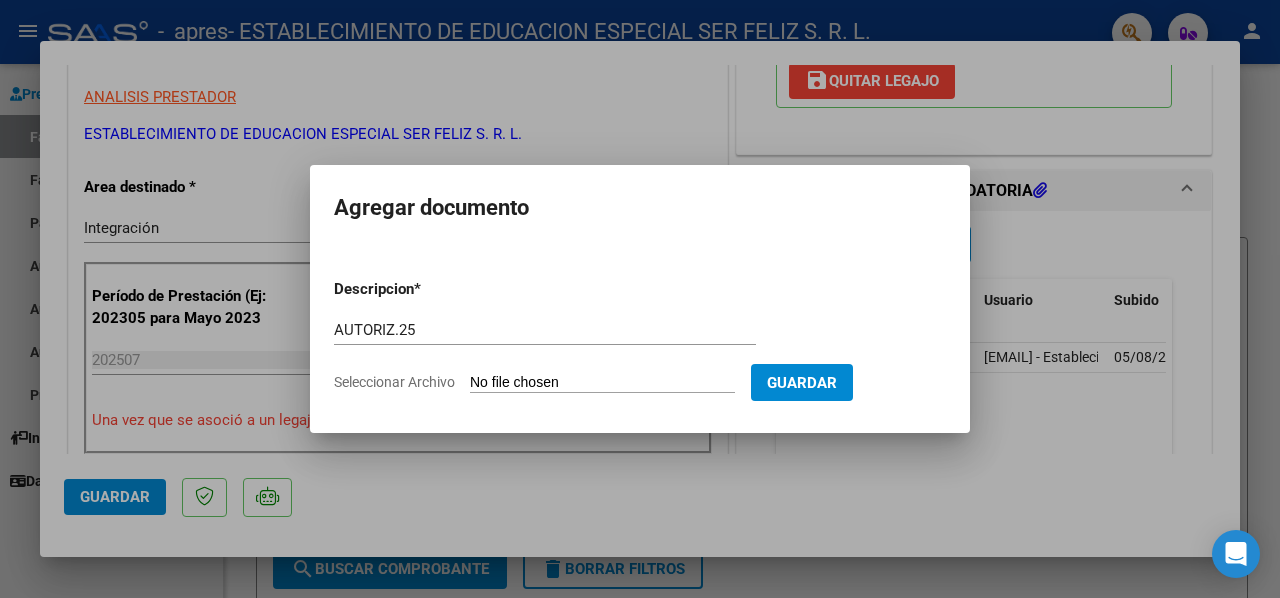 type on "C:\fakepath\[LAST] [LAST] 2025 FL.JD AUTORIZACION.pdf" 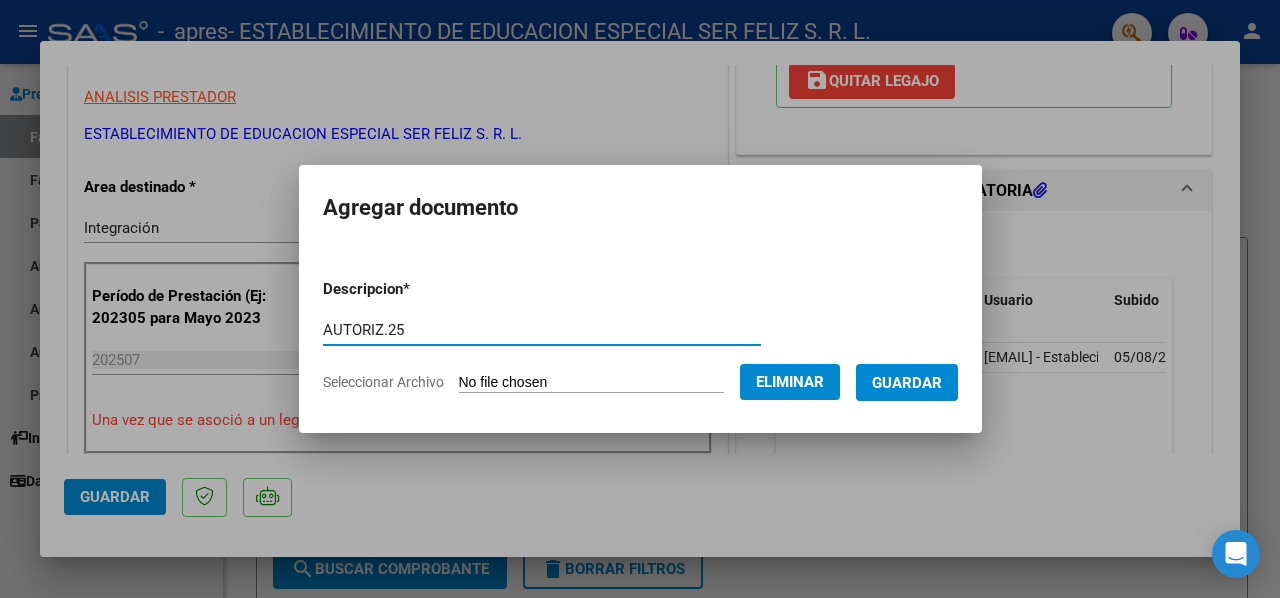 click on "Guardar" at bounding box center (907, 383) 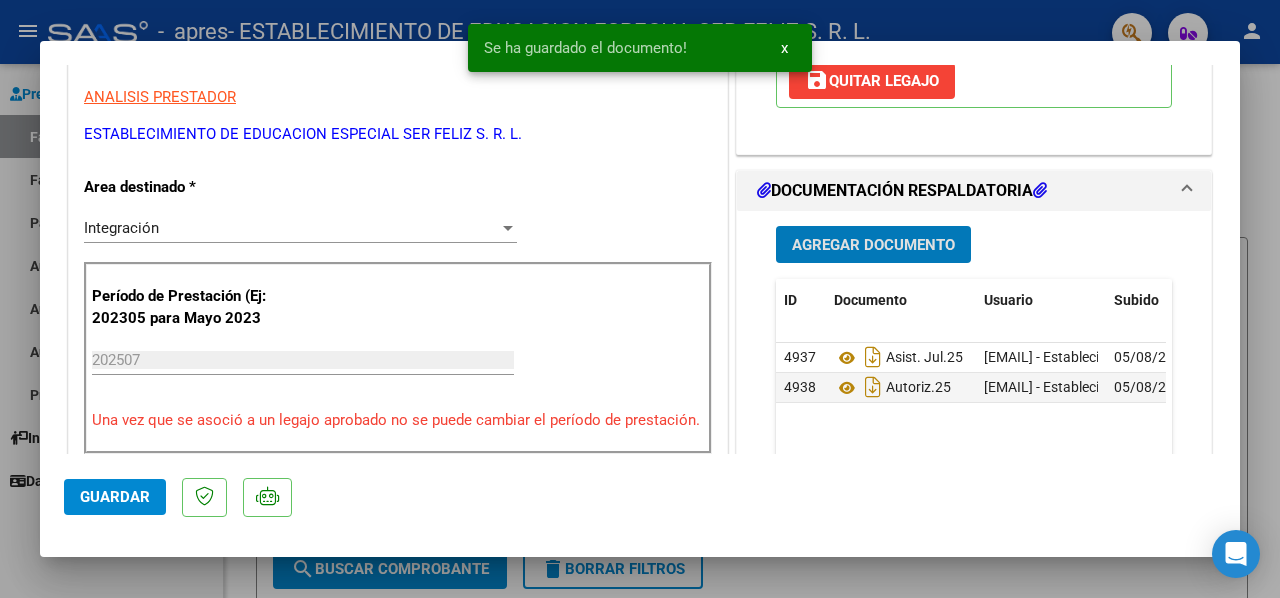 click on "Guardar" 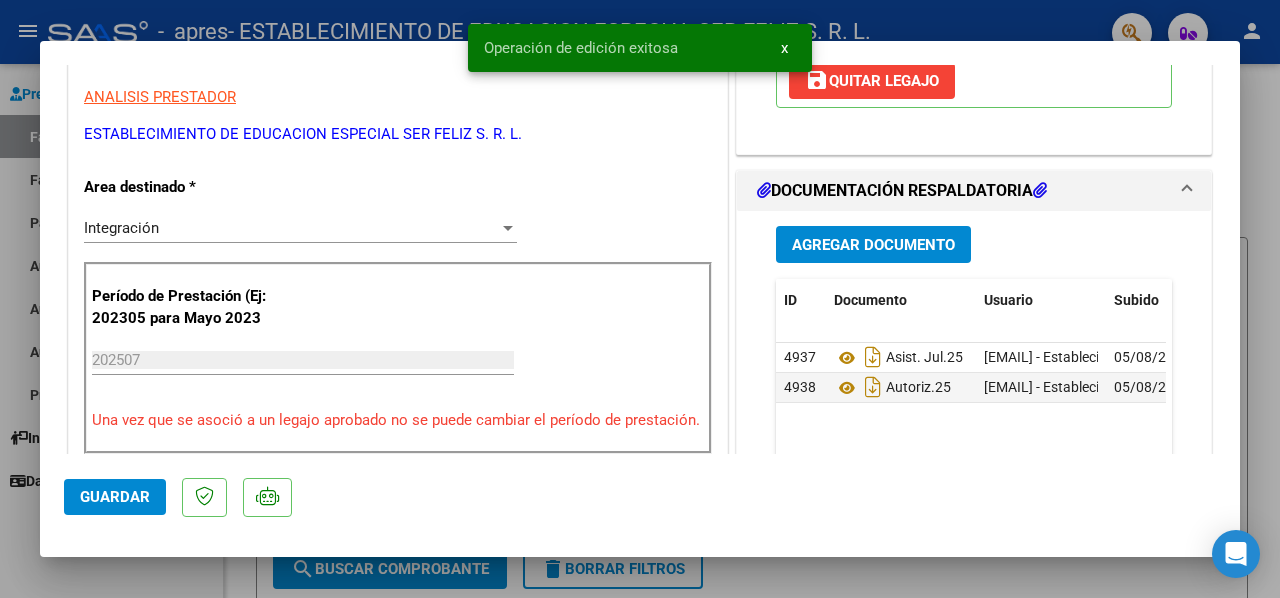 click at bounding box center [640, 299] 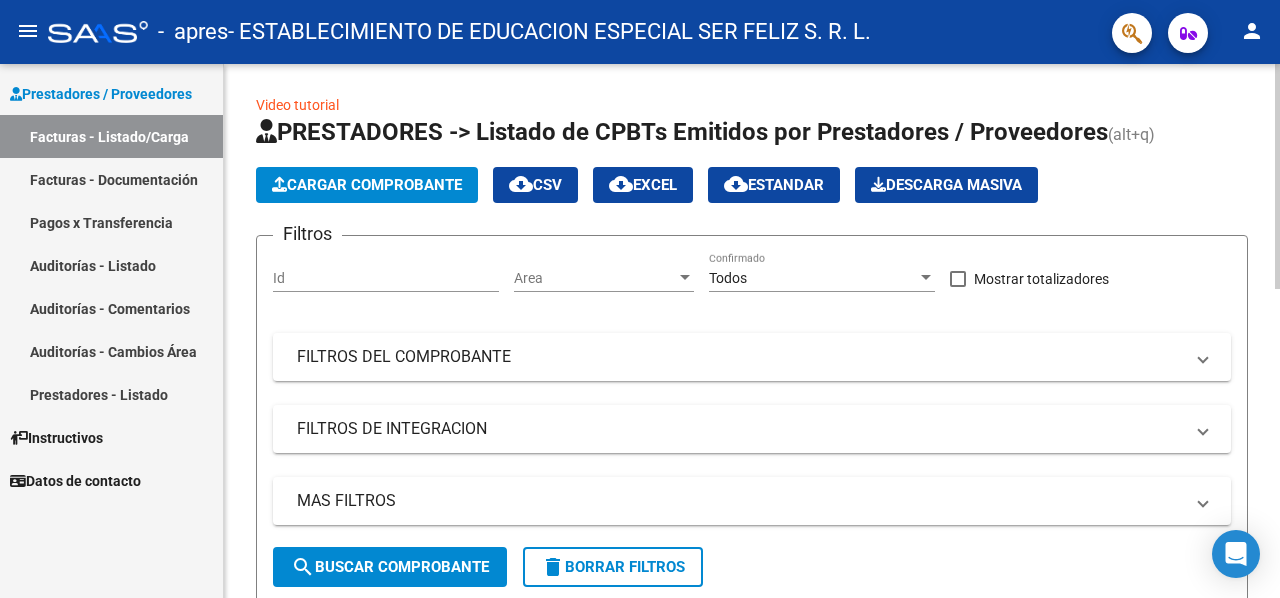 scroll, scrollTop: 0, scrollLeft: 0, axis: both 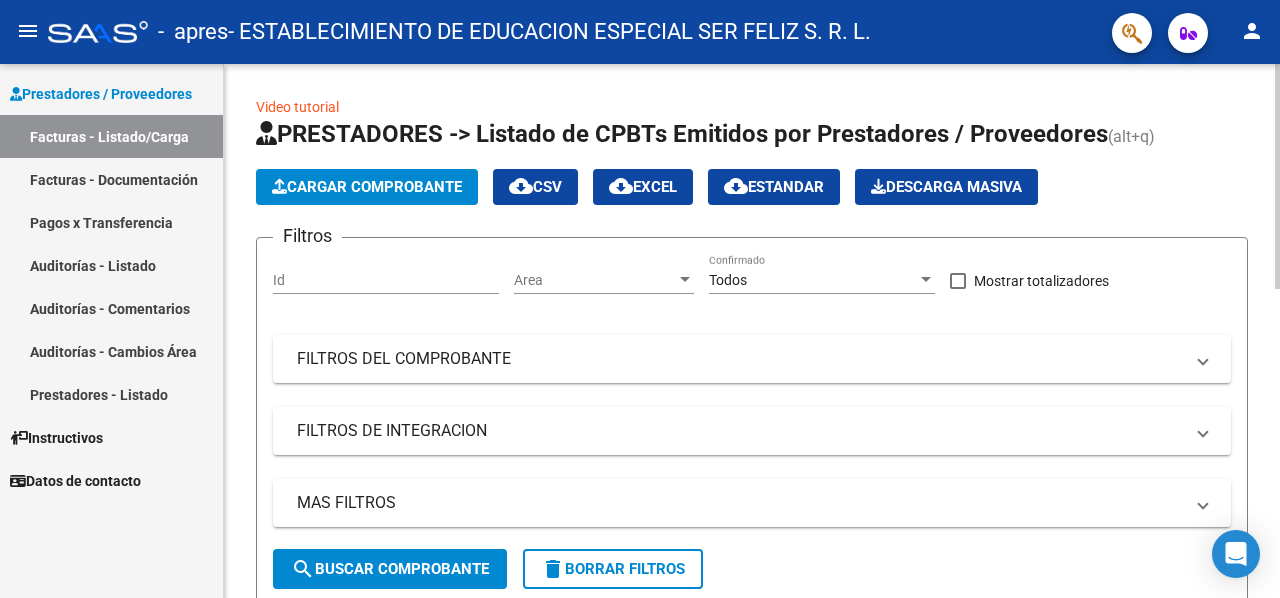 click on "Cargar Comprobante" 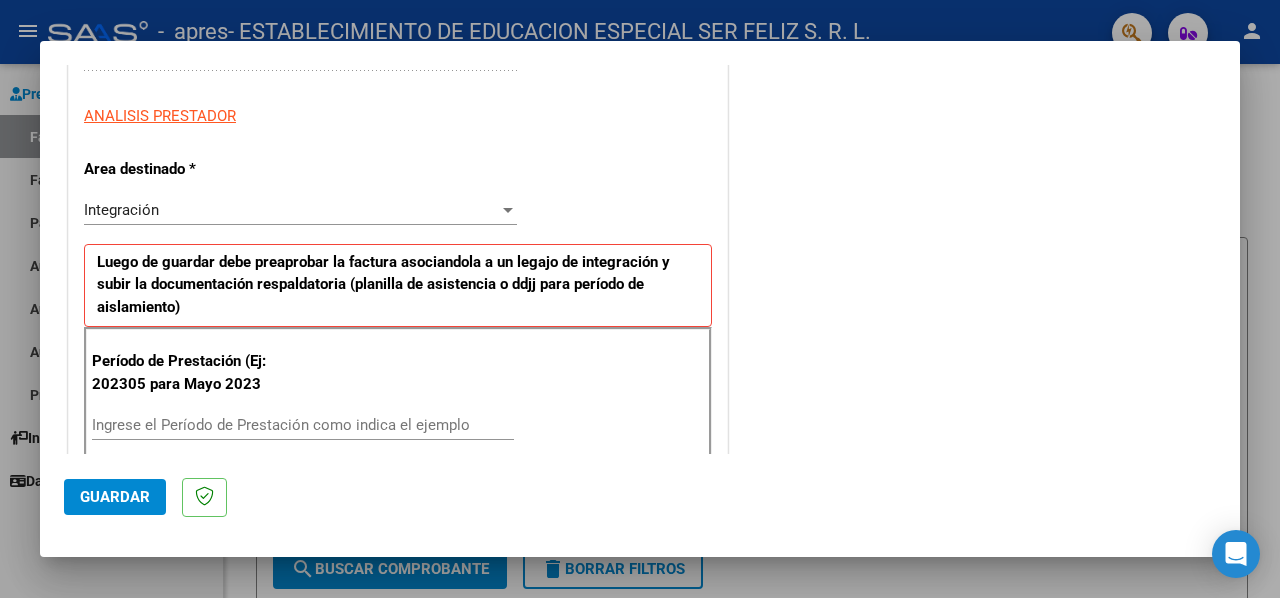 scroll, scrollTop: 400, scrollLeft: 0, axis: vertical 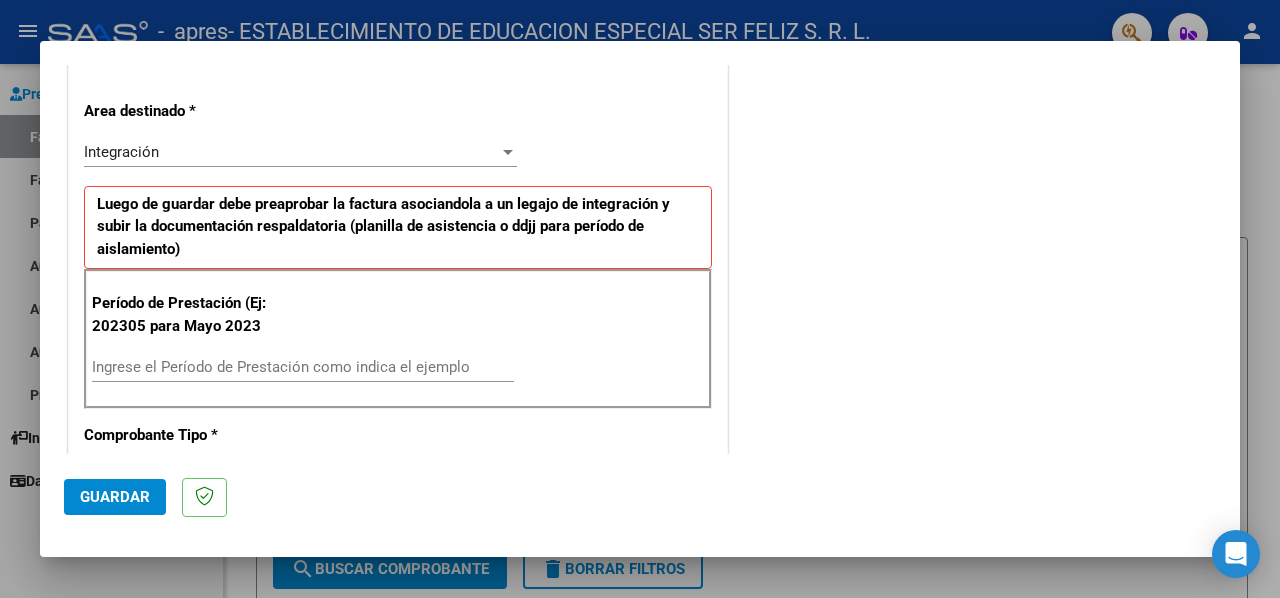 click on "Ingrese el Período de Prestación como indica el ejemplo" at bounding box center (303, 367) 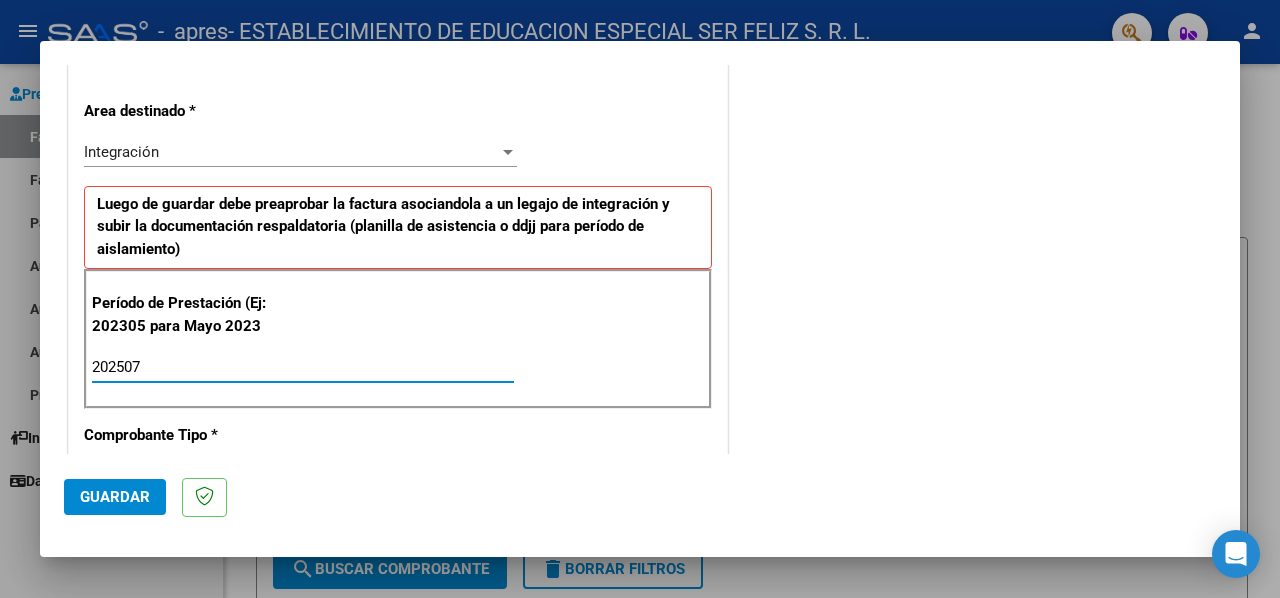 type on "202507" 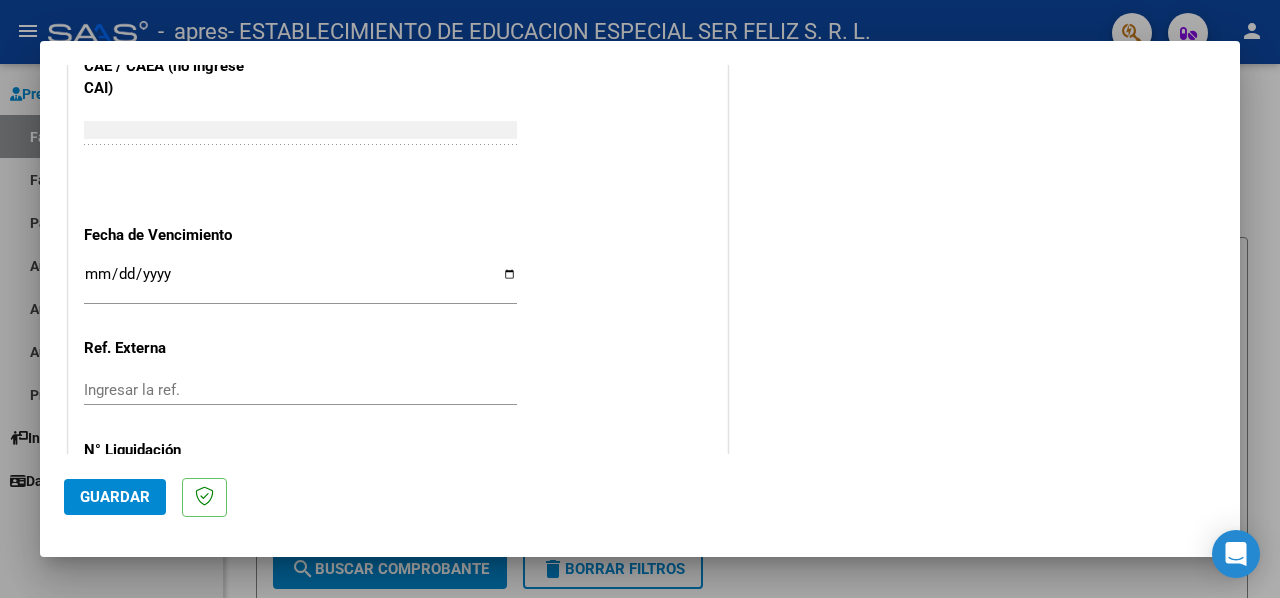 scroll, scrollTop: 1300, scrollLeft: 0, axis: vertical 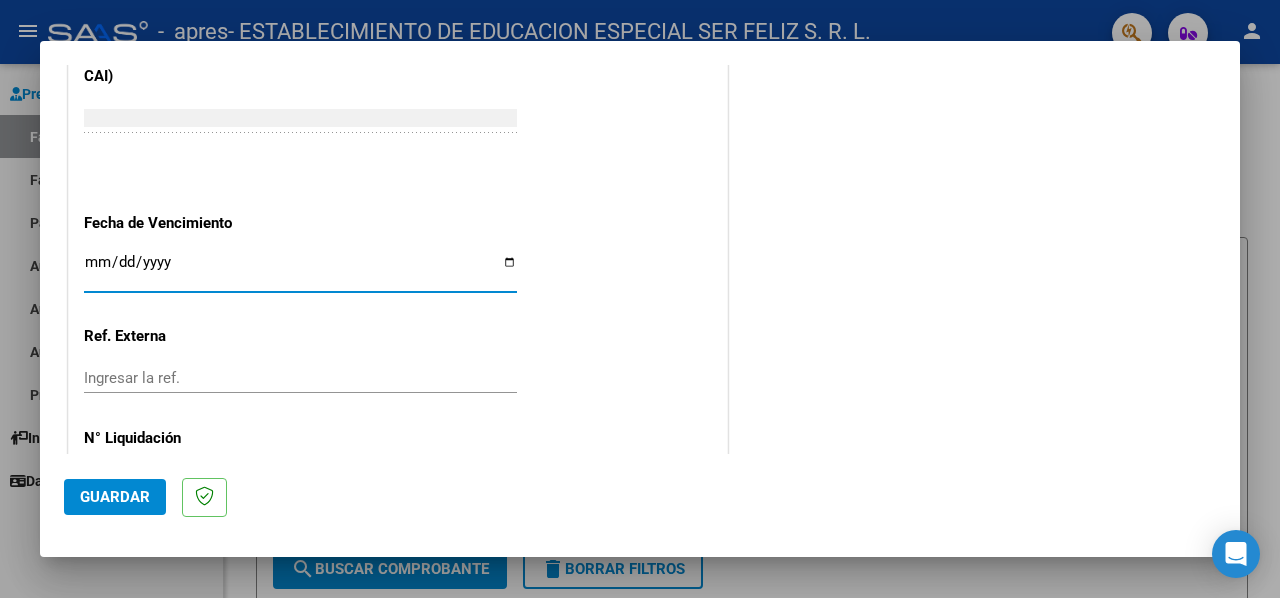 click on "Ingresar la fecha" at bounding box center [300, 270] 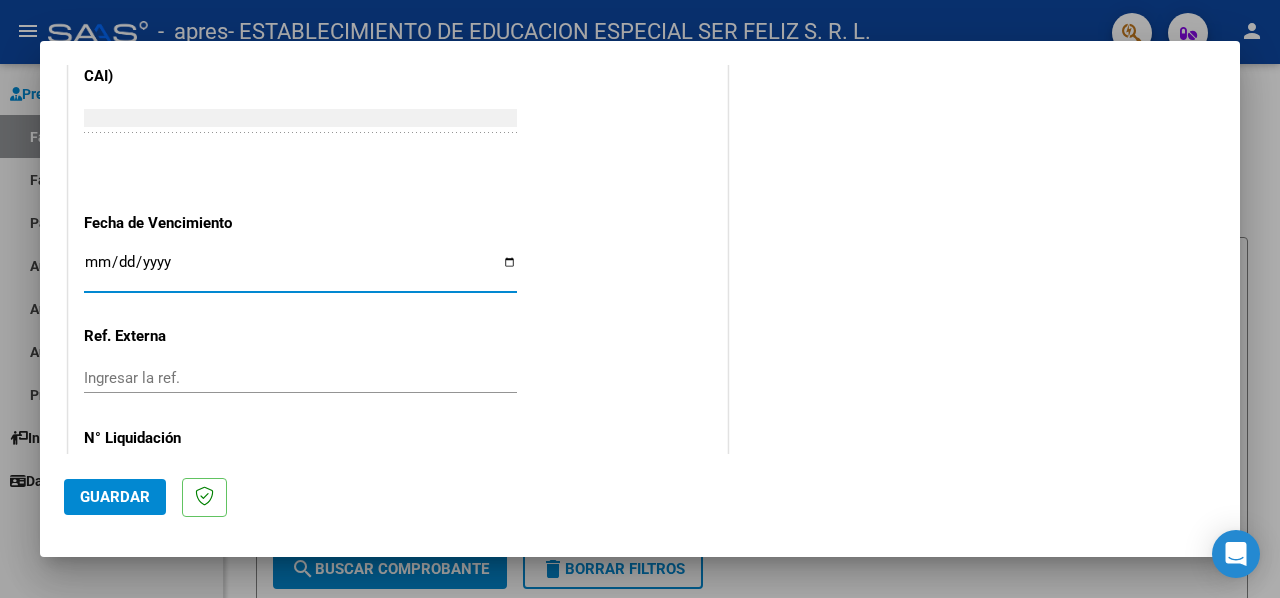 type on "2025-08-13" 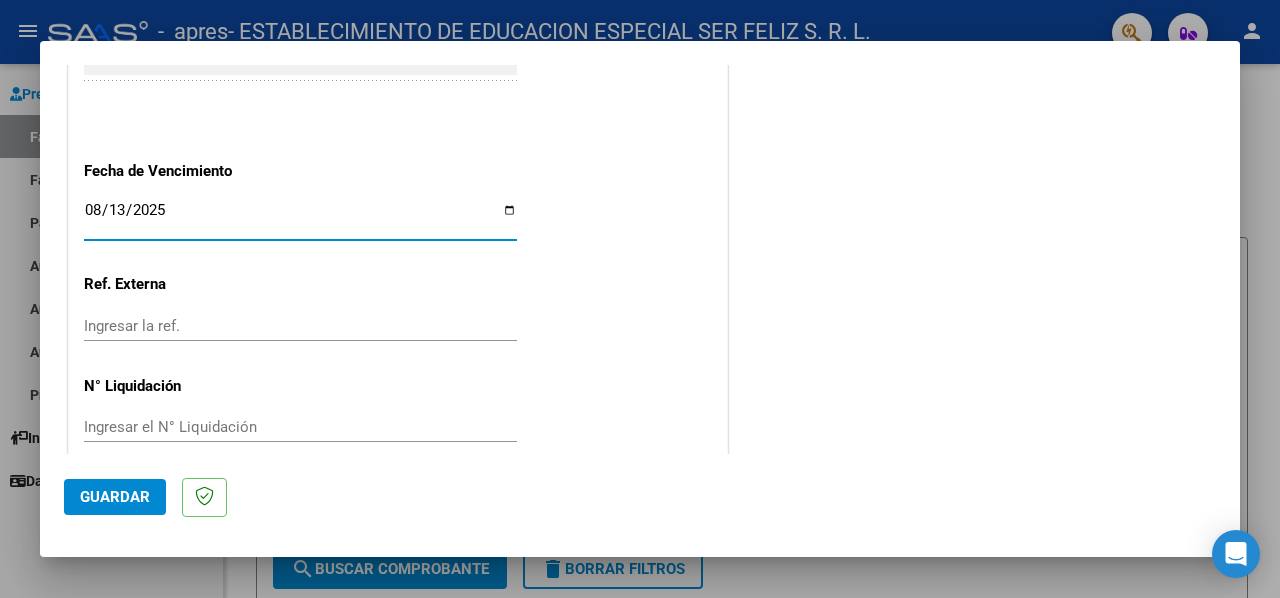 scroll, scrollTop: 1374, scrollLeft: 0, axis: vertical 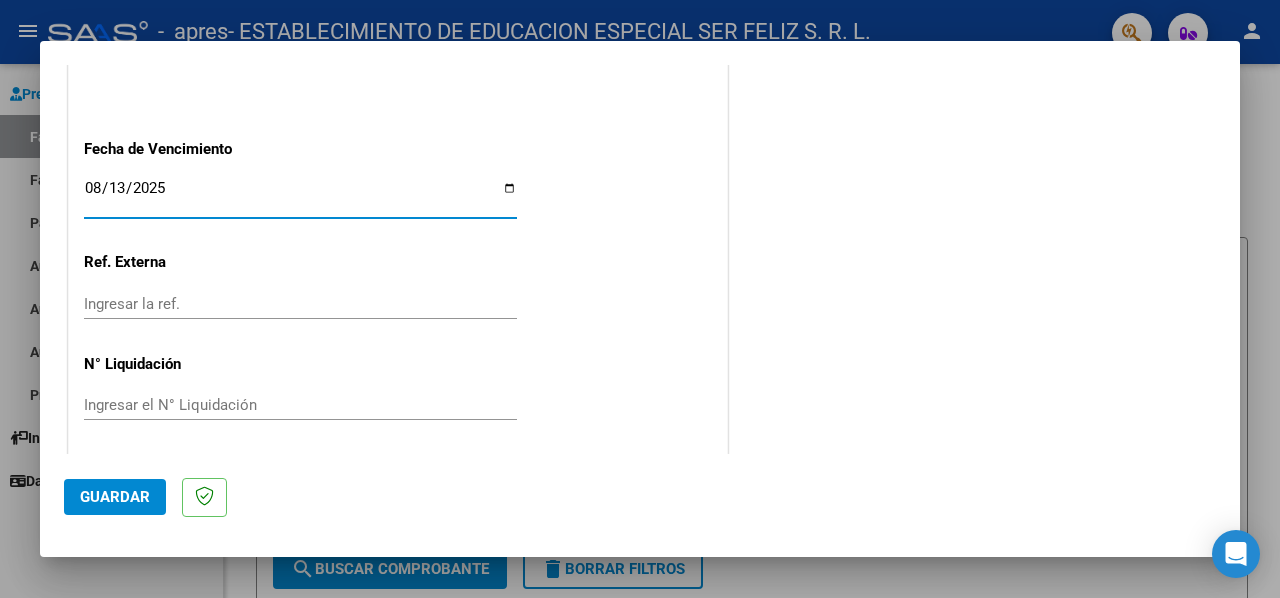 click on "Guardar" 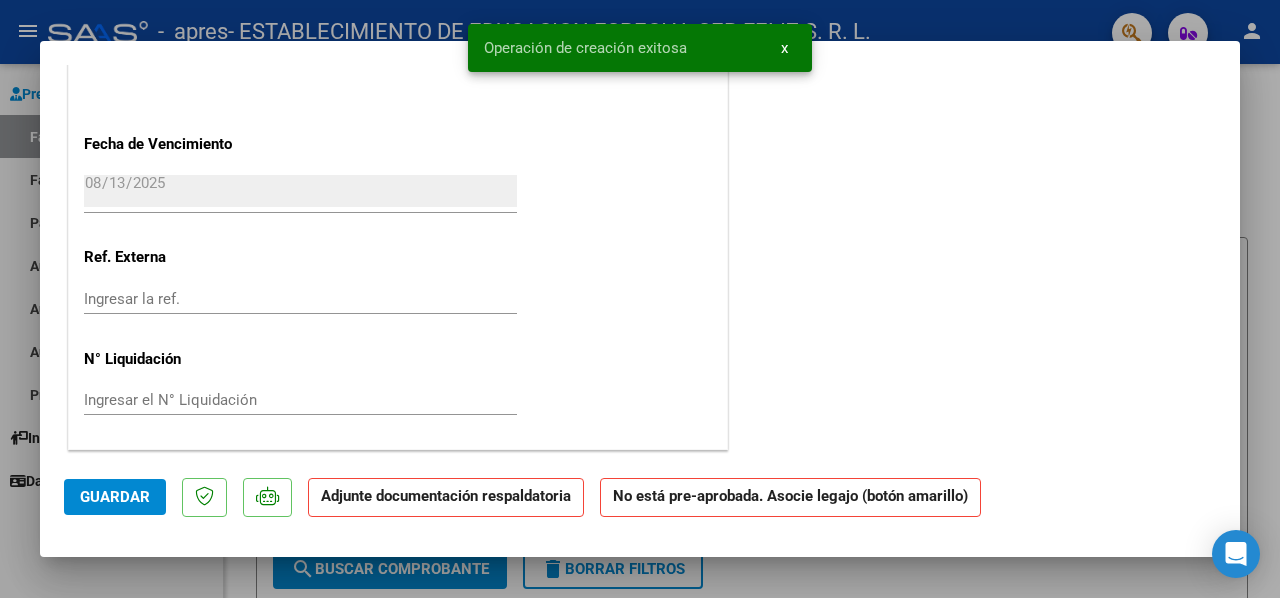scroll, scrollTop: 0, scrollLeft: 0, axis: both 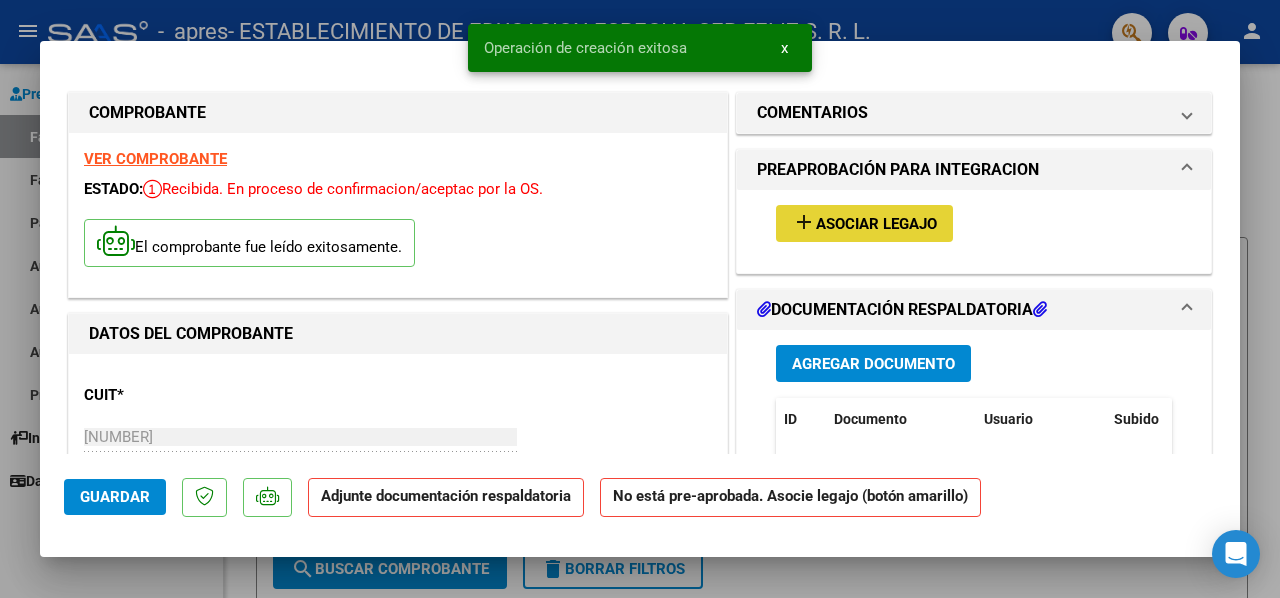 click on "add Asociar Legajo" at bounding box center [864, 223] 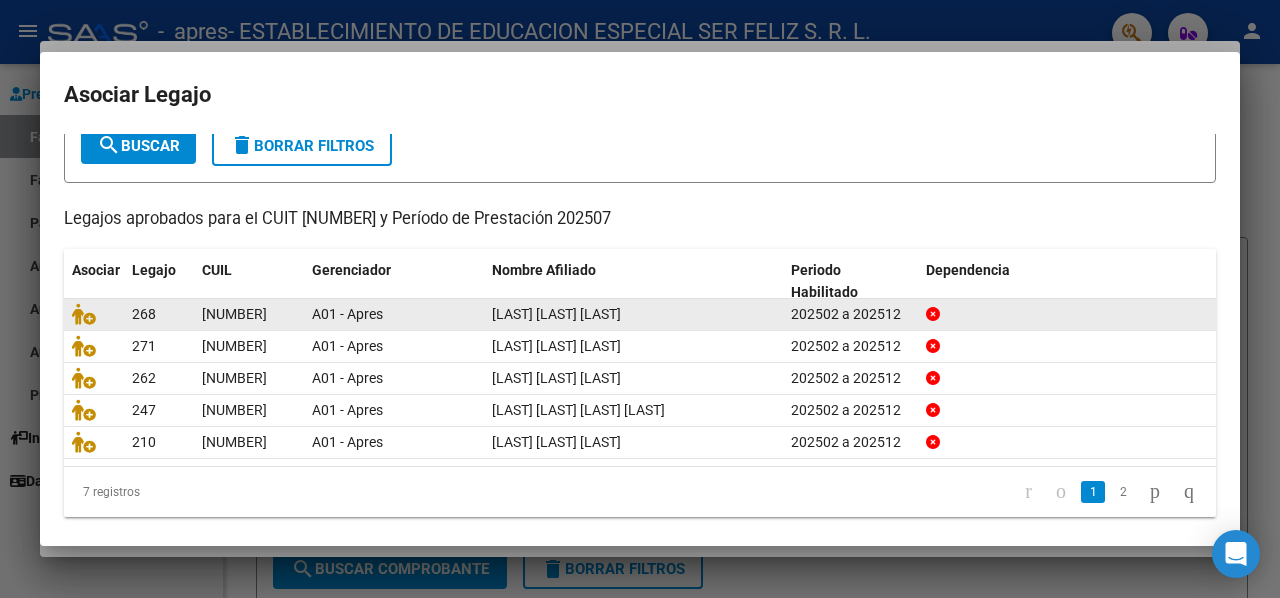 scroll, scrollTop: 127, scrollLeft: 0, axis: vertical 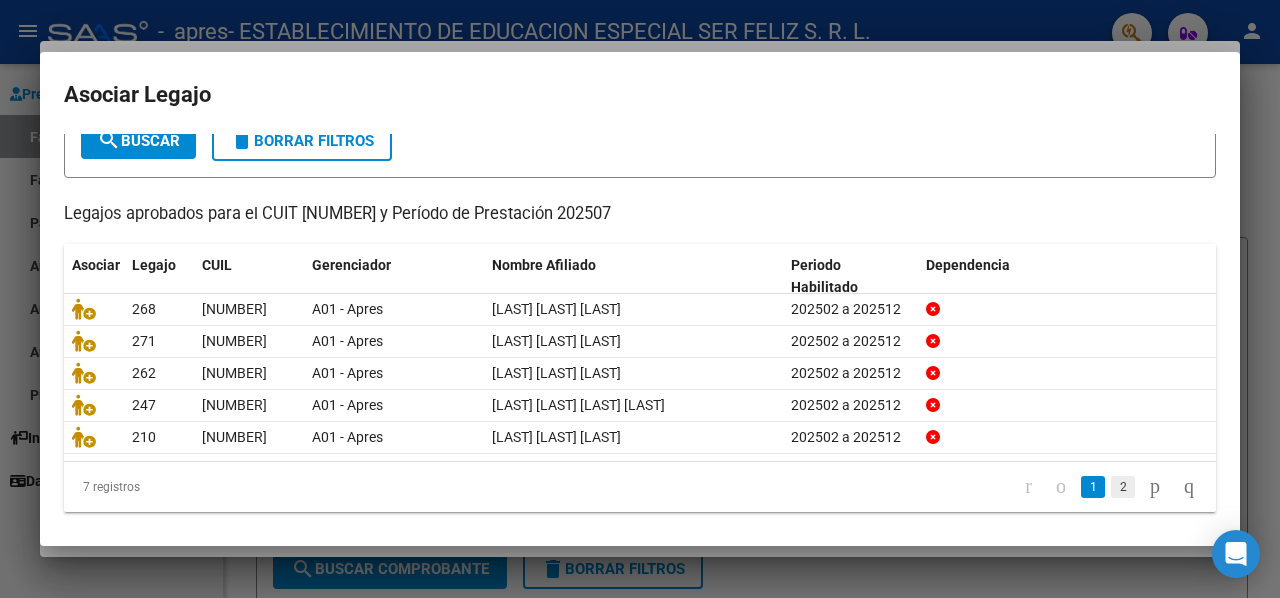 click on "2" 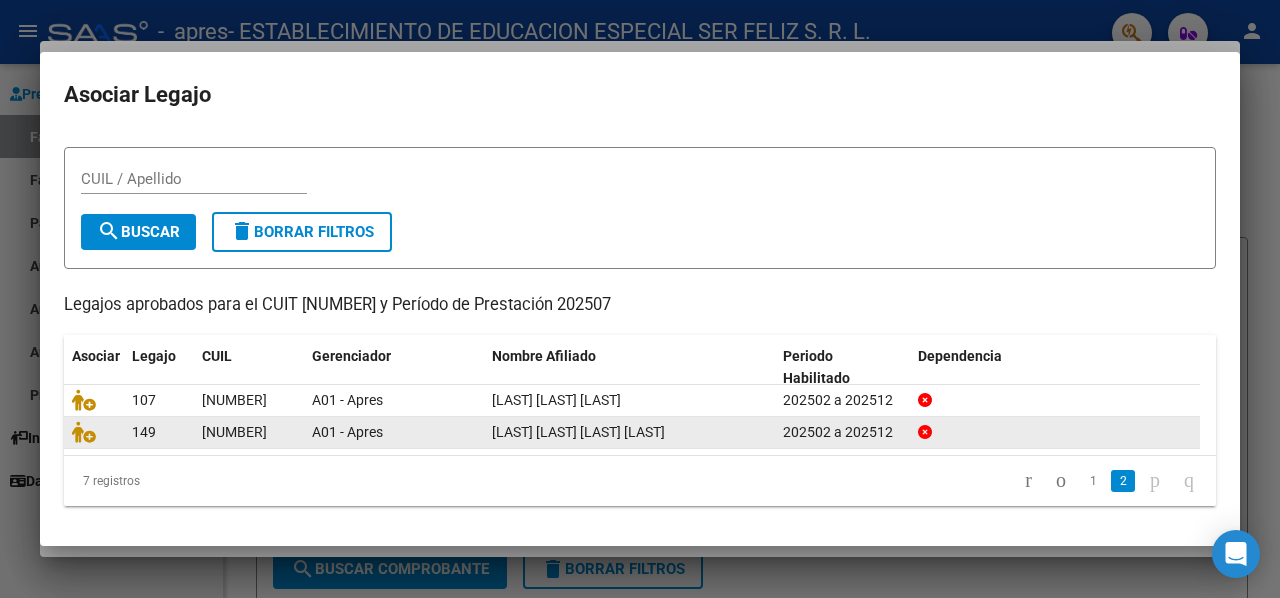 scroll, scrollTop: 33, scrollLeft: 0, axis: vertical 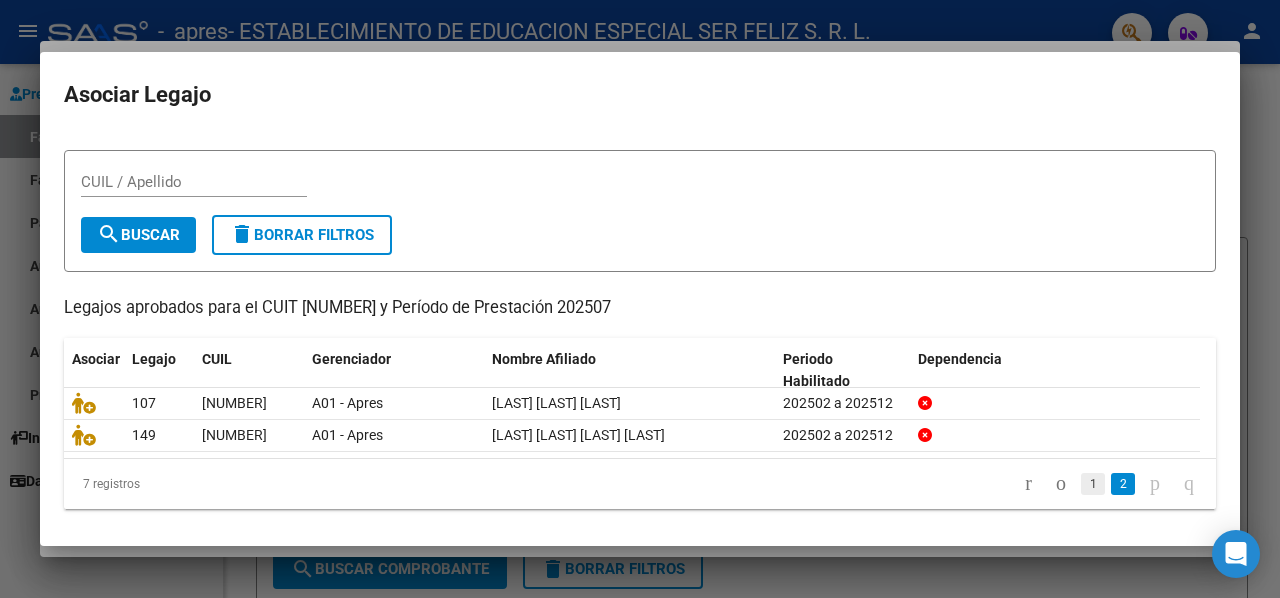 click on "1" 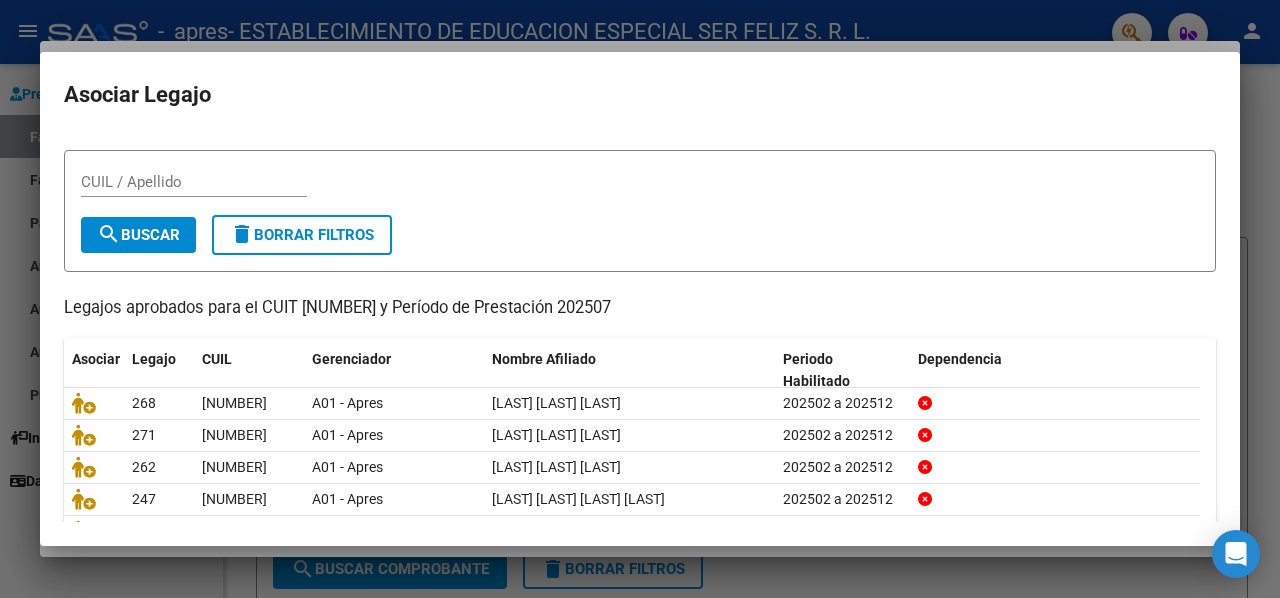 scroll, scrollTop: 127, scrollLeft: 0, axis: vertical 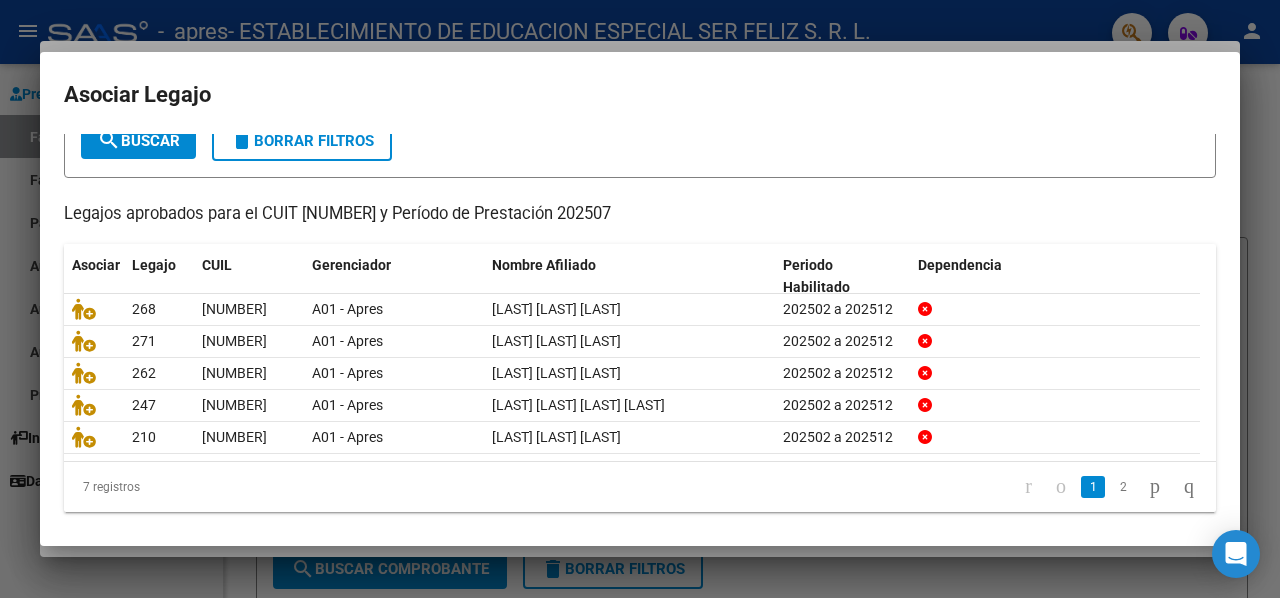 click at bounding box center (640, 299) 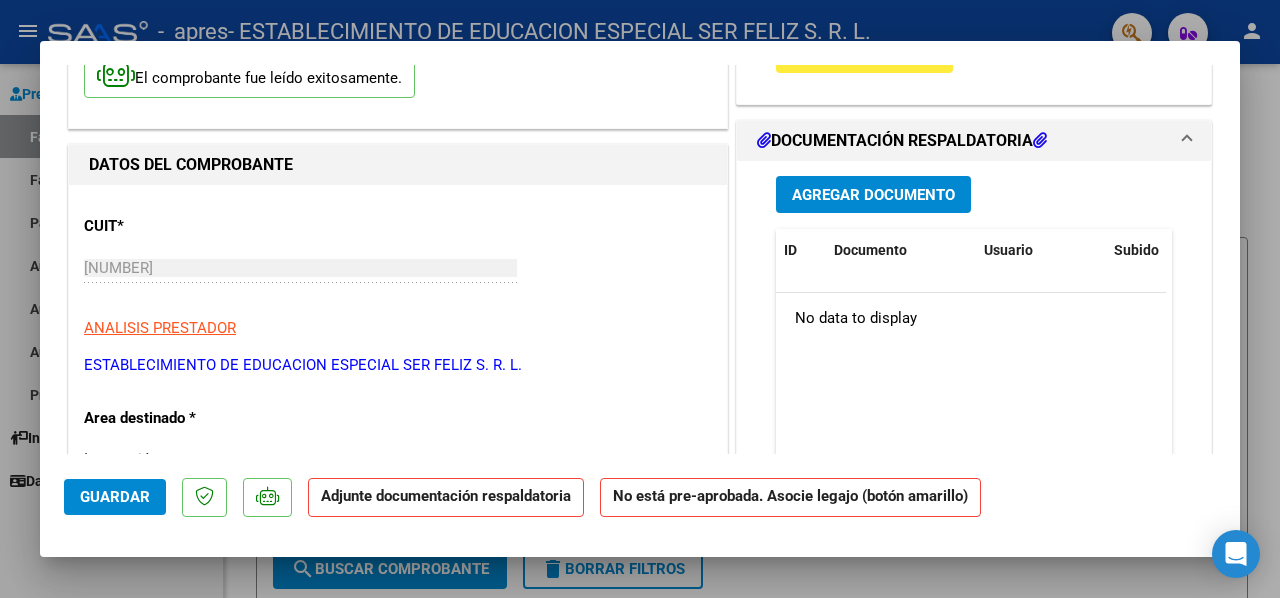 scroll, scrollTop: 200, scrollLeft: 0, axis: vertical 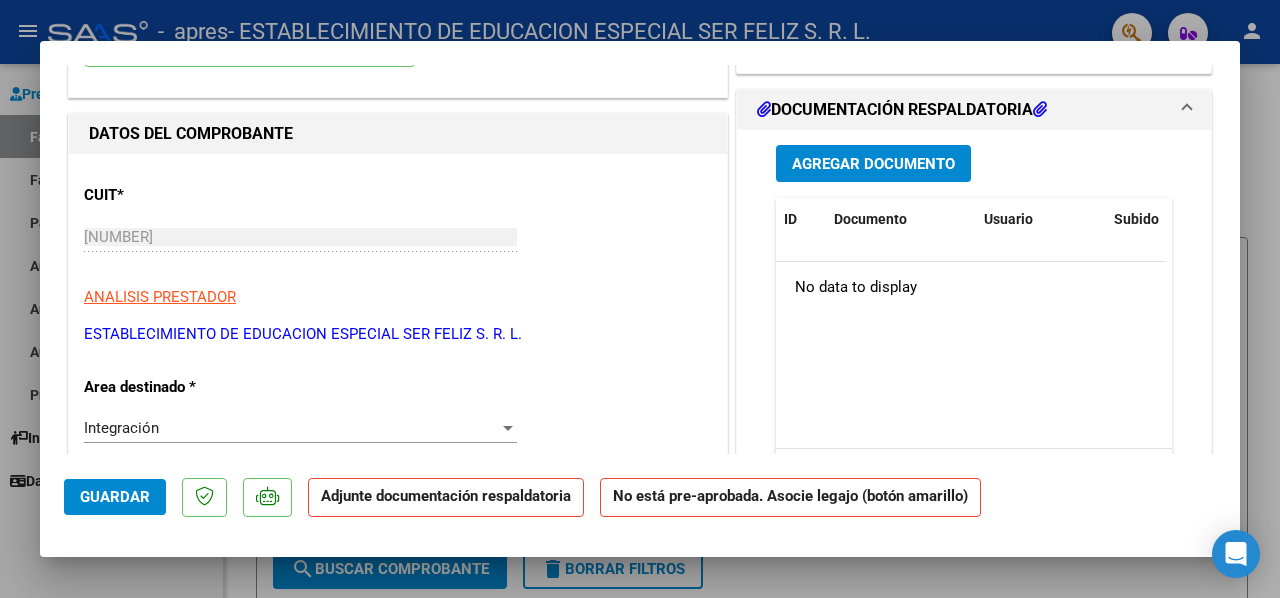 click on "Agregar Documento" at bounding box center [873, 164] 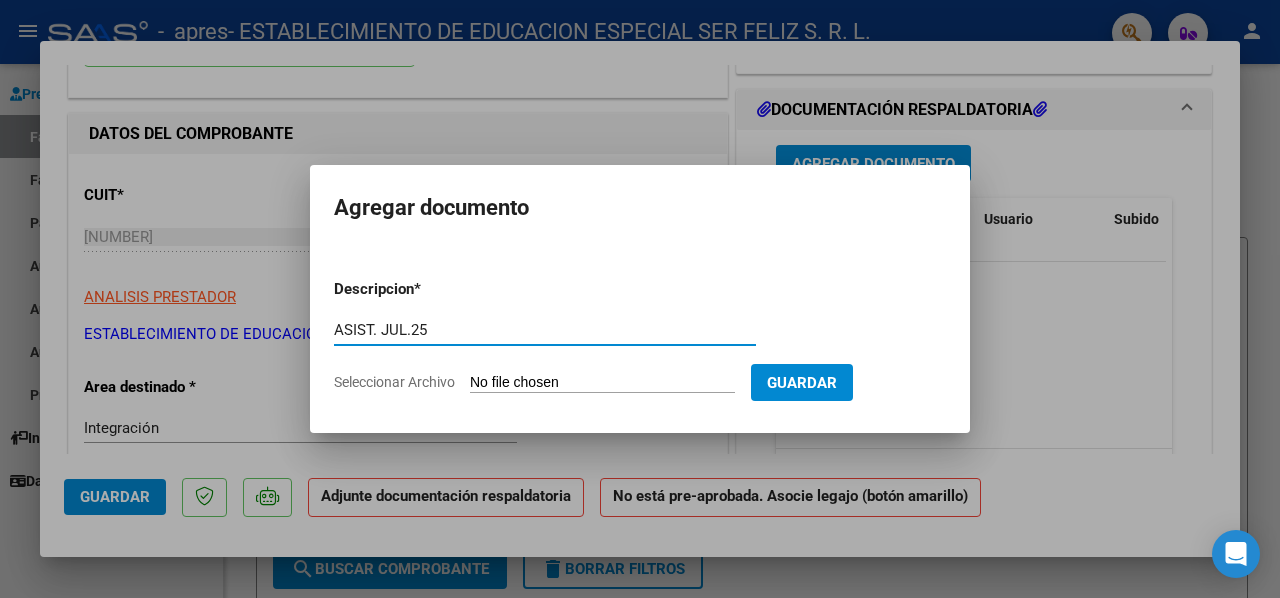 type on "ASIST. JUL.25" 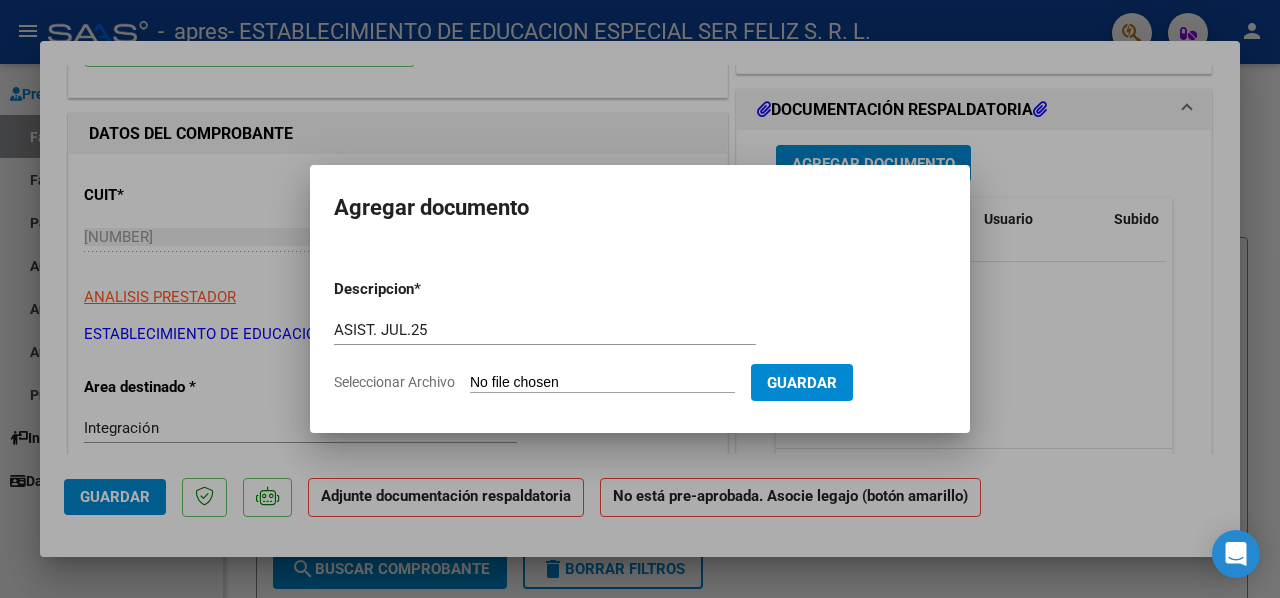 type on "C:\fakepath\[LAST] [LAST] [LAST] - CONCU- JULIO 2025.pdf" 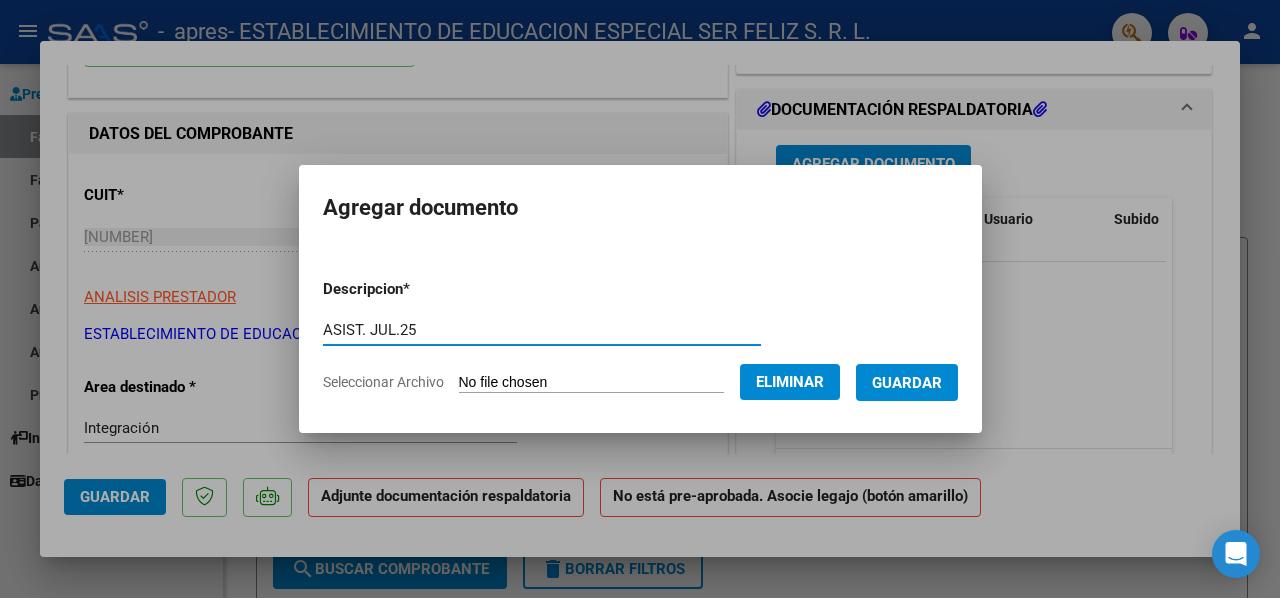 click on "Guardar" at bounding box center [907, 383] 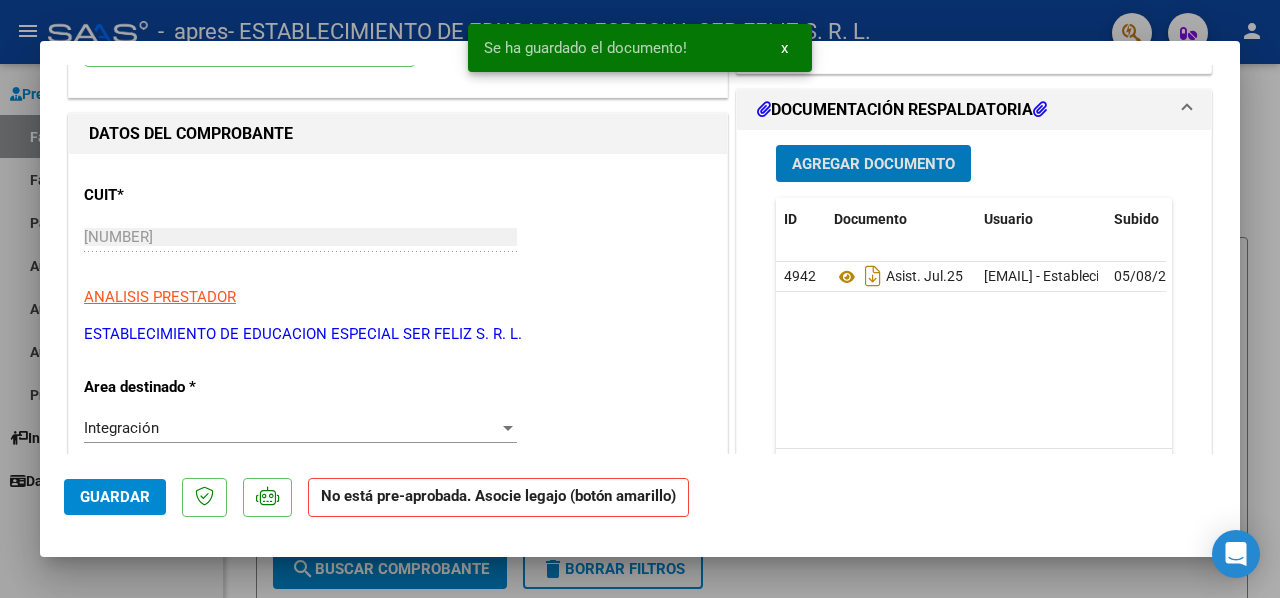 click on "Agregar Documento" at bounding box center [873, 164] 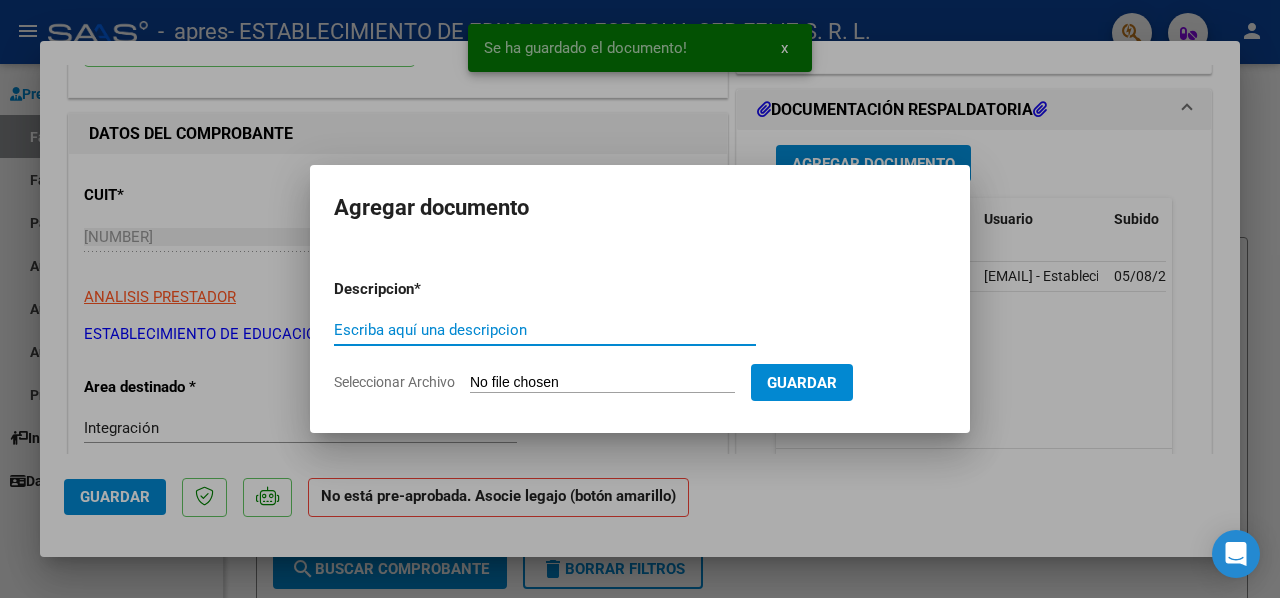 click on "Escriba aquí una descripcion" at bounding box center (545, 330) 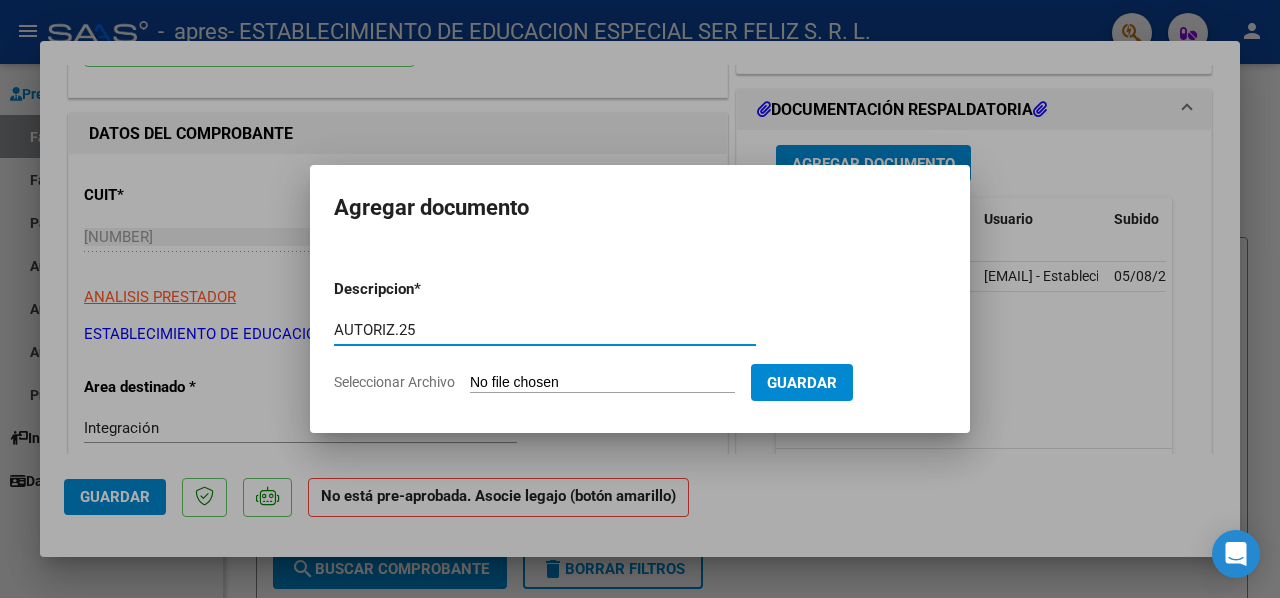 type on "AUTORIZ.25" 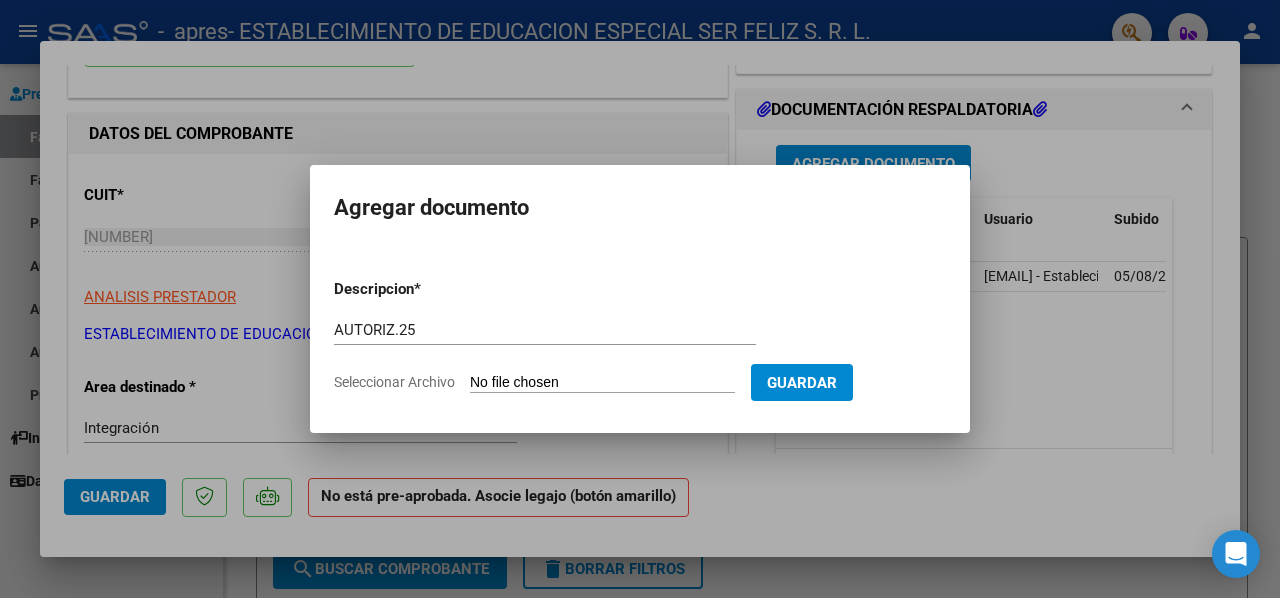 type on "C:\fakepath\[LAST] [LAST] [LAST] 2025 AUTORIZACIÓN .pdf" 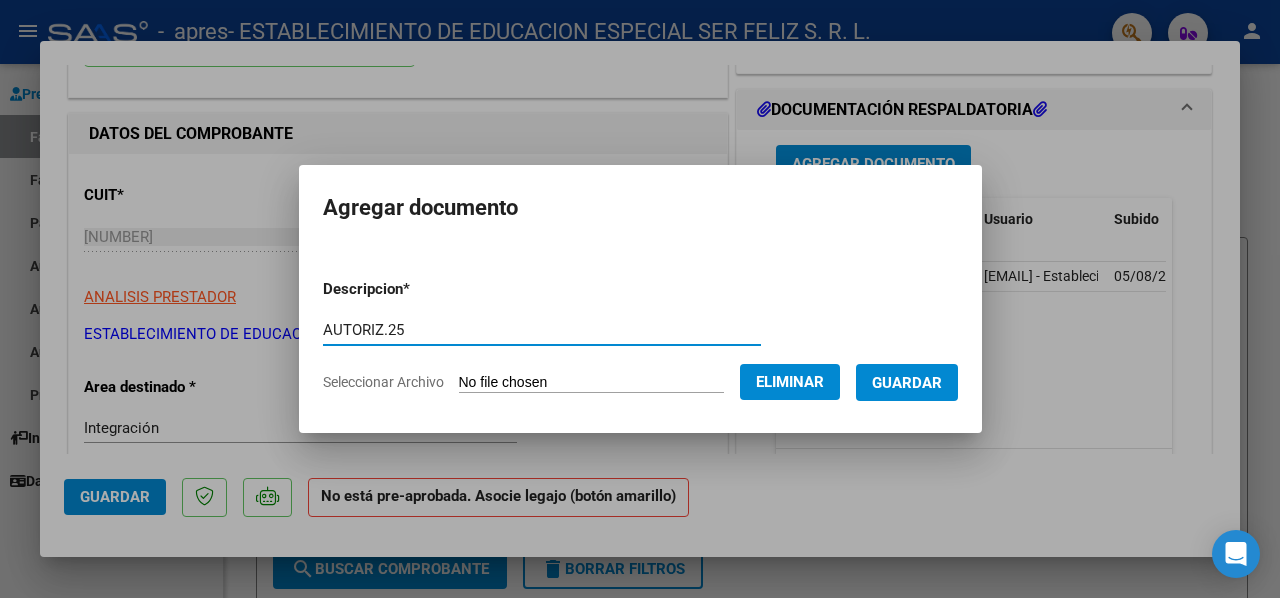 click on "Guardar" at bounding box center (907, 383) 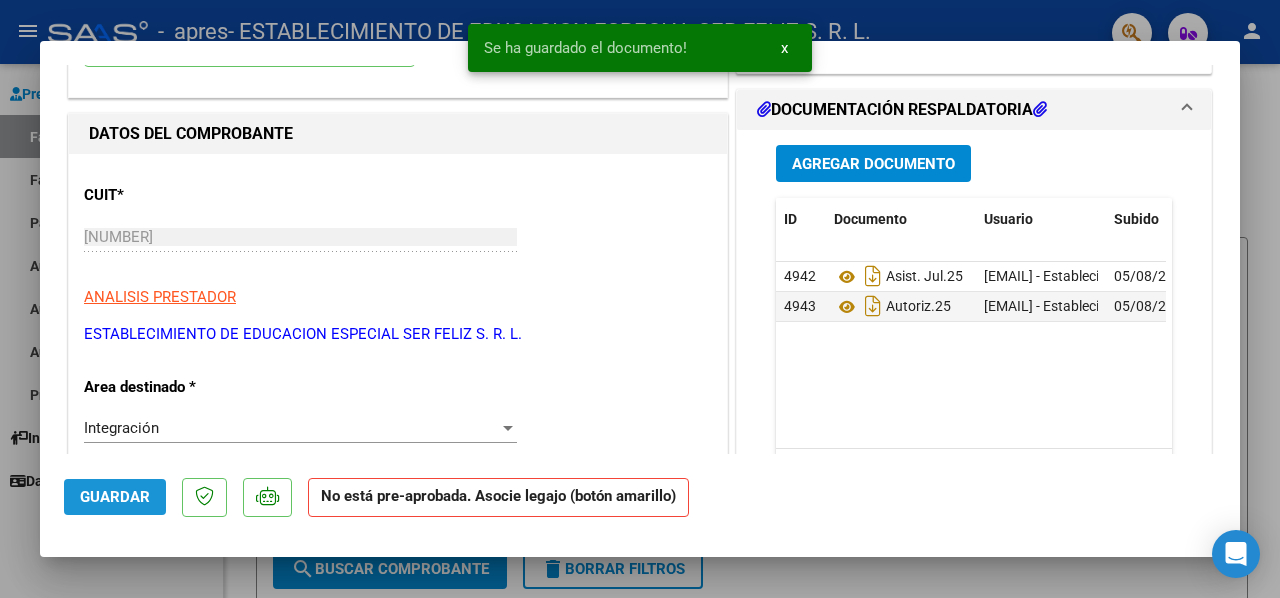 click on "Guardar" 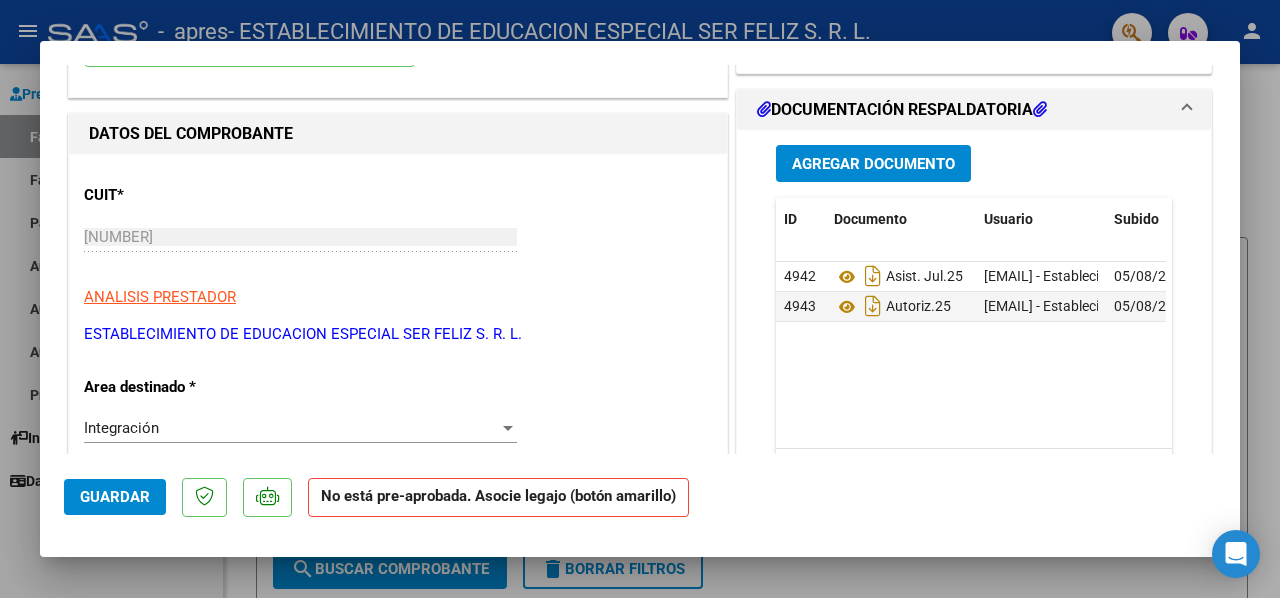 click at bounding box center (640, 299) 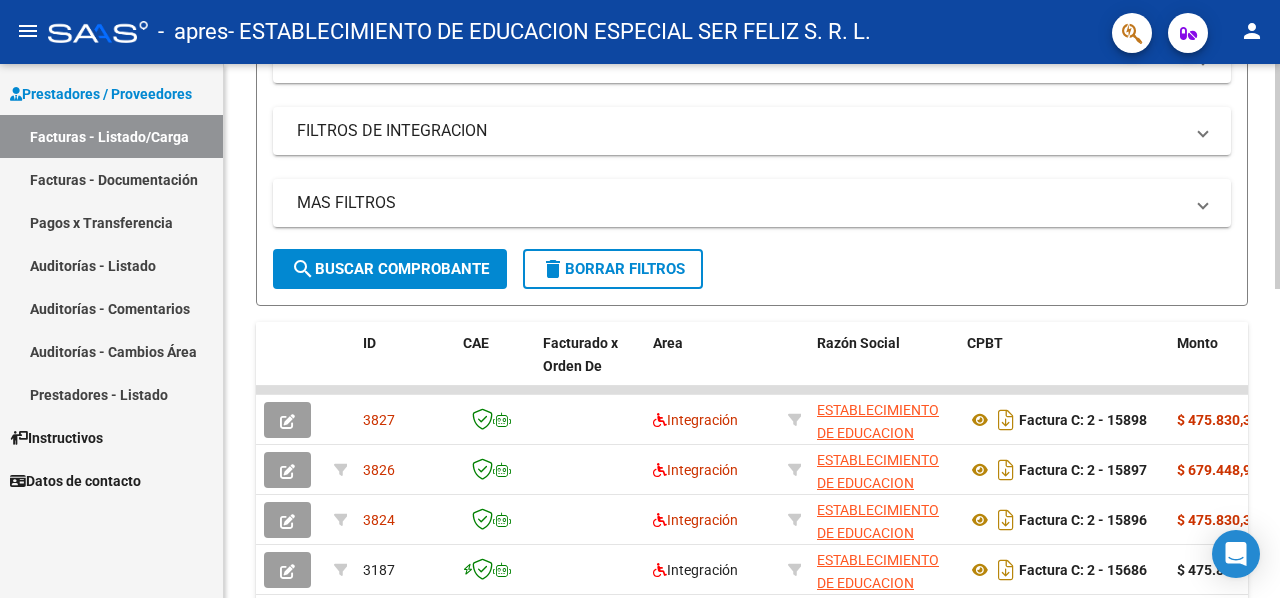 scroll, scrollTop: 0, scrollLeft: 0, axis: both 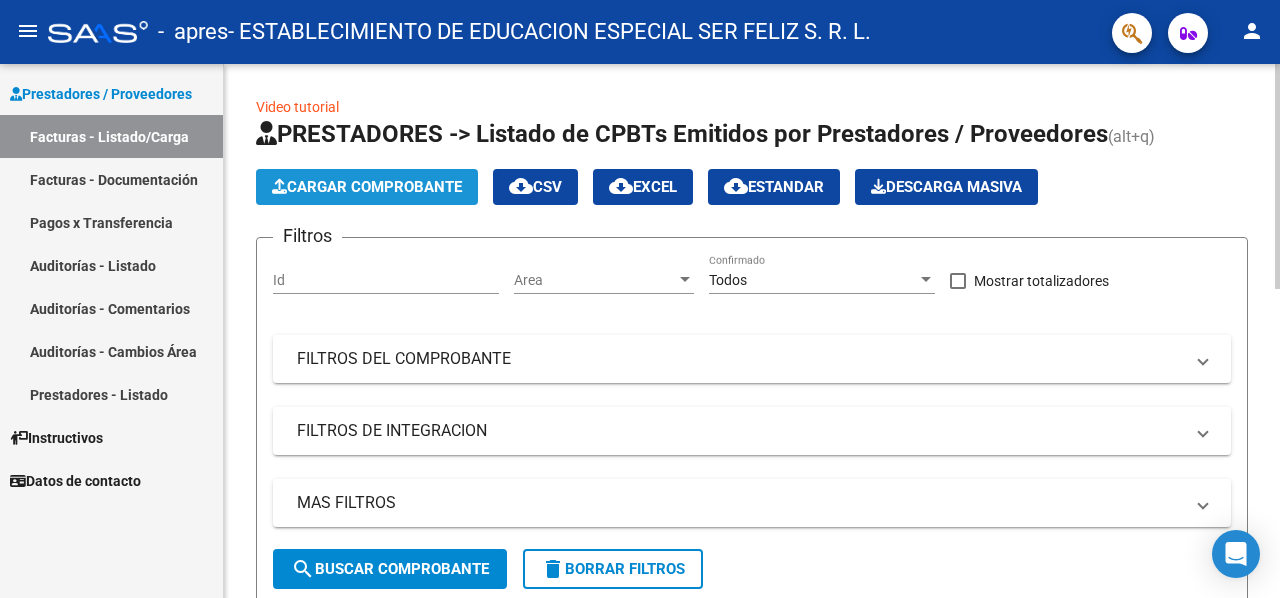 click on "Cargar Comprobante" 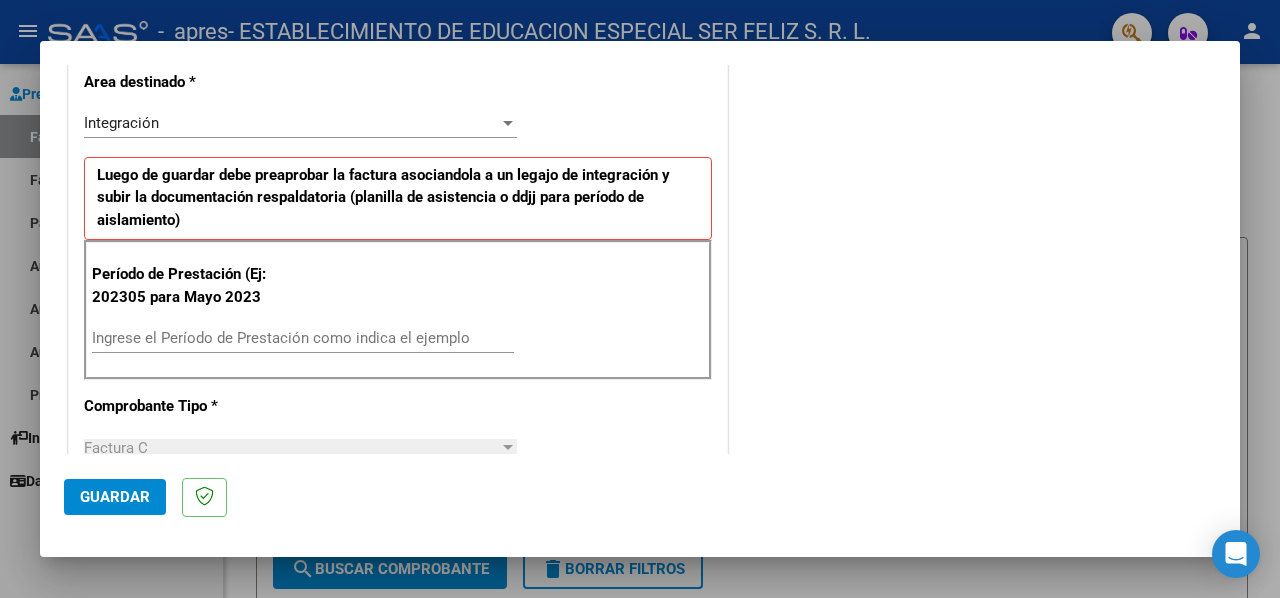 scroll, scrollTop: 400, scrollLeft: 0, axis: vertical 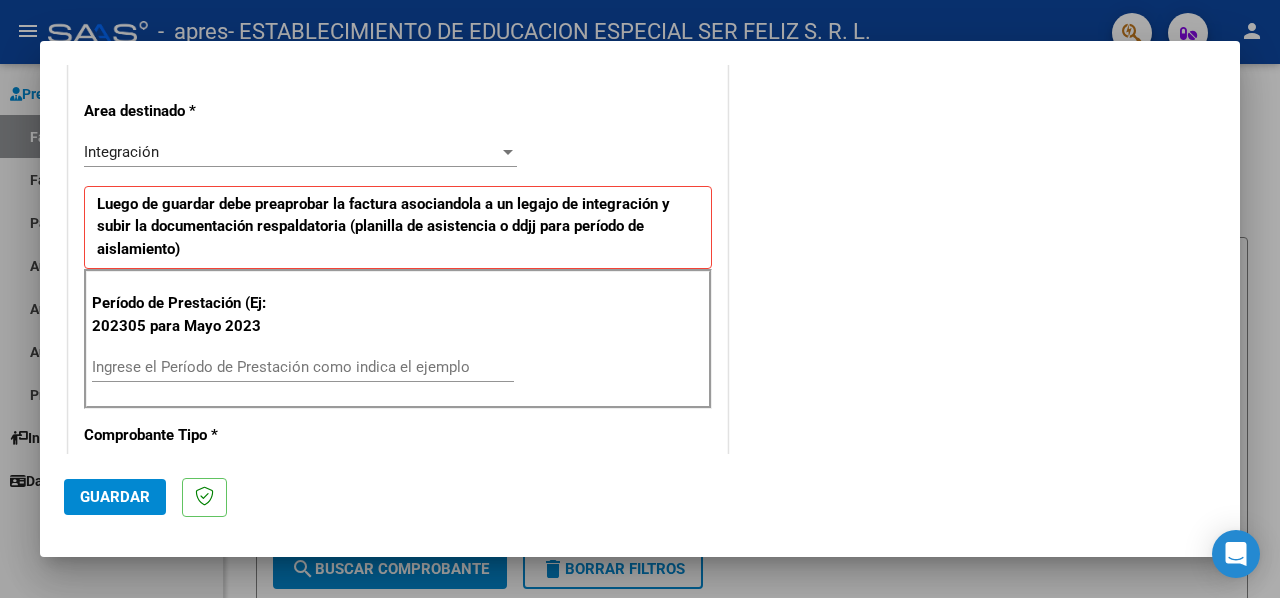 click on "Ingrese el Período de Prestación como indica el ejemplo" at bounding box center [303, 367] 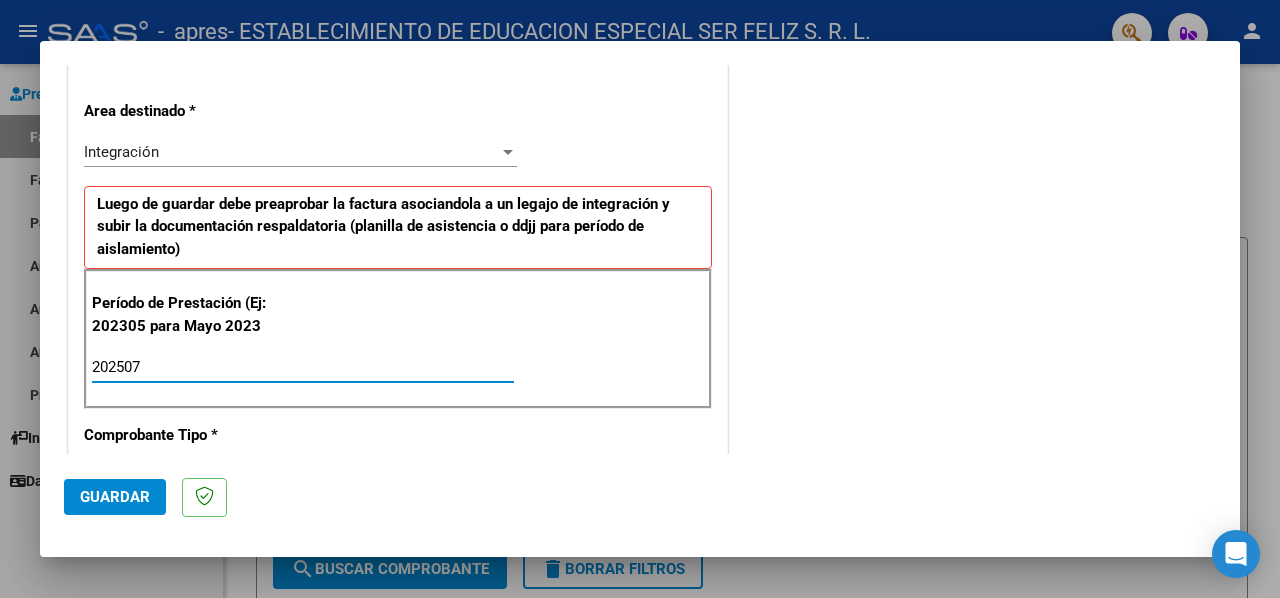 type on "202507" 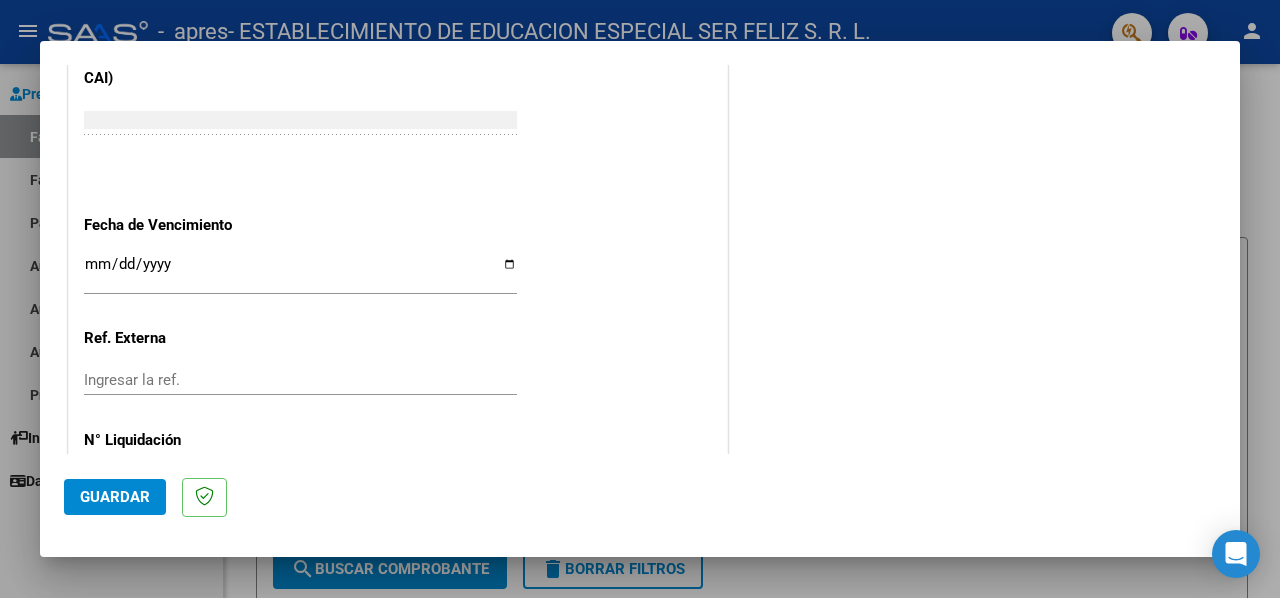 scroll, scrollTop: 1300, scrollLeft: 0, axis: vertical 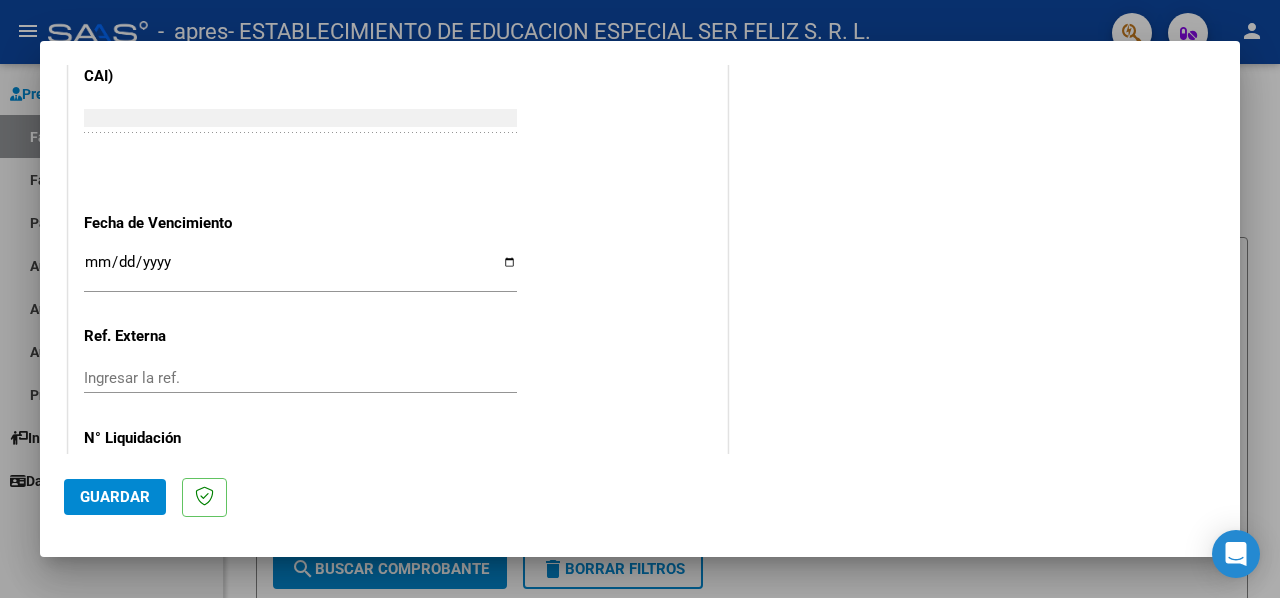 click on "Ingresar la fecha" at bounding box center [300, 270] 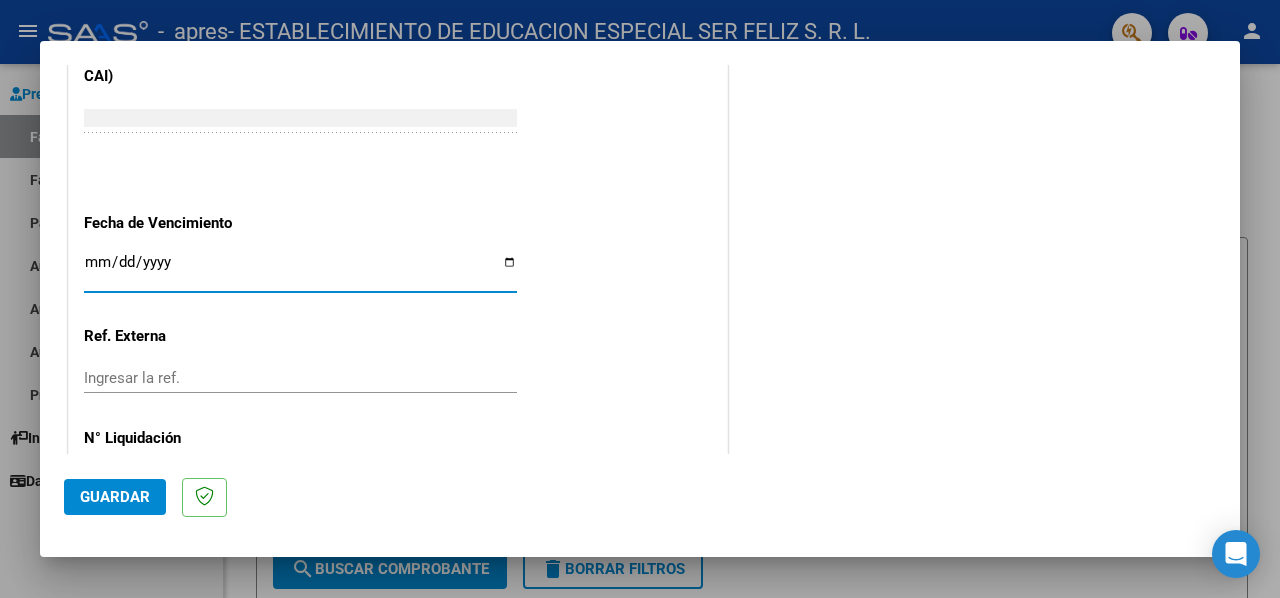 type on "2025-08-13" 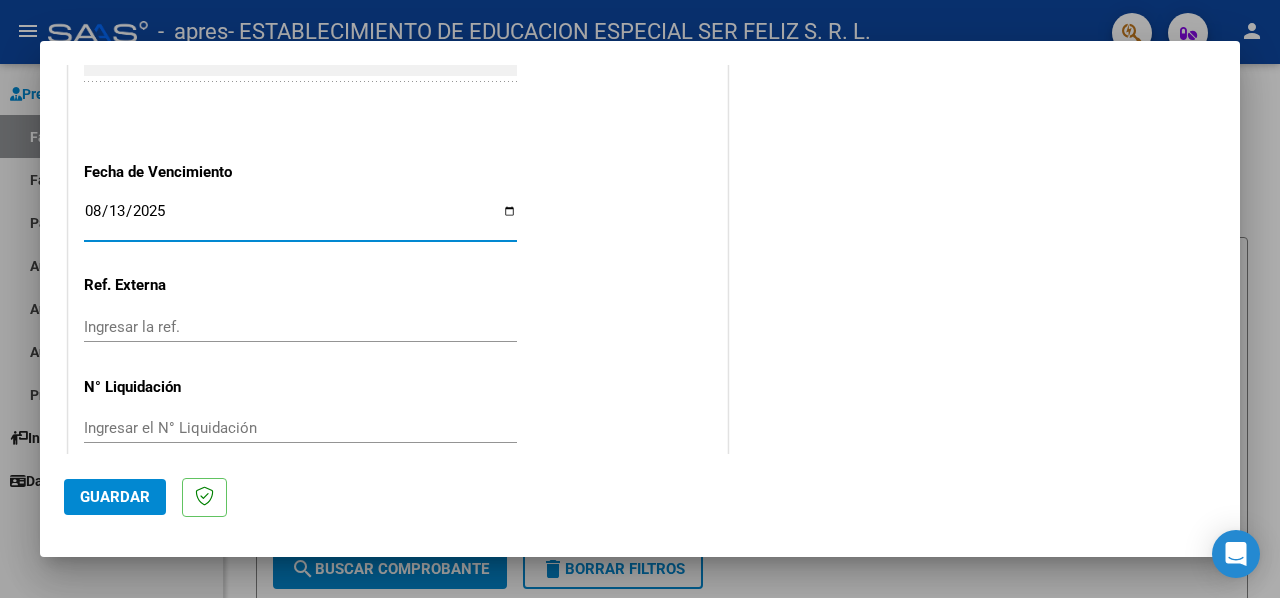 scroll, scrollTop: 1374, scrollLeft: 0, axis: vertical 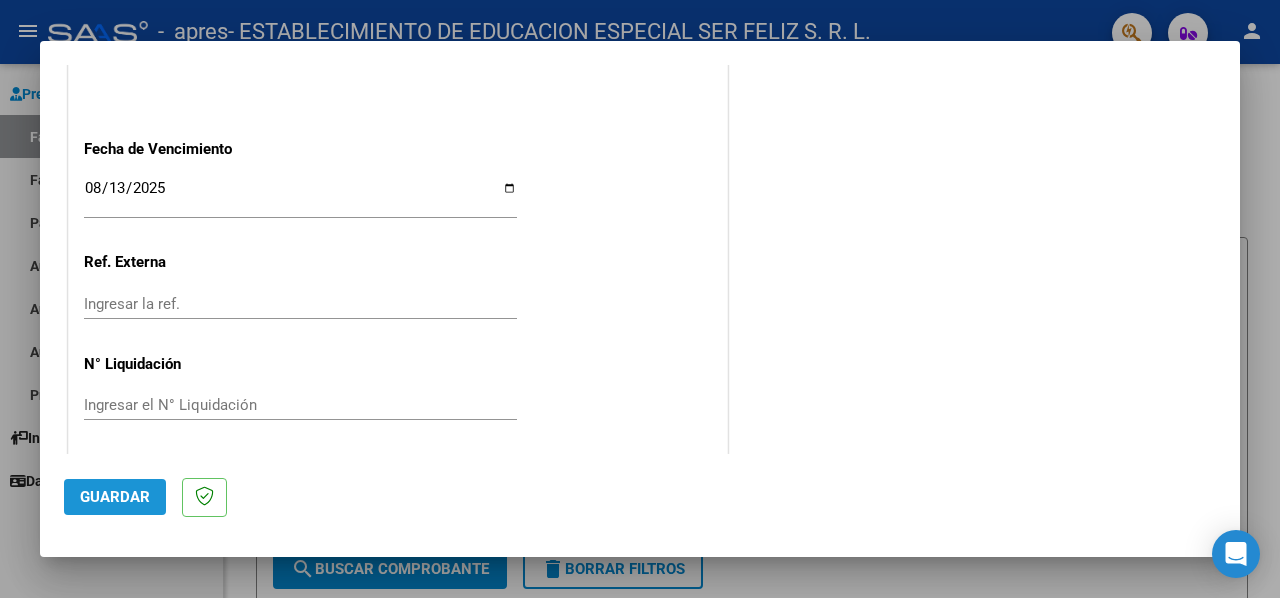click on "Guardar" 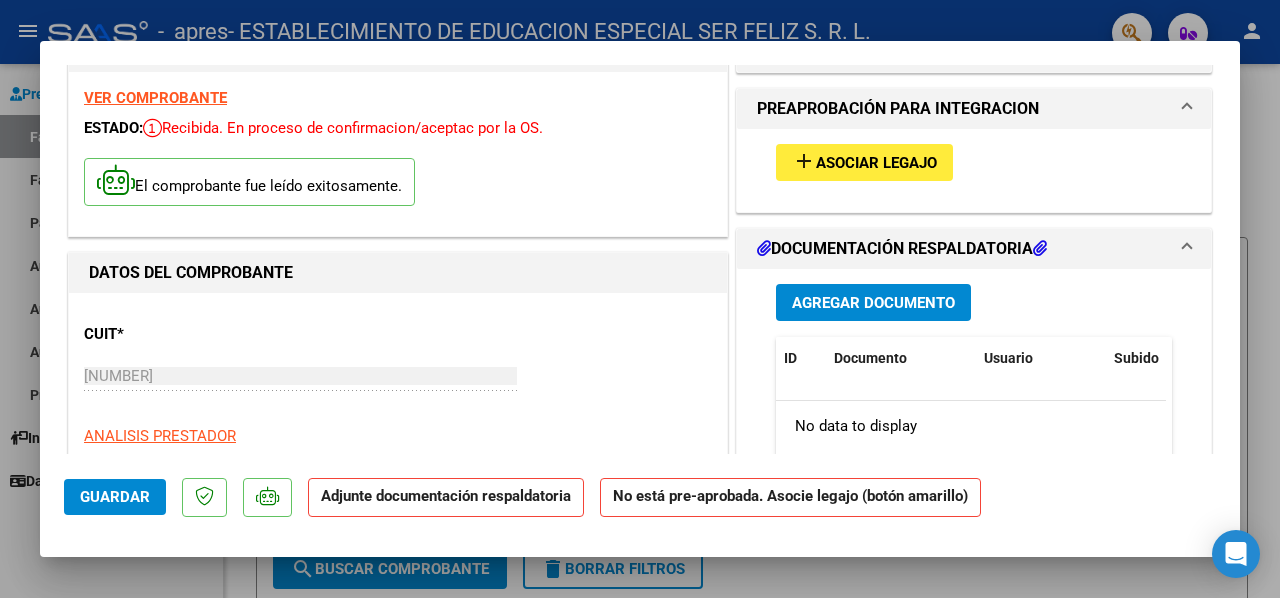 scroll, scrollTop: 0, scrollLeft: 0, axis: both 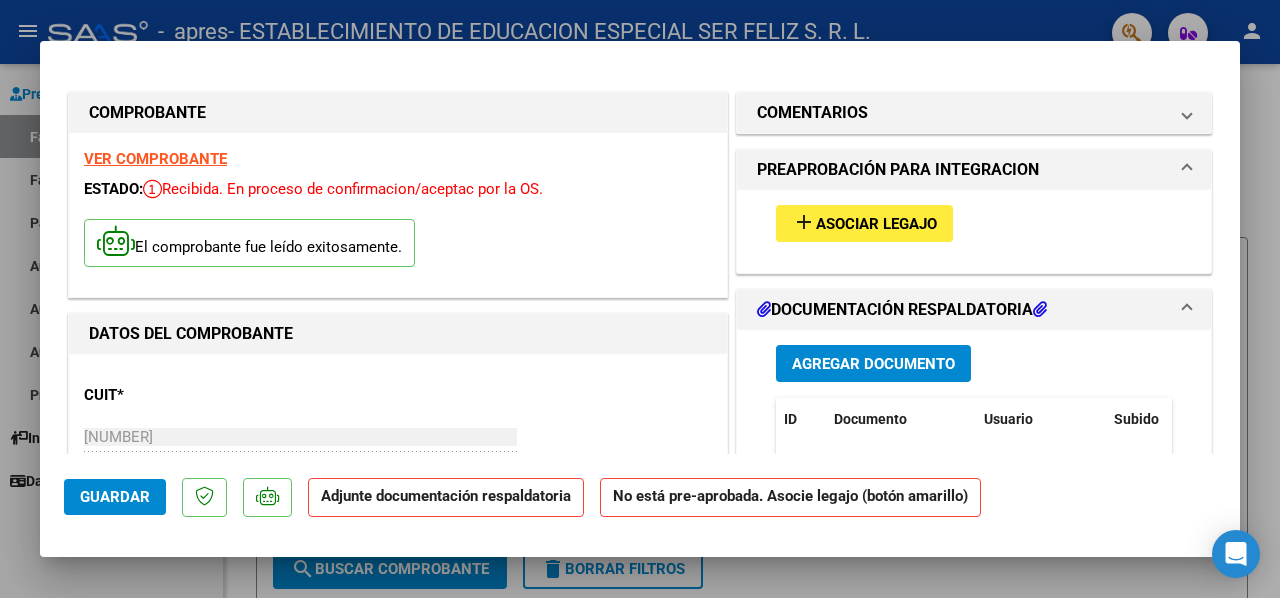 click on "Asociar Legajo" at bounding box center (876, 224) 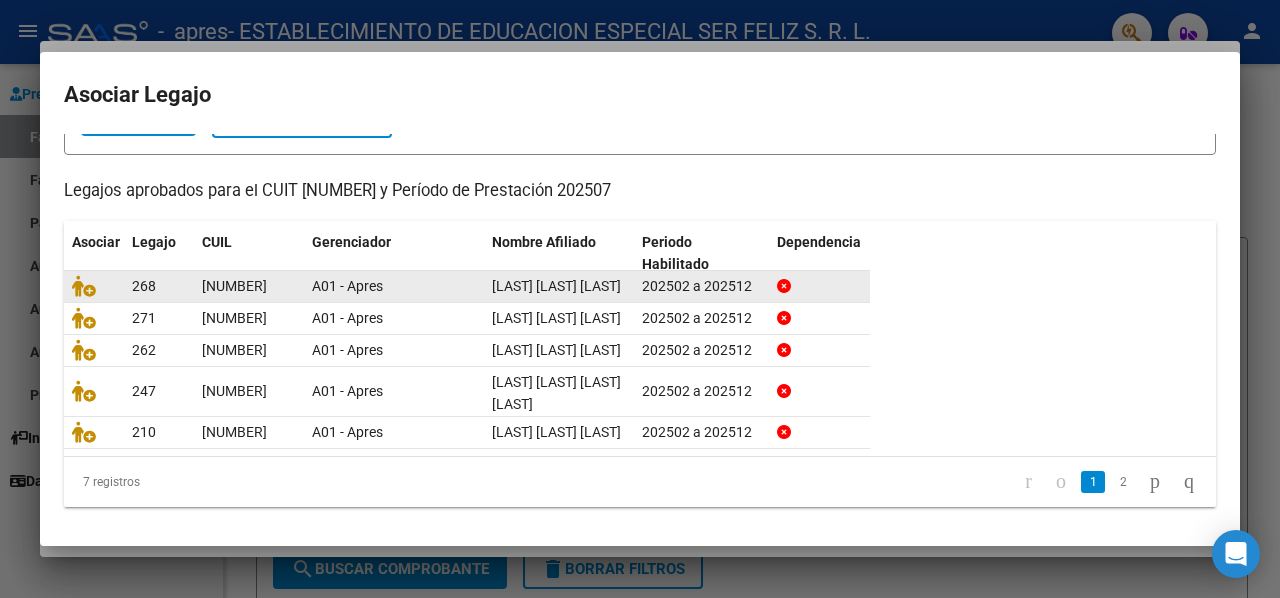 scroll, scrollTop: 200, scrollLeft: 0, axis: vertical 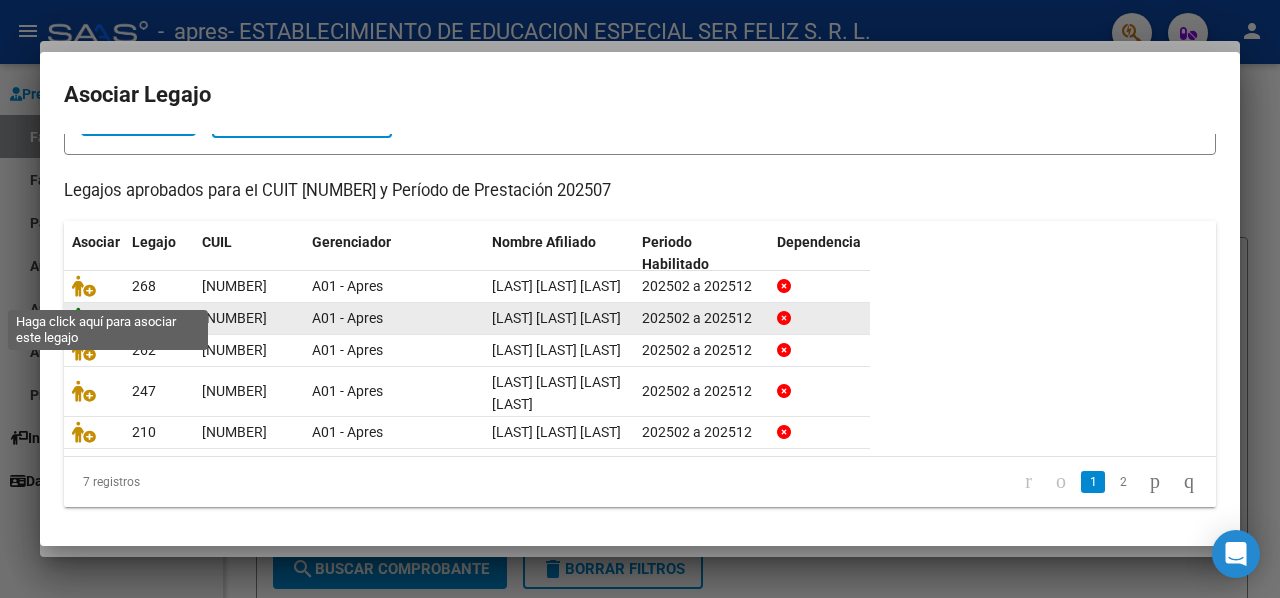 click 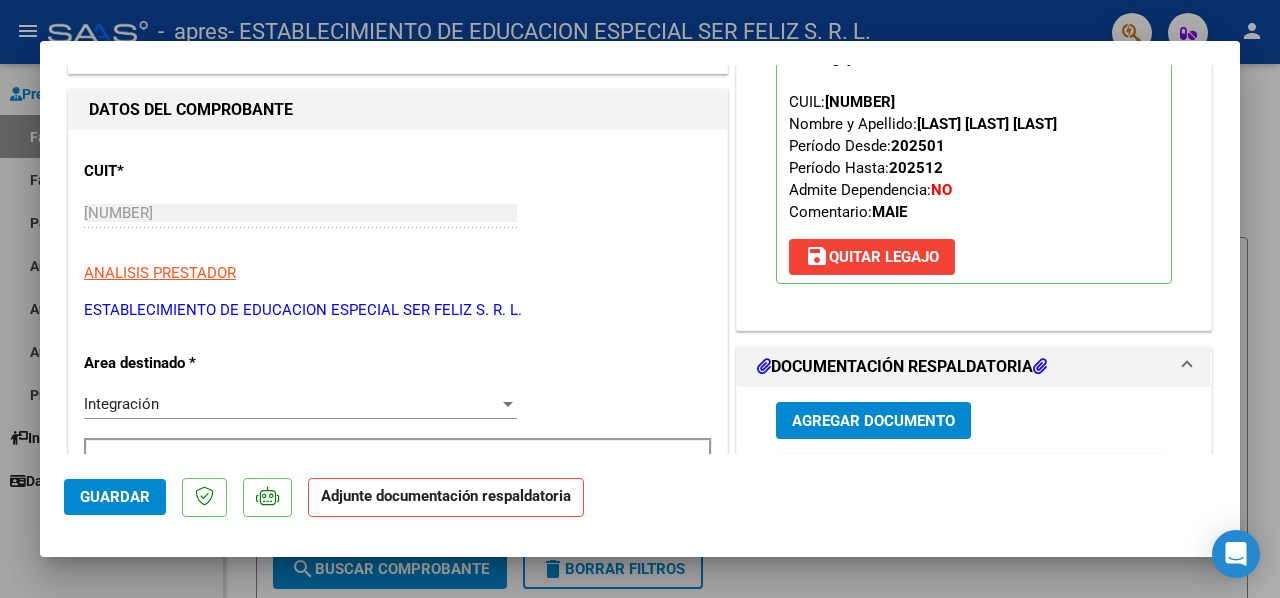 scroll, scrollTop: 300, scrollLeft: 0, axis: vertical 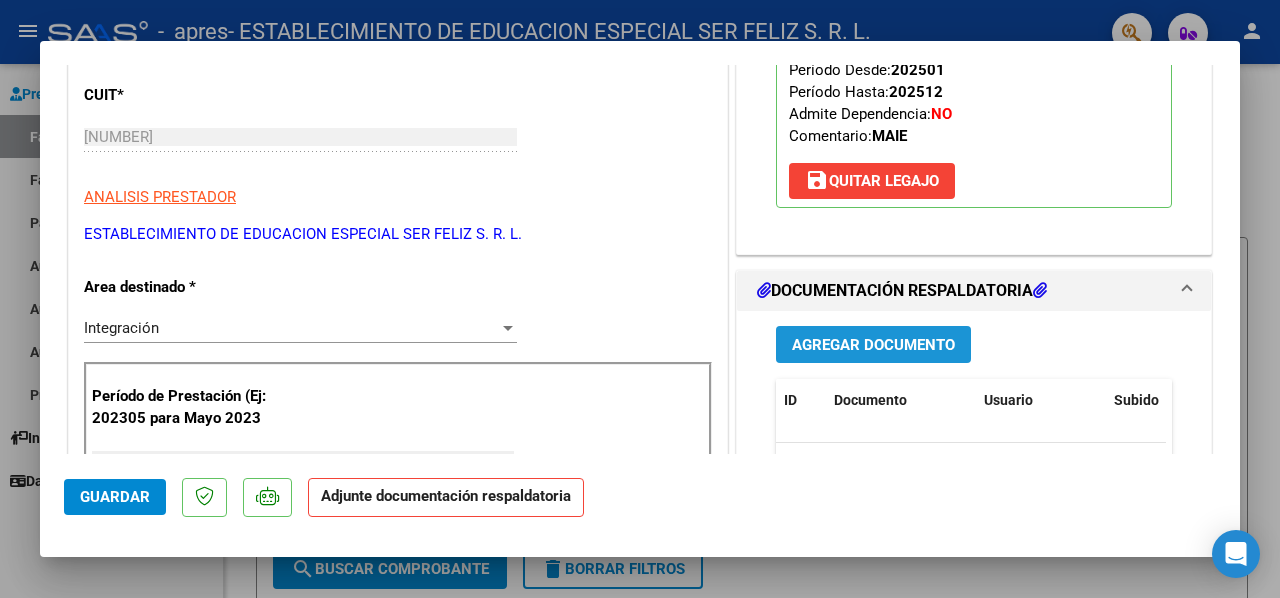 click on "Agregar Documento" at bounding box center [873, 345] 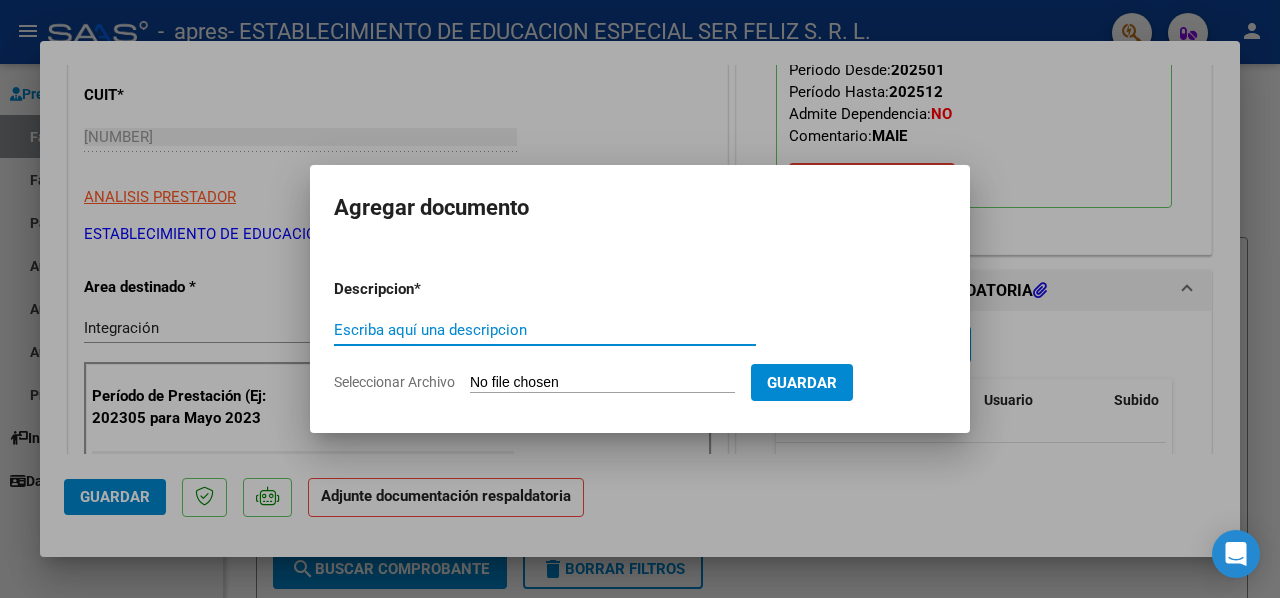type on "S" 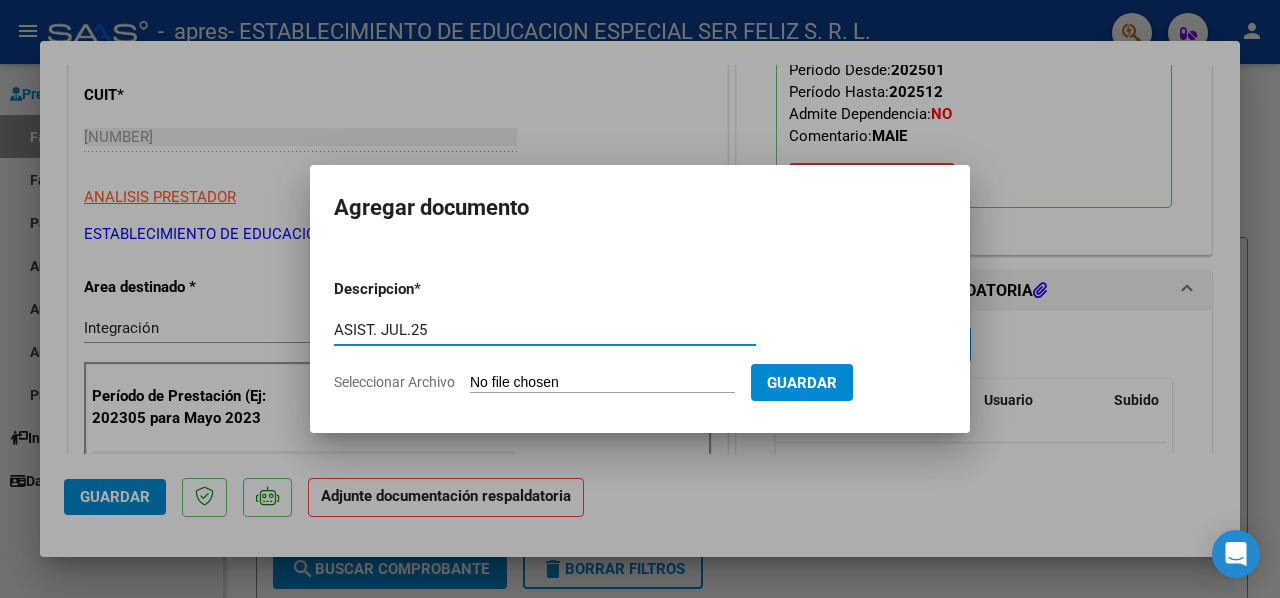 type on "ASIST. JUL.25" 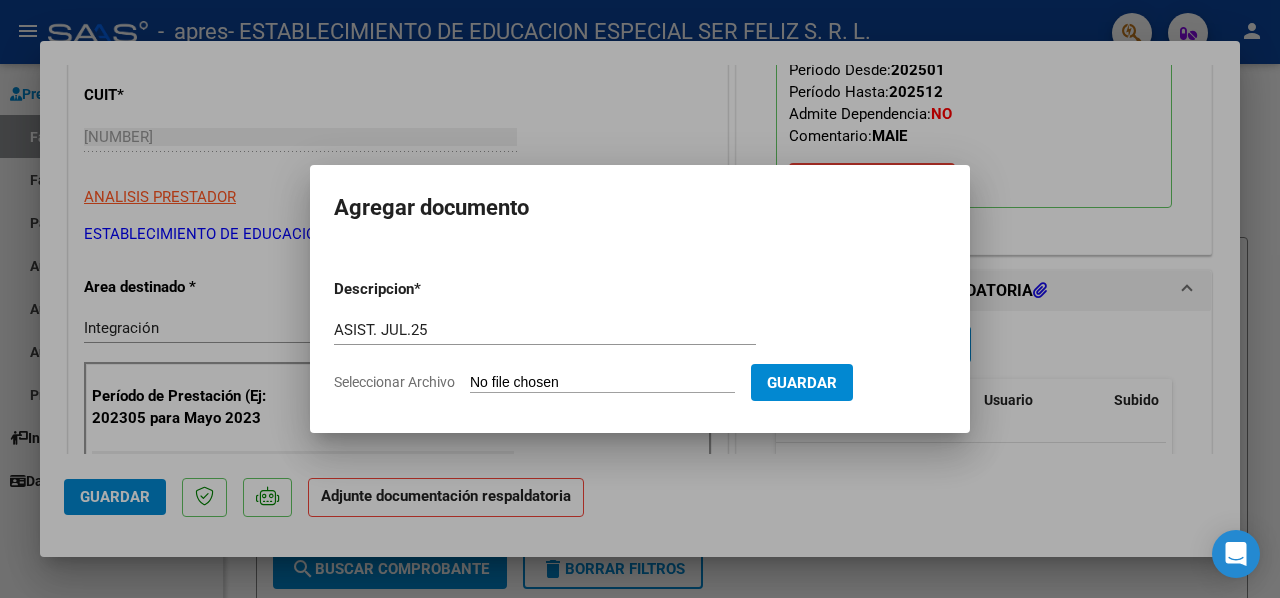 type on "C:\fakepath\[LAST] [LAST] CONCU JULIO 2025.pdf" 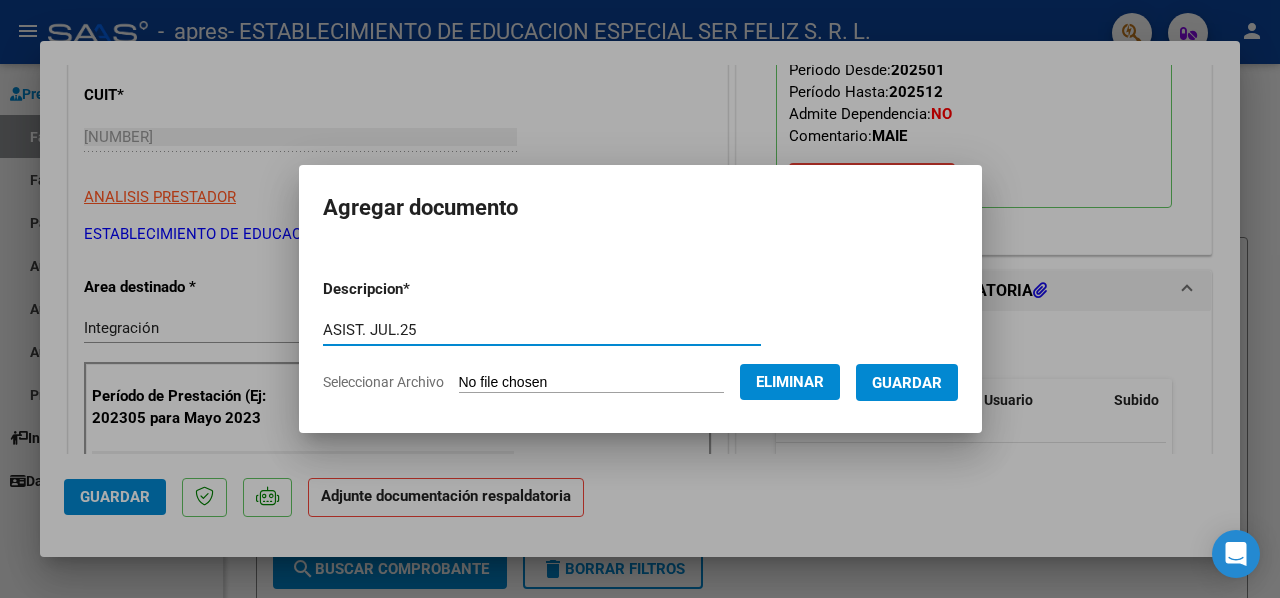click on "Guardar" at bounding box center (907, 383) 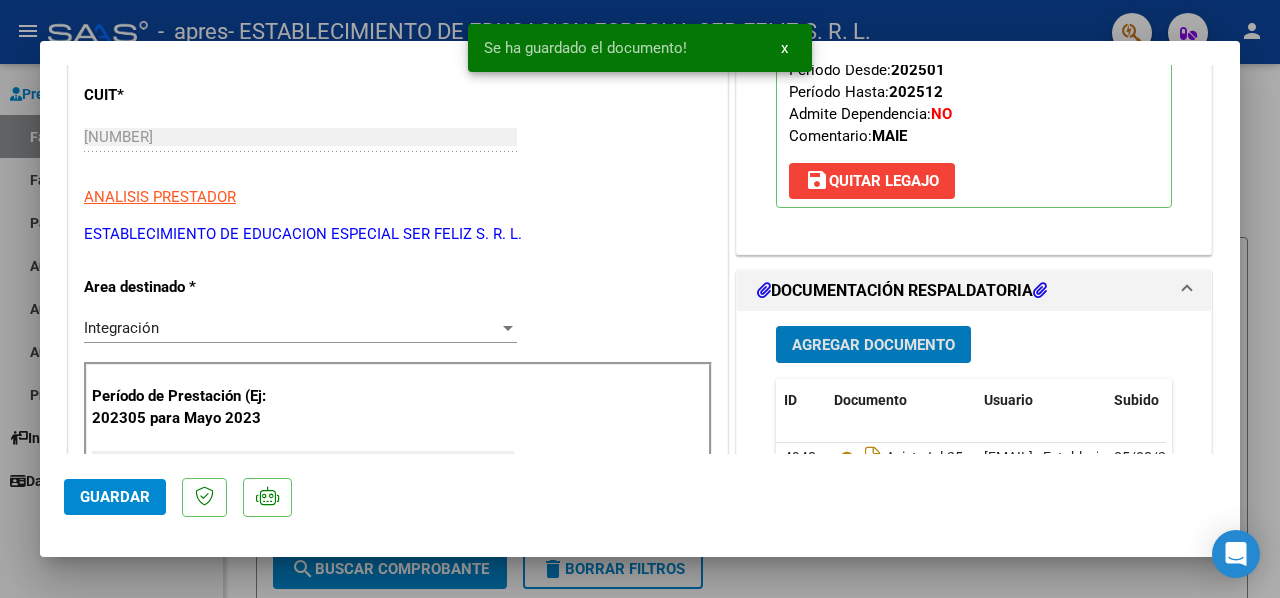click on "Agregar Documento" at bounding box center [873, 344] 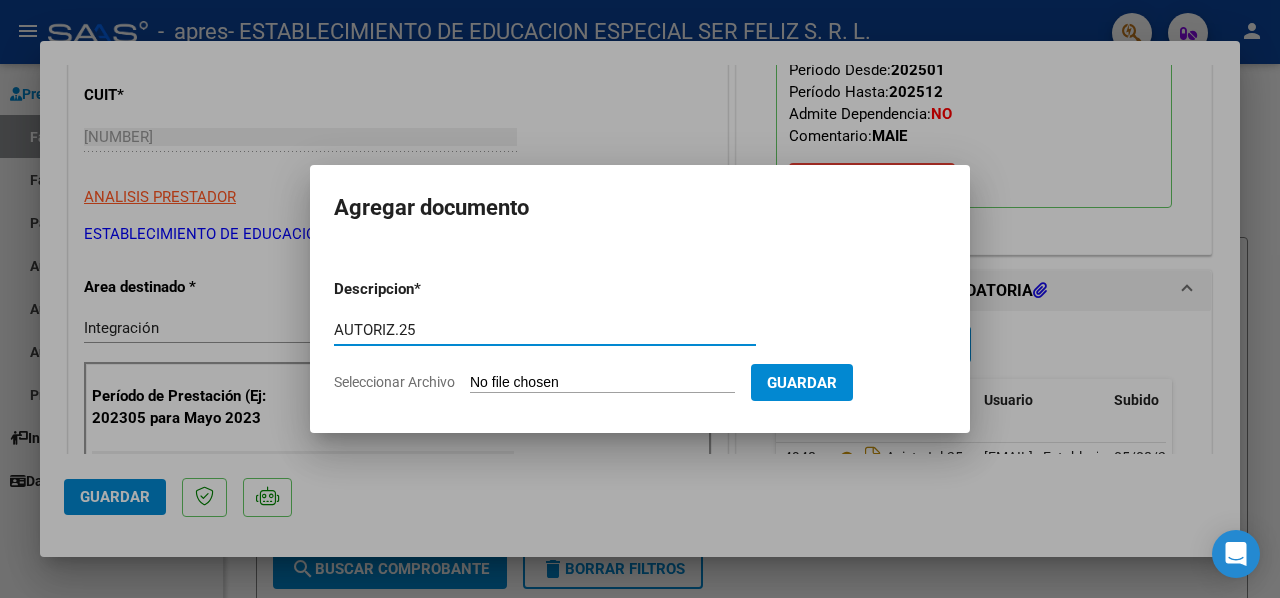 type on "AUTORIZ.25" 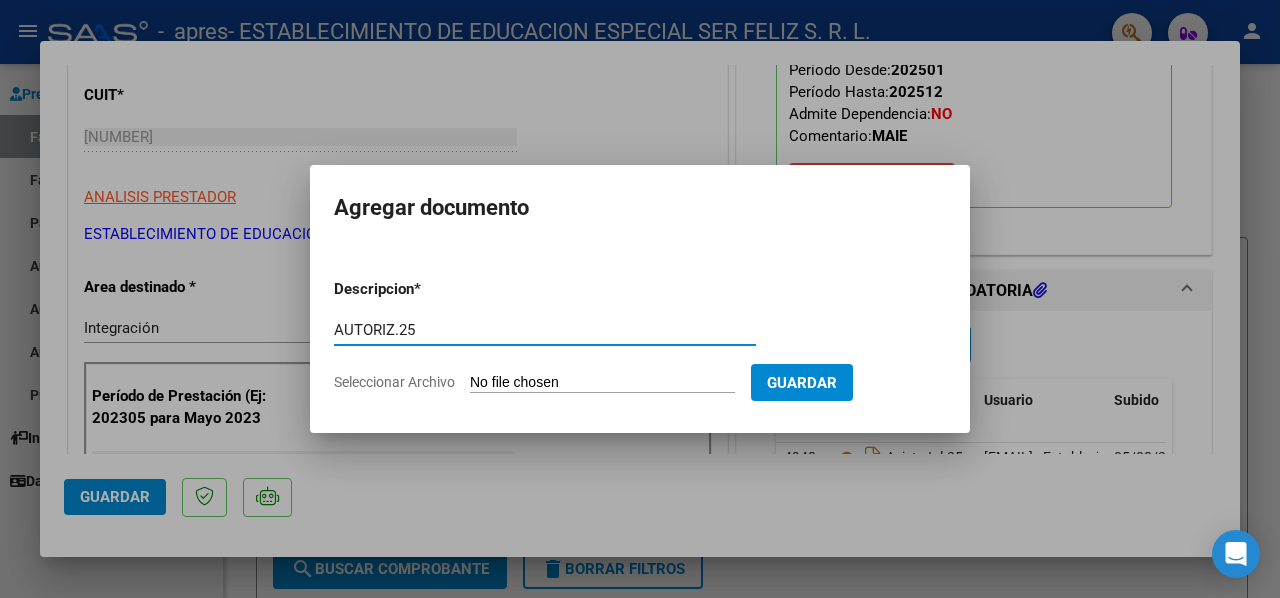 type on "C:\fakepath\[LAST] [LAST] [LAST] 2025 AUTORIZACIÓN .pdf" 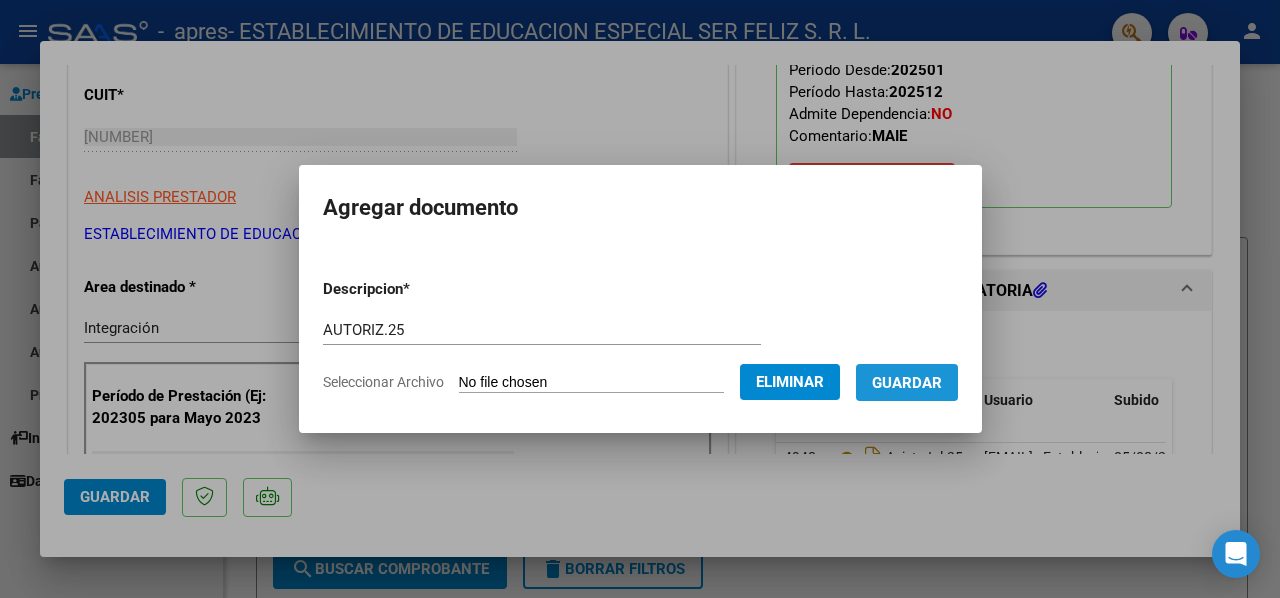 click on "Guardar" at bounding box center (907, 382) 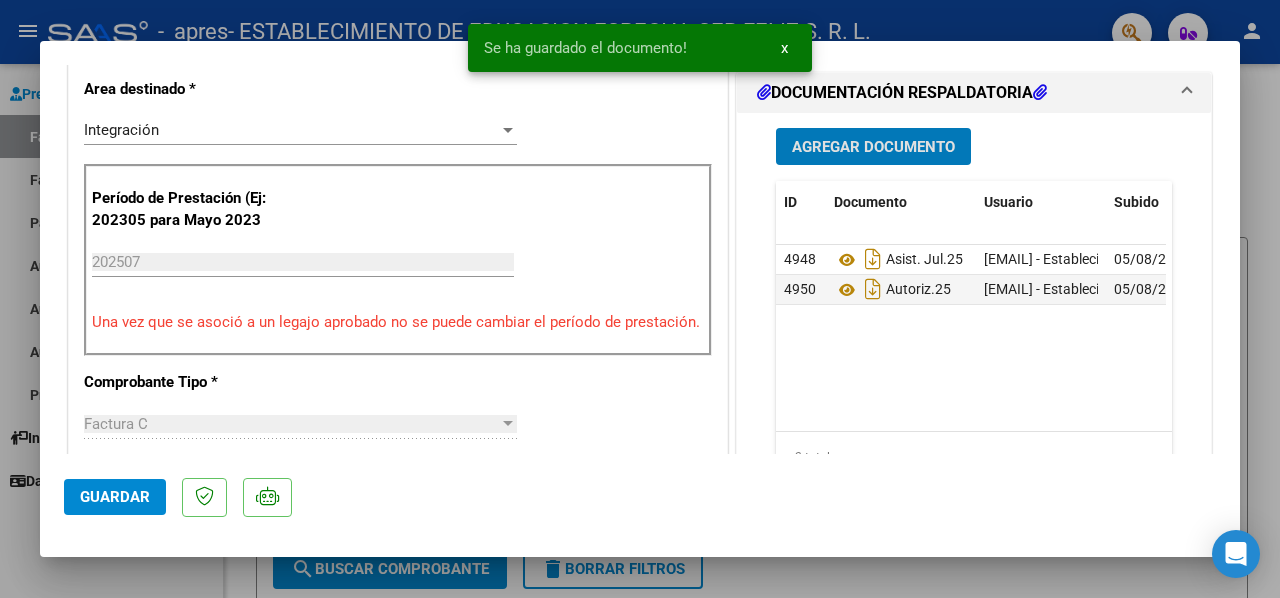 scroll, scrollTop: 500, scrollLeft: 0, axis: vertical 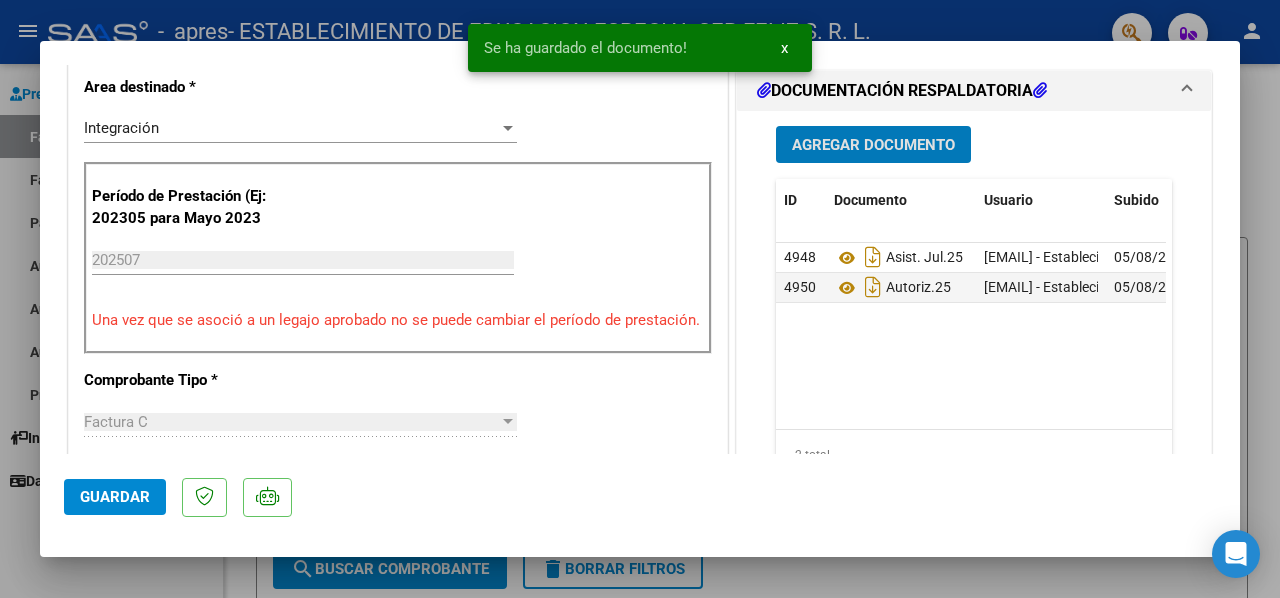 click on "Guardar" 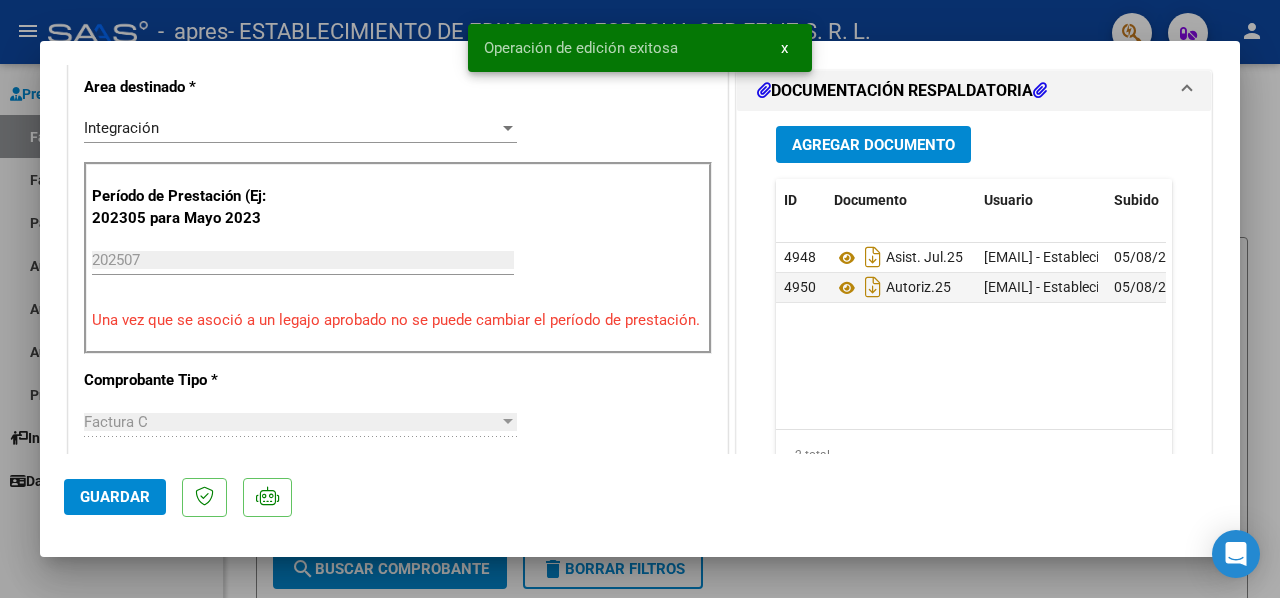 click at bounding box center [640, 299] 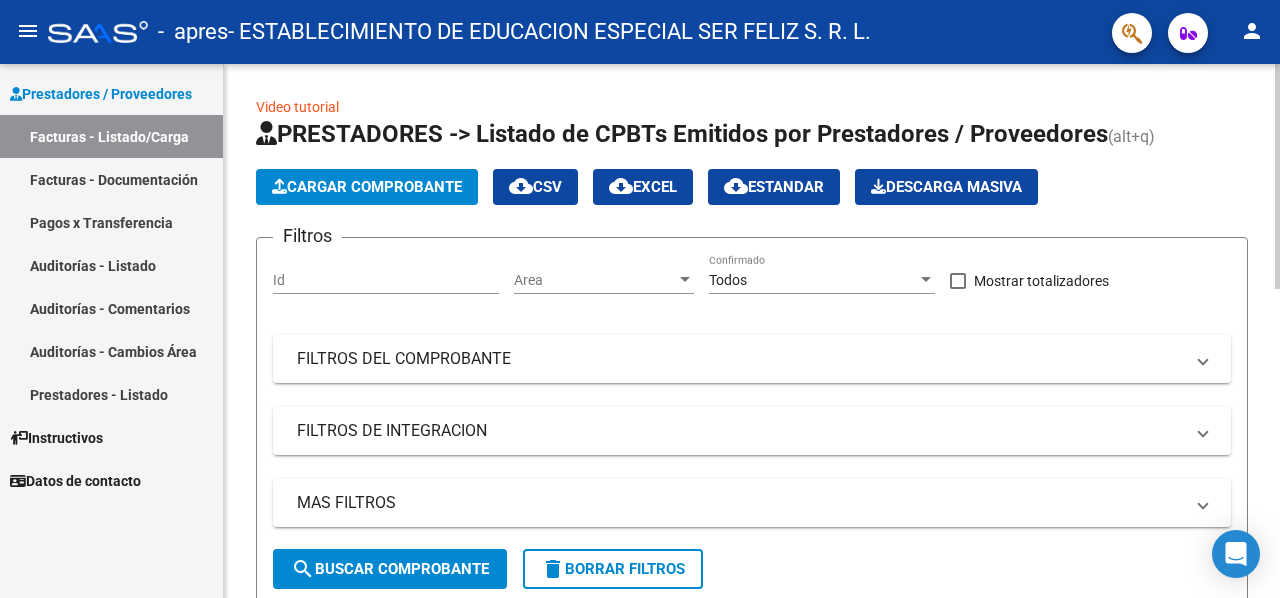 click on "Cargar Comprobante" 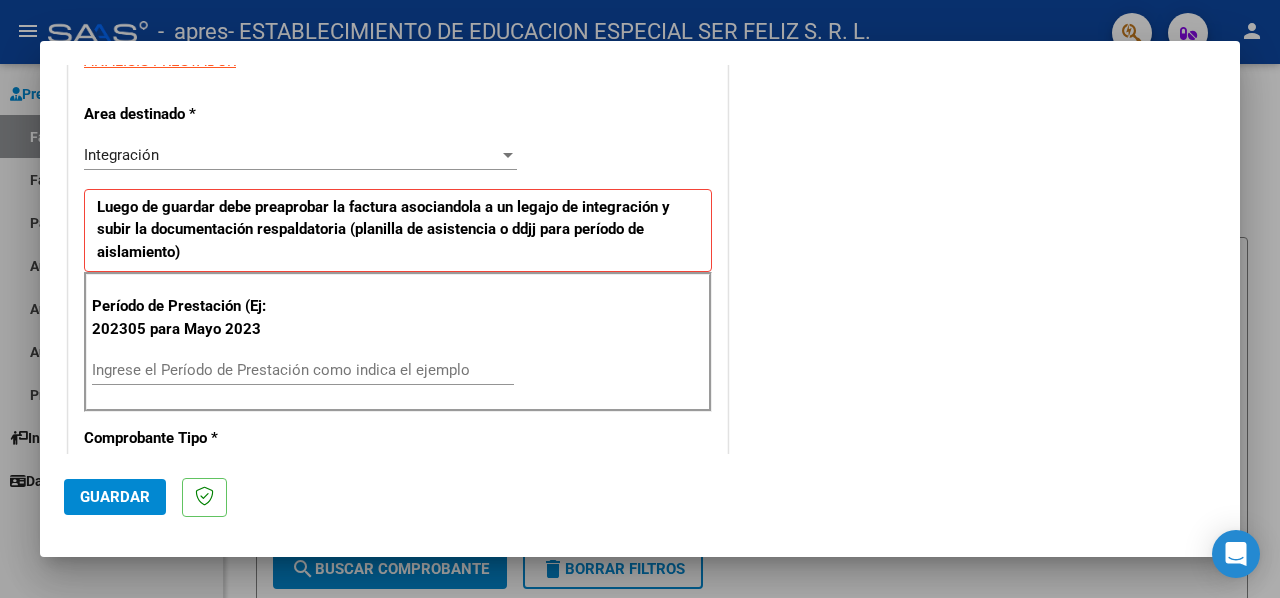 scroll, scrollTop: 400, scrollLeft: 0, axis: vertical 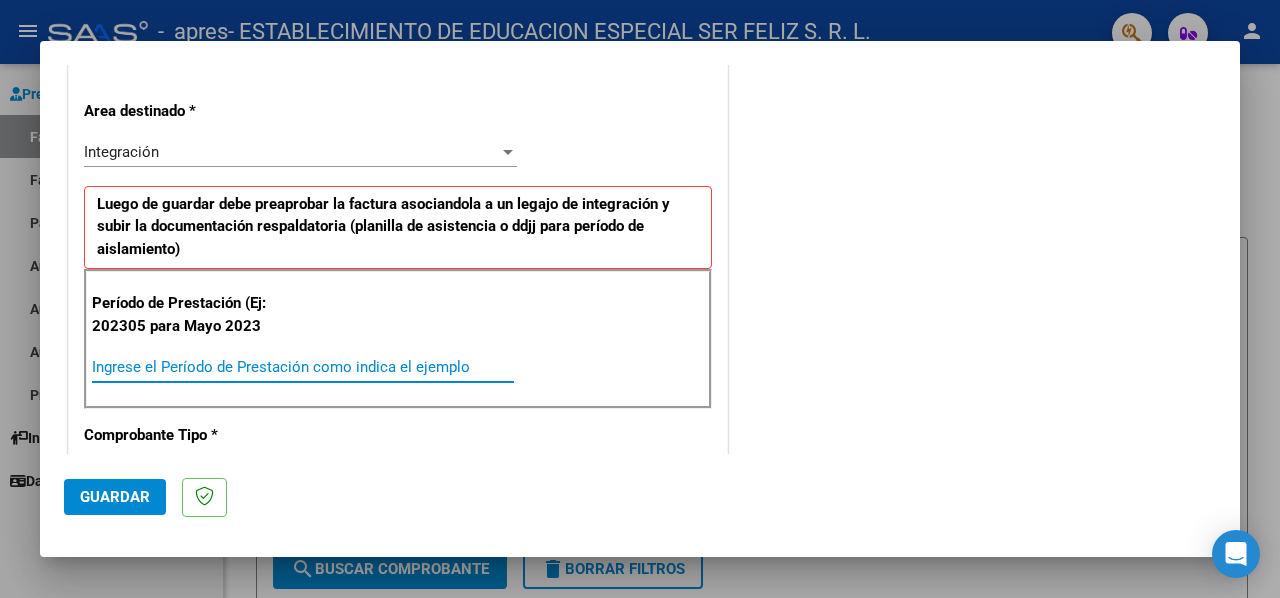 click on "Ingrese el Período de Prestación como indica el ejemplo" at bounding box center [303, 367] 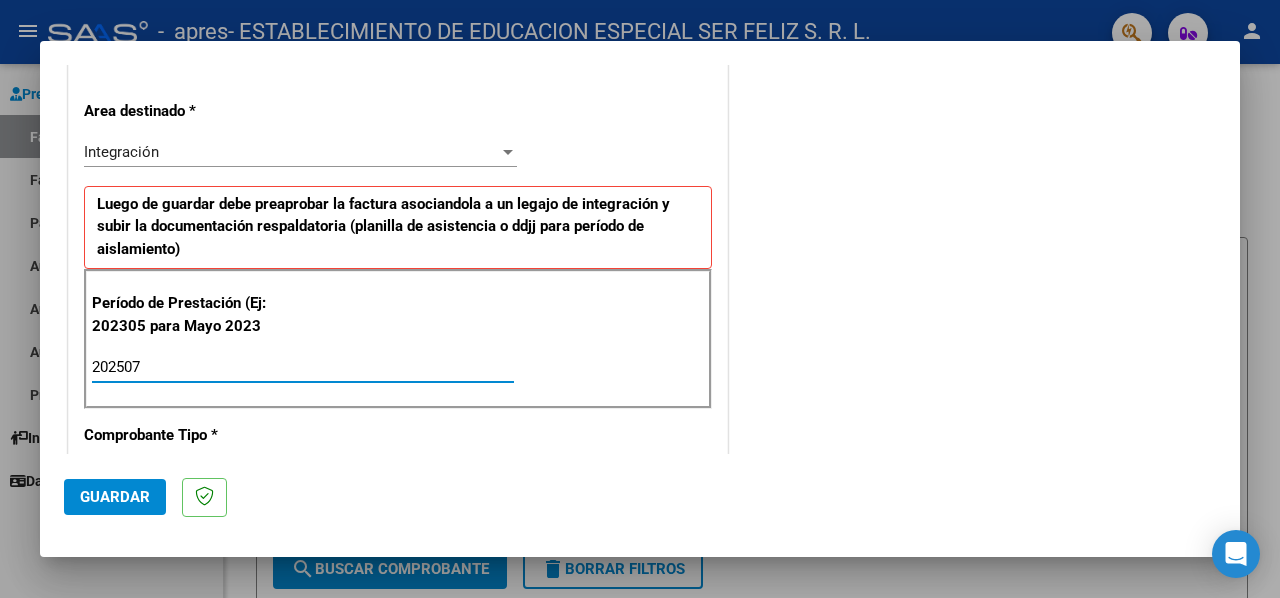 type on "202507" 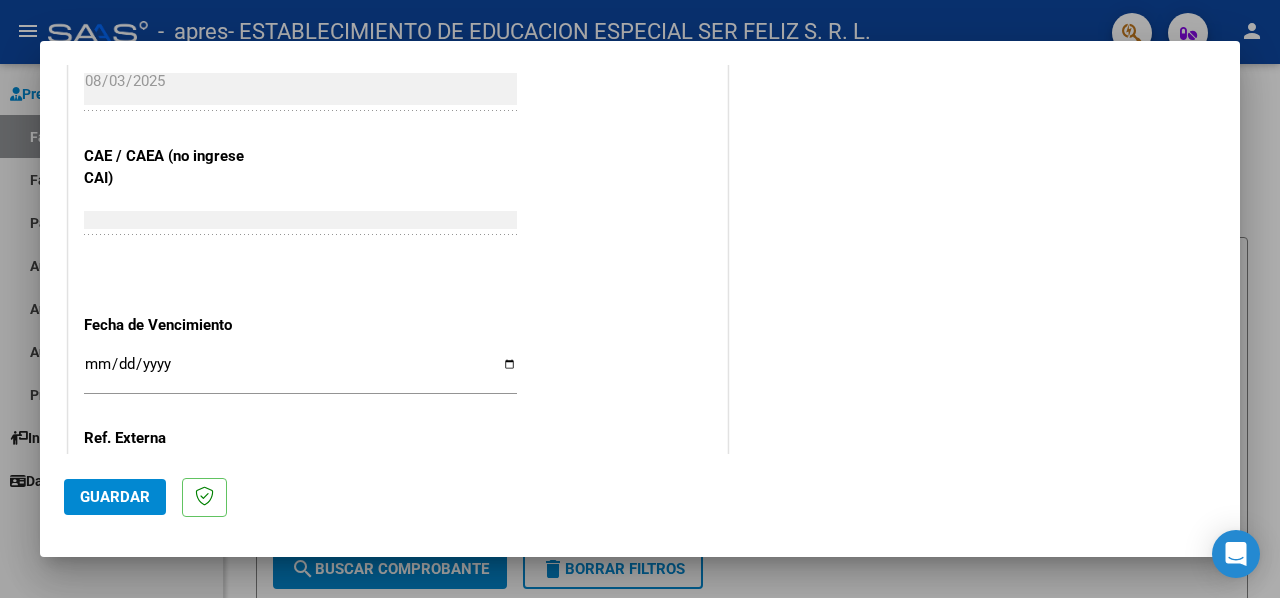 scroll, scrollTop: 1200, scrollLeft: 0, axis: vertical 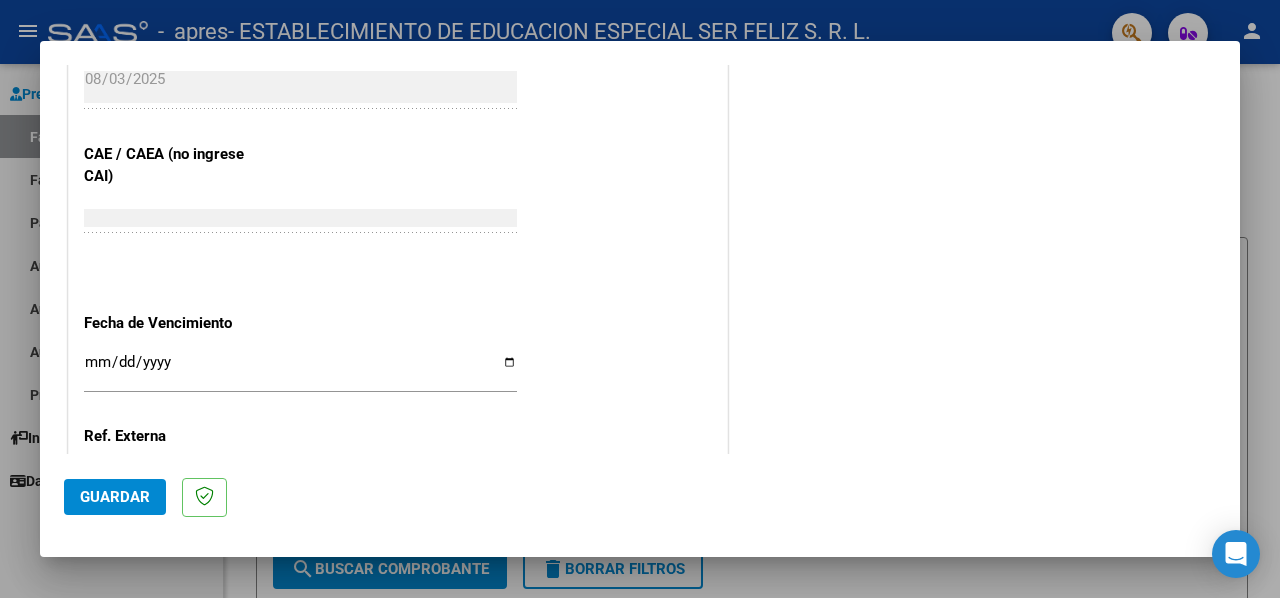 click on "Ingresar la fecha" at bounding box center (300, 370) 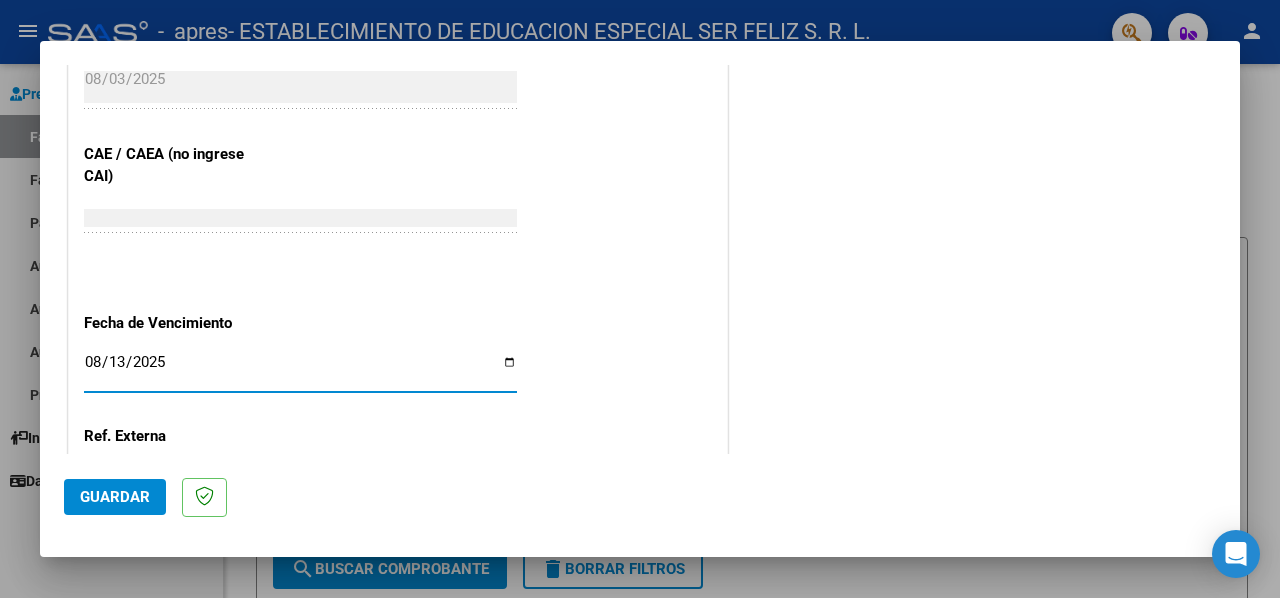 type on "2025-08-13" 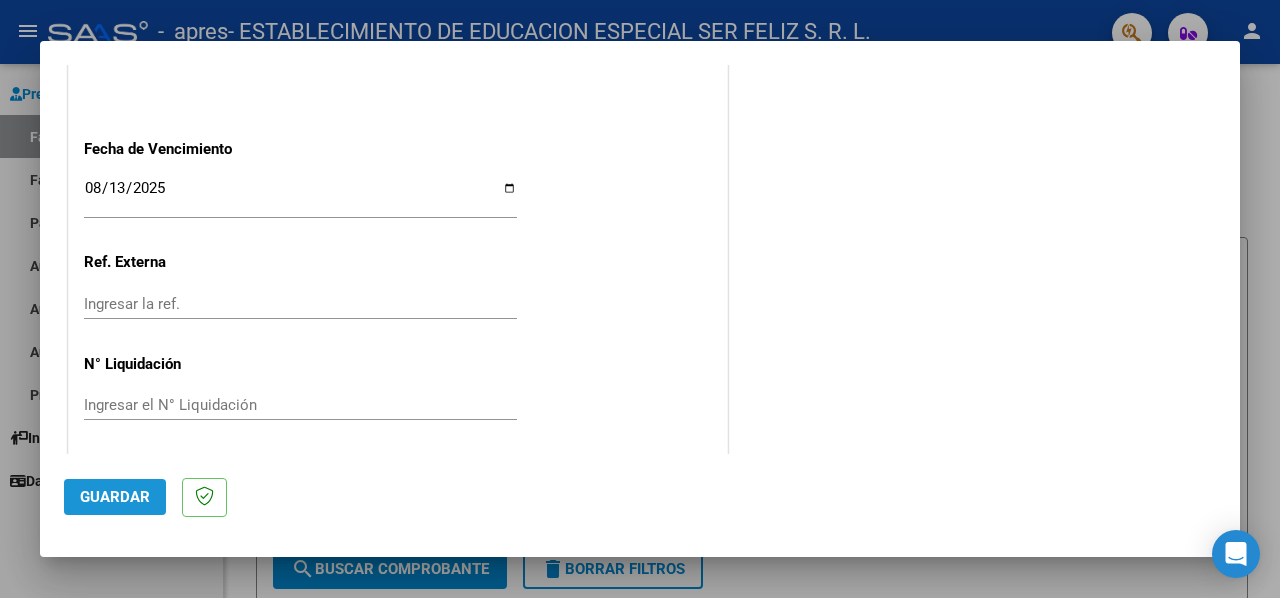click on "Guardar" 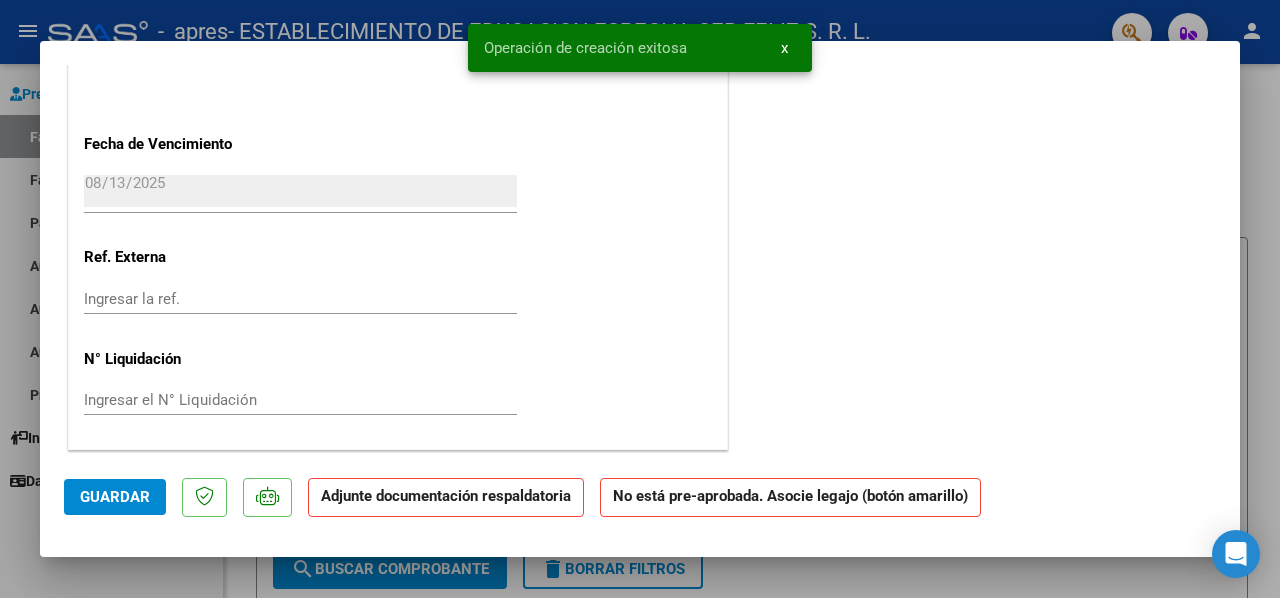 scroll, scrollTop: 0, scrollLeft: 0, axis: both 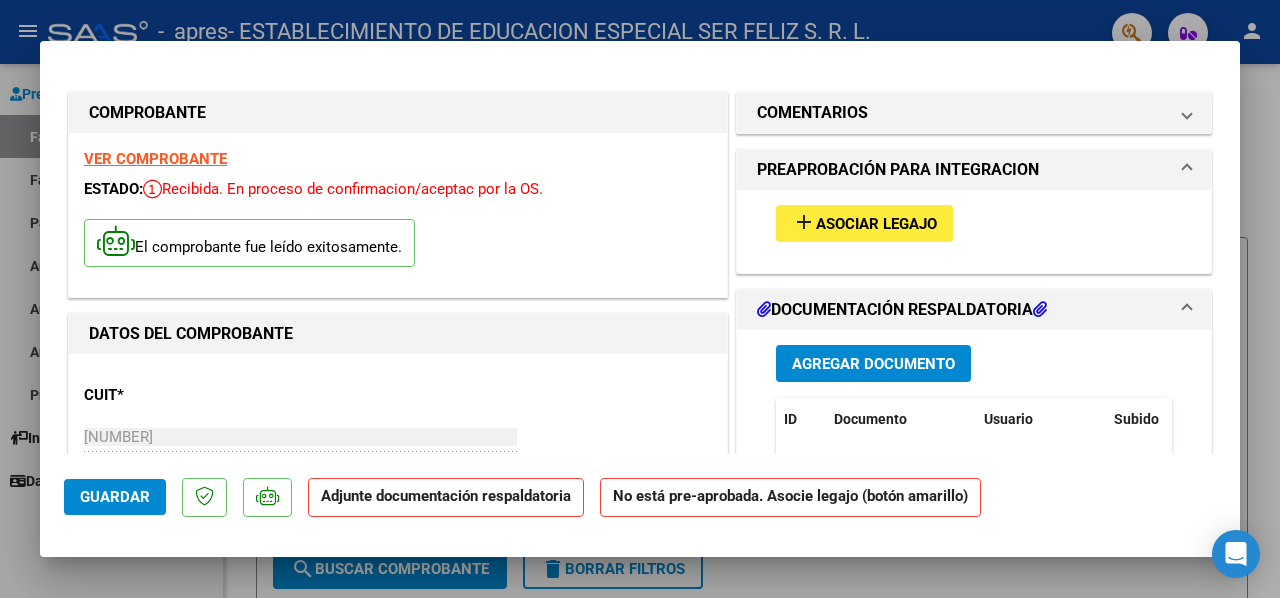 click on "Asociar Legajo" at bounding box center (876, 224) 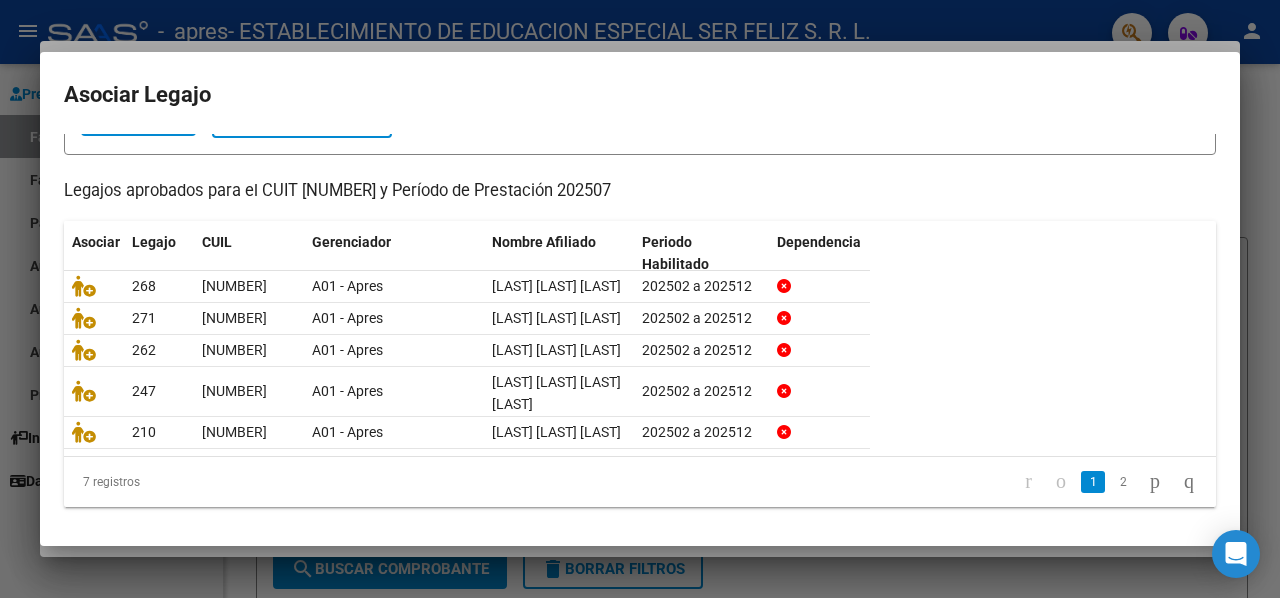 scroll, scrollTop: 200, scrollLeft: 0, axis: vertical 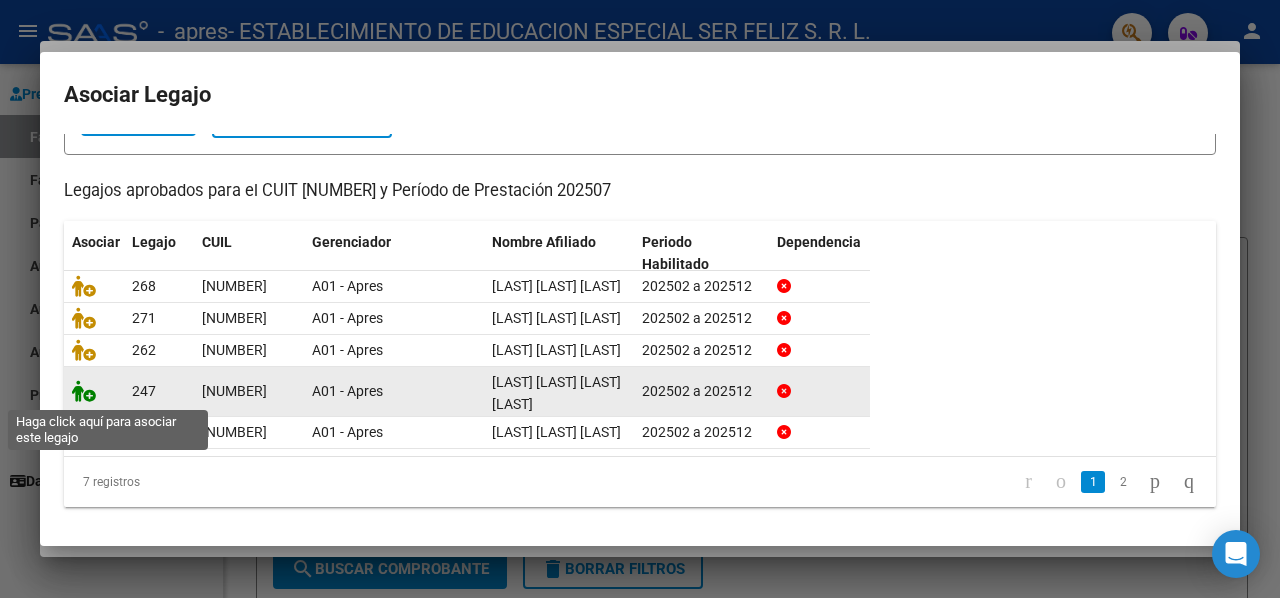 click 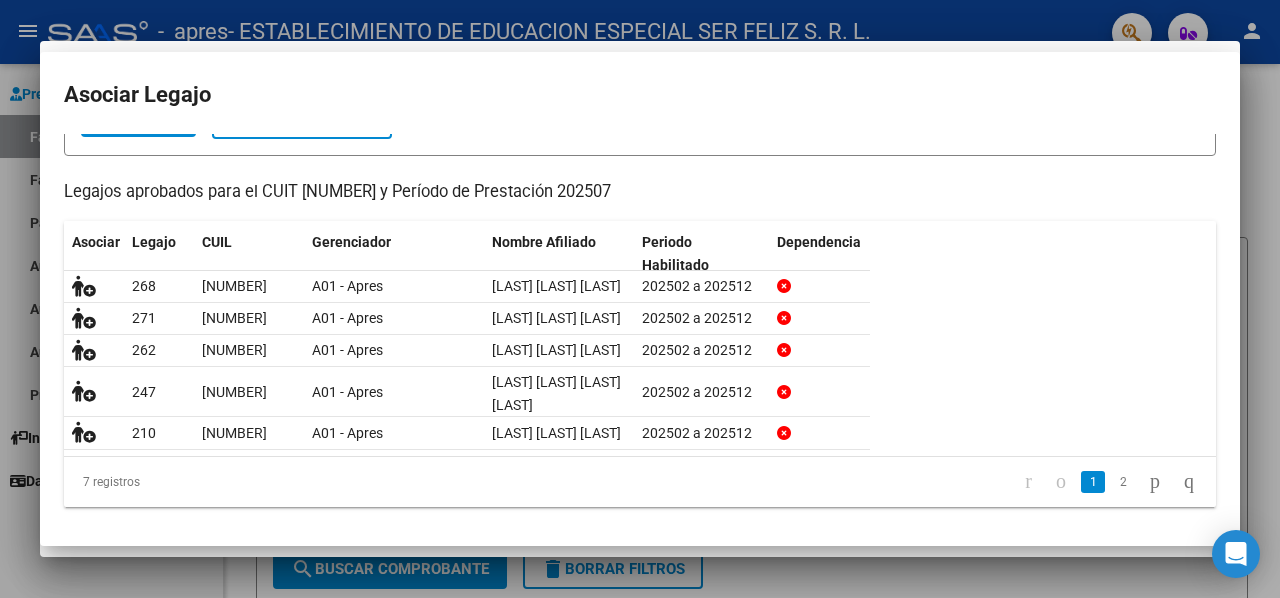 scroll, scrollTop: 0, scrollLeft: 0, axis: both 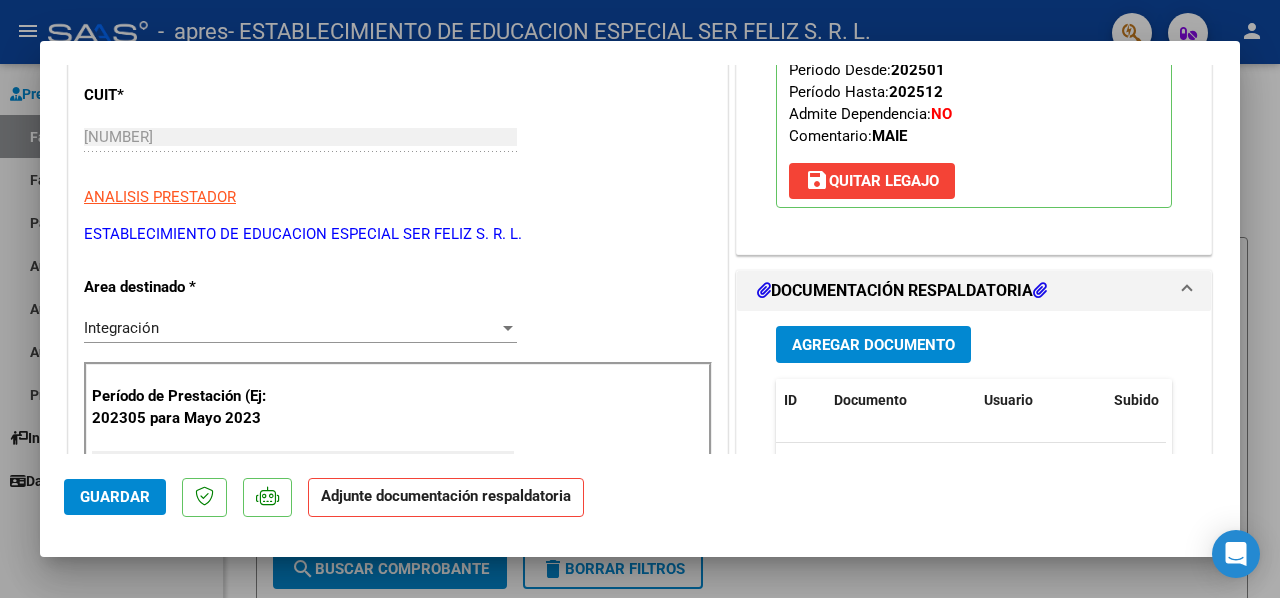 click on "Agregar Documento" at bounding box center (873, 345) 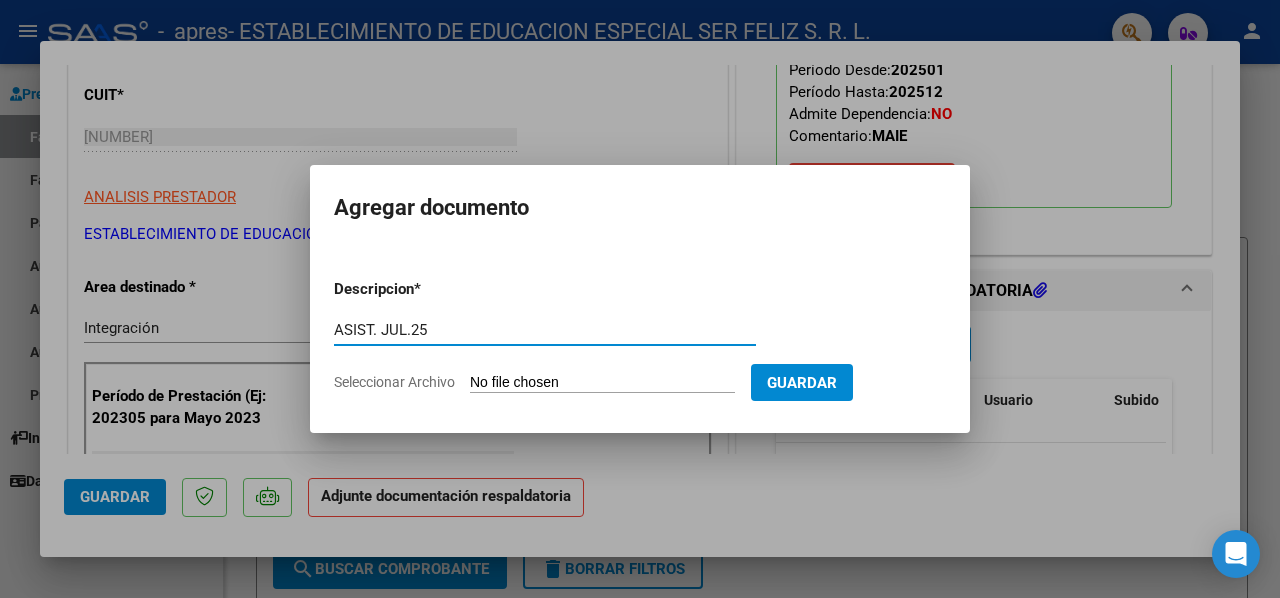 type on "ASIST. JUL.25" 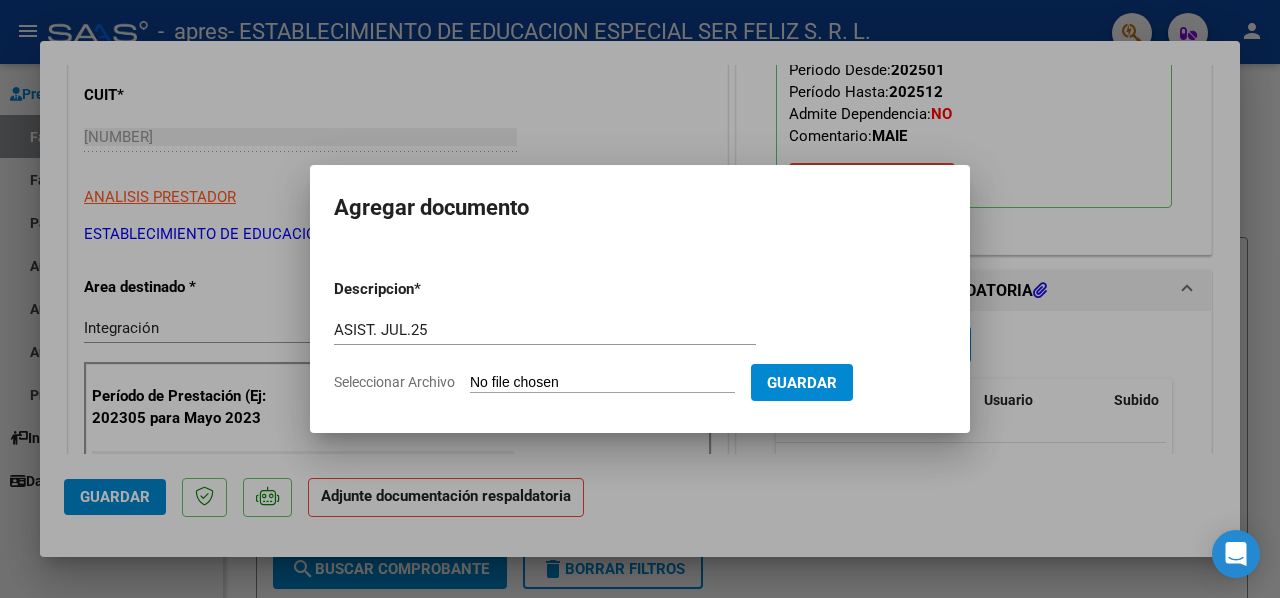 type on "C:\fakepath\[LAST] [LAST] [LAST] - CONCU- JULIO 2025.pdf" 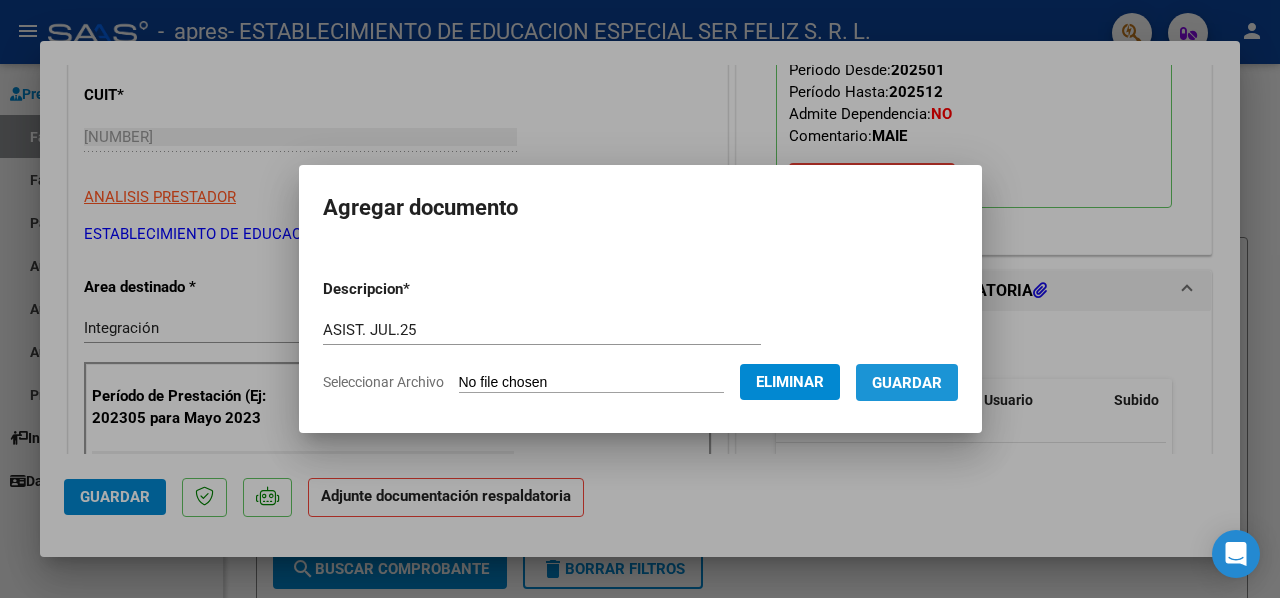 click on "Guardar" at bounding box center (907, 383) 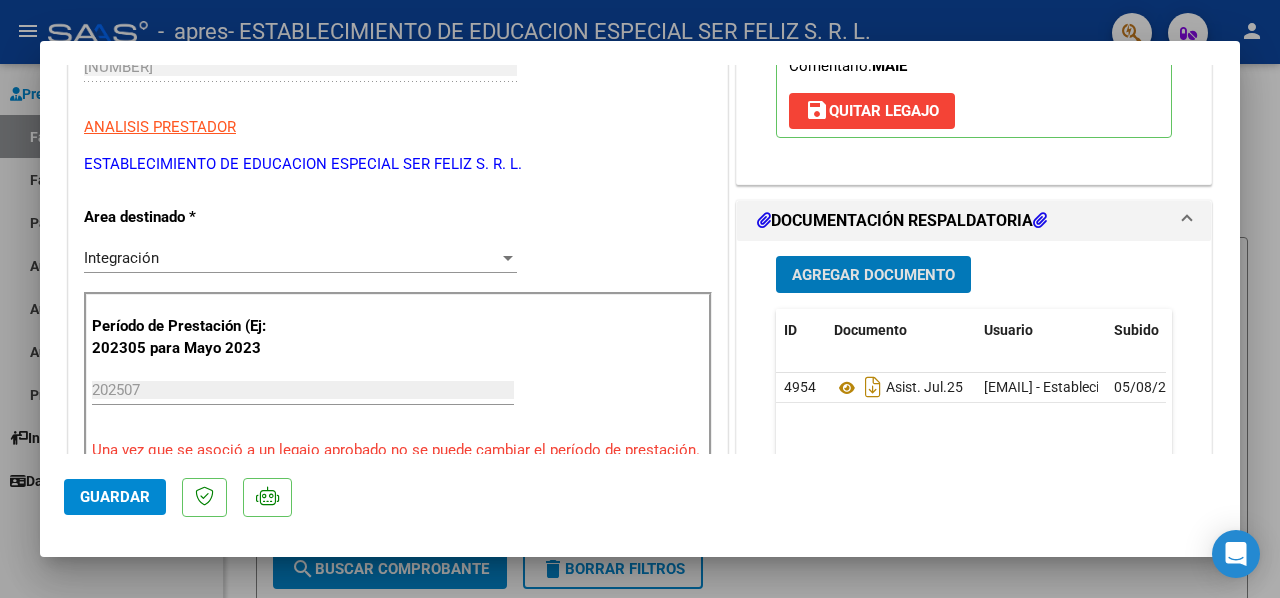 scroll, scrollTop: 500, scrollLeft: 0, axis: vertical 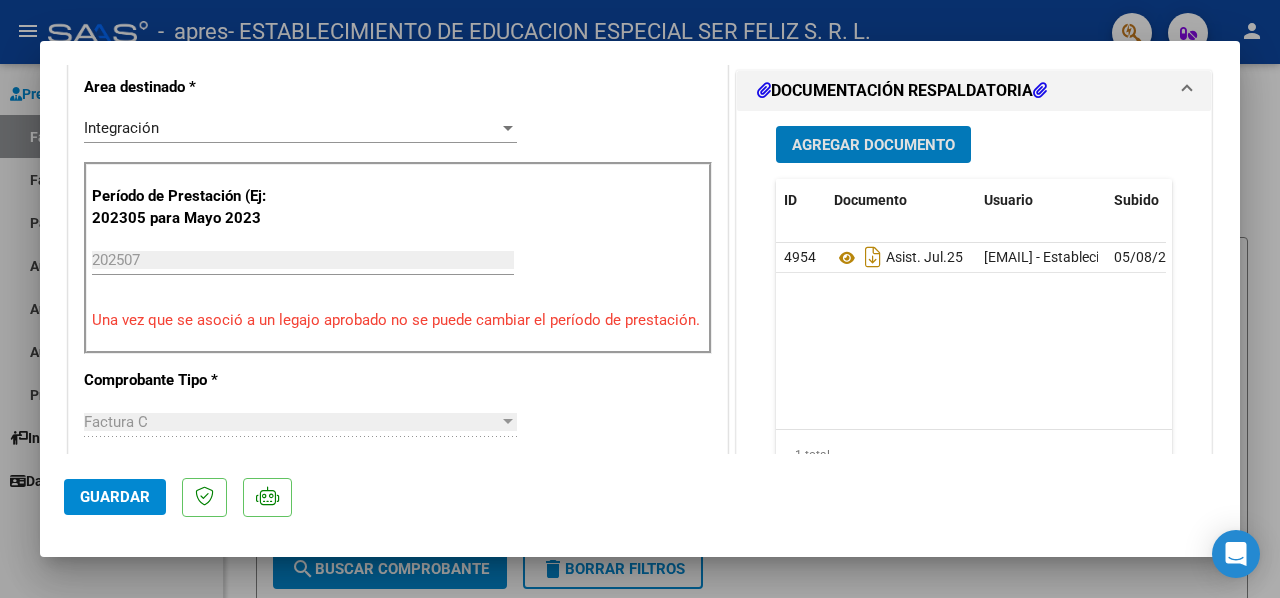 click on "Agregar Documento" at bounding box center [873, 144] 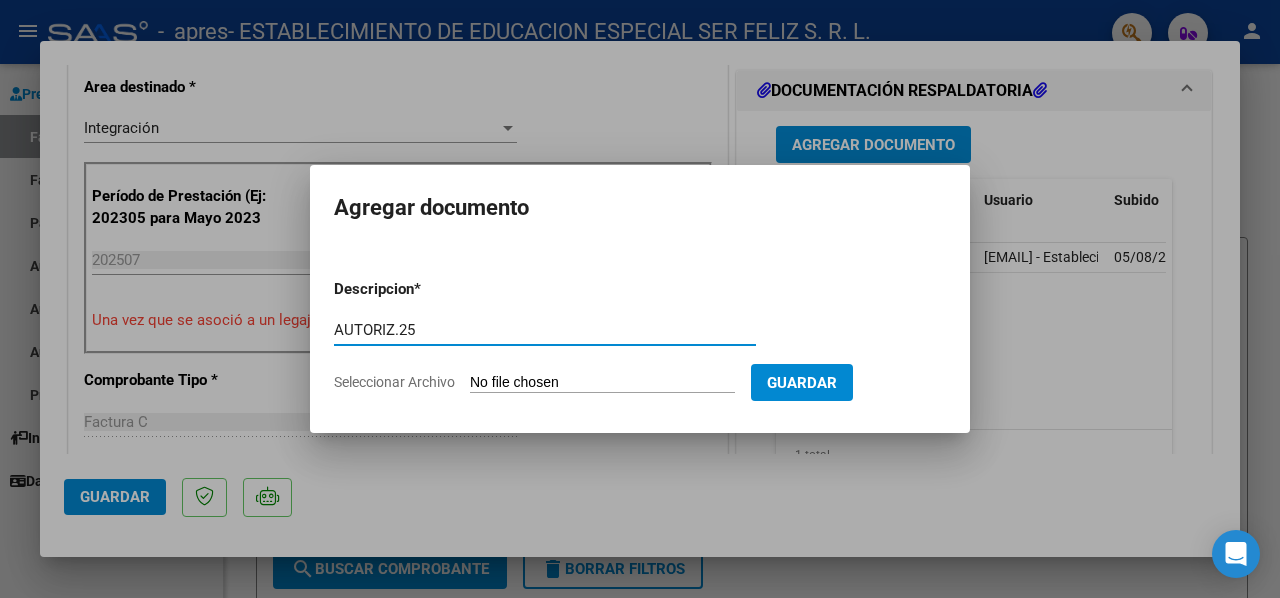 type on "AUTORIZ.25" 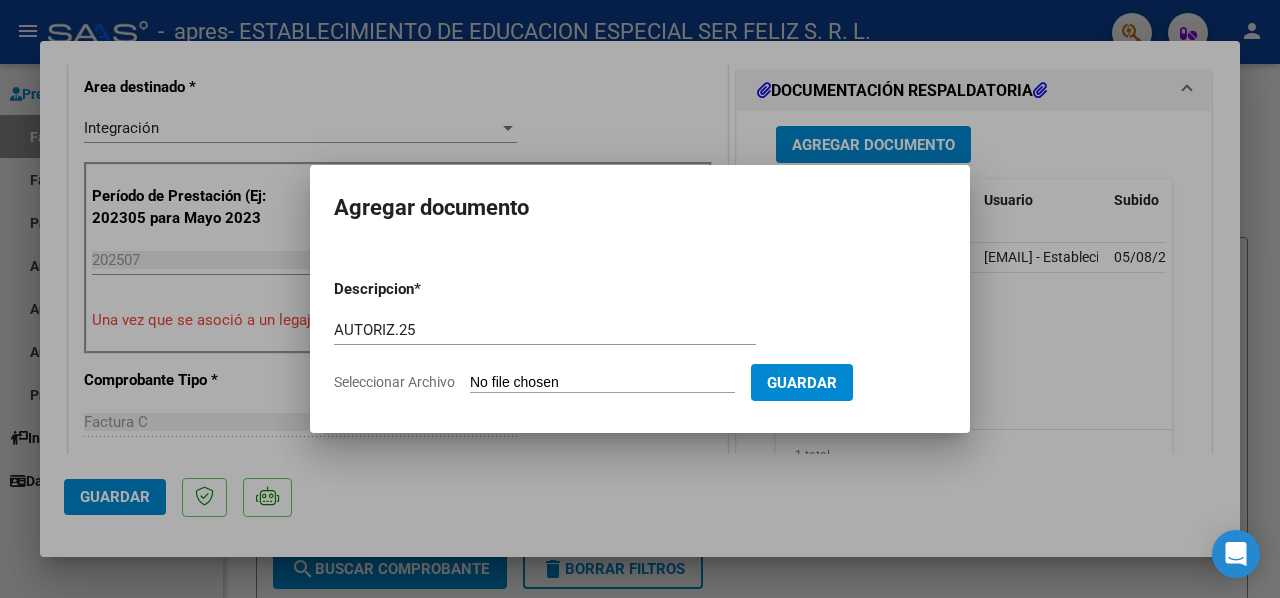 type on "C:\fakepath\[LAST] [LAST] [LAST] 2025 AUTORIZACIÓN .pdf" 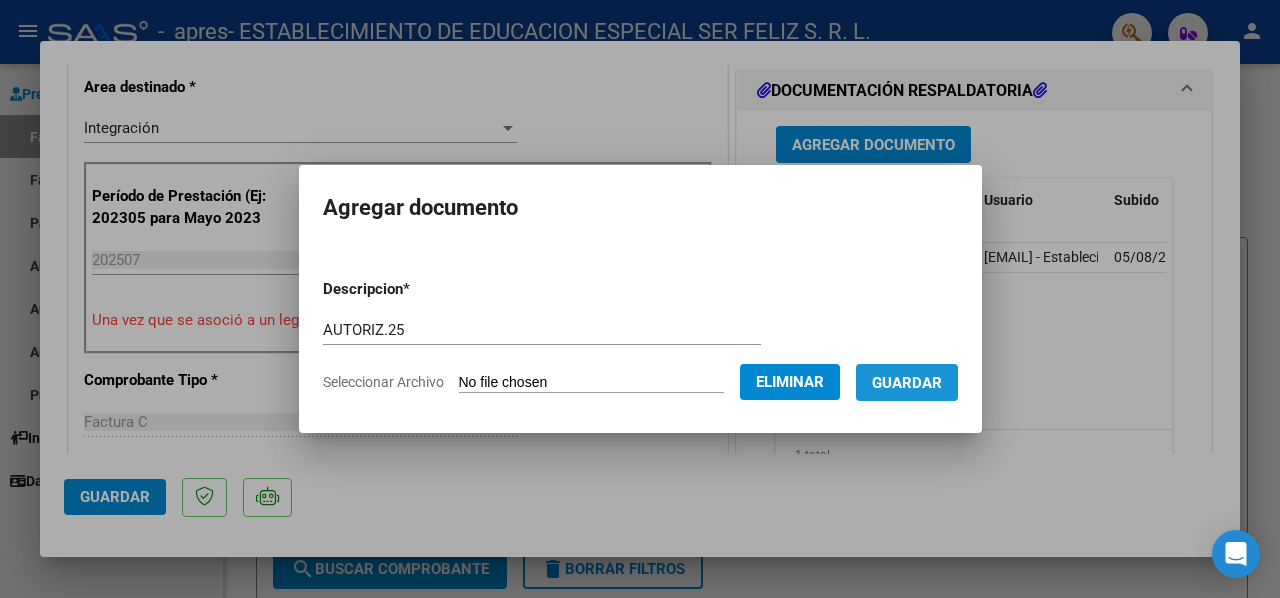 click on "Guardar" at bounding box center (907, 382) 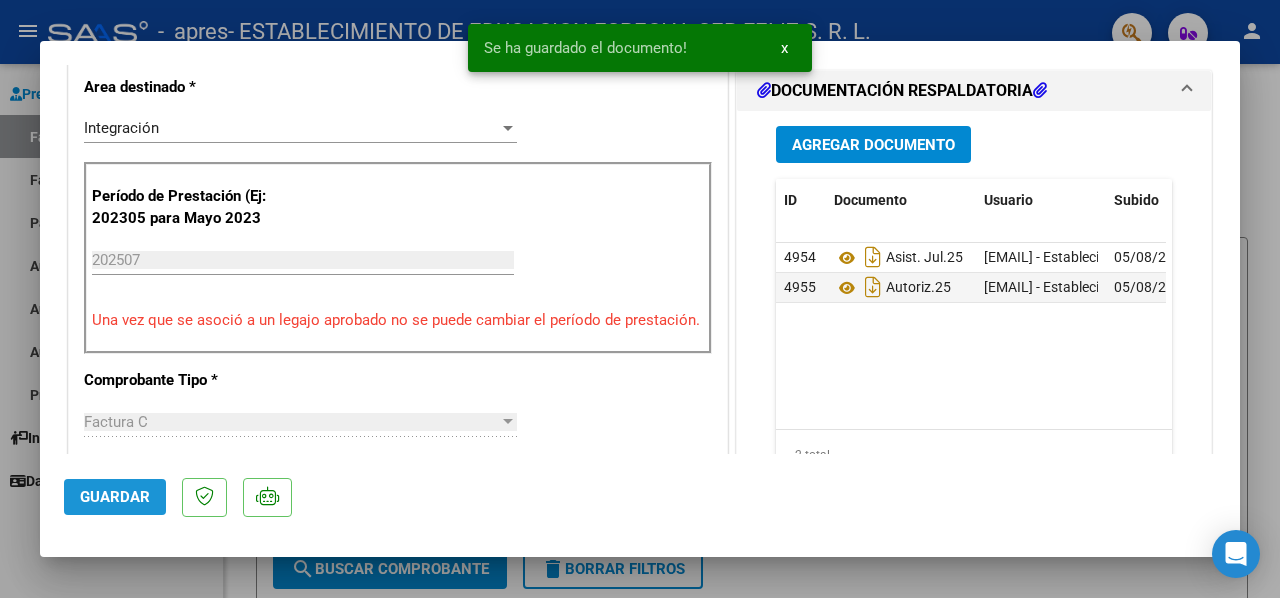 click on "Guardar" 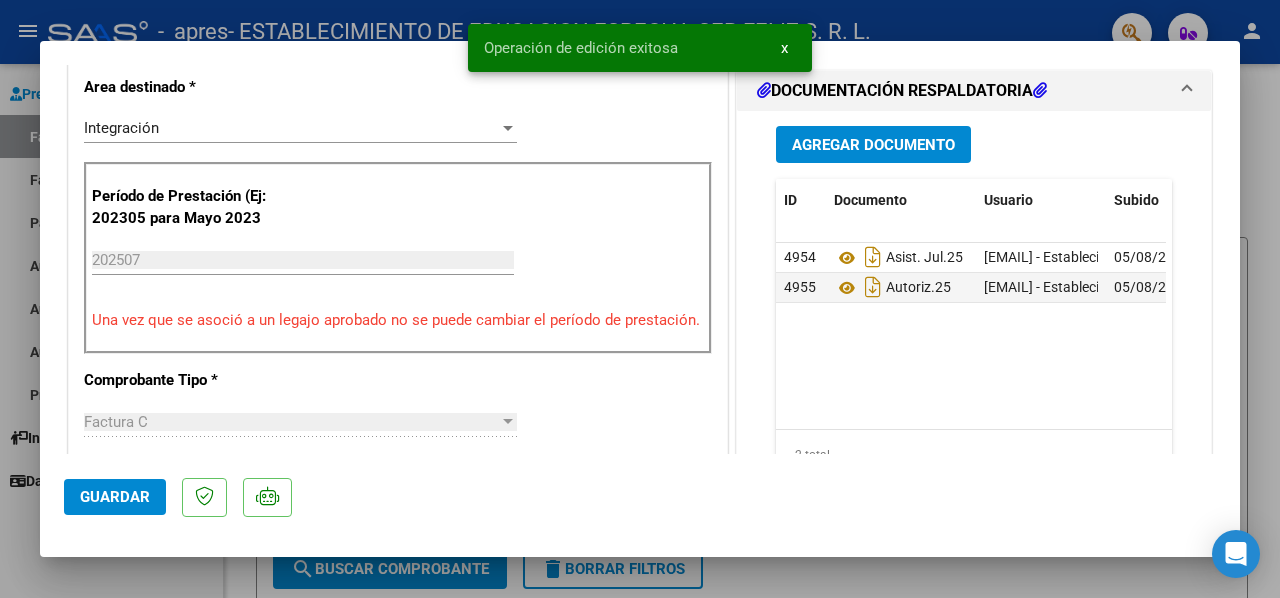 click at bounding box center (640, 299) 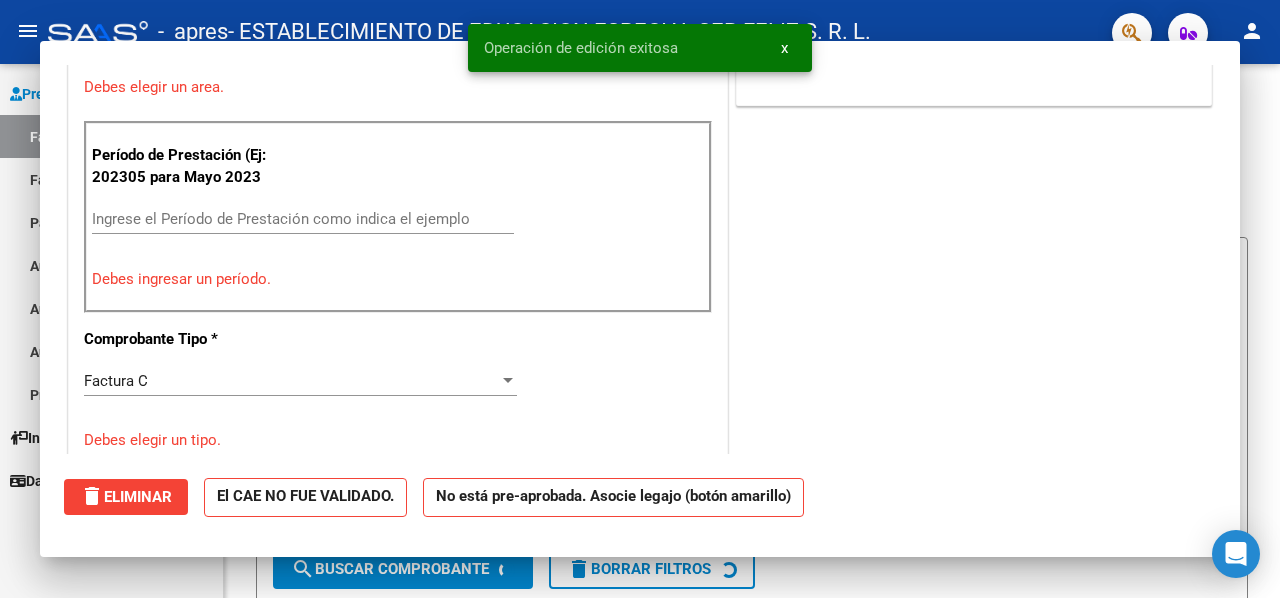 scroll, scrollTop: 0, scrollLeft: 0, axis: both 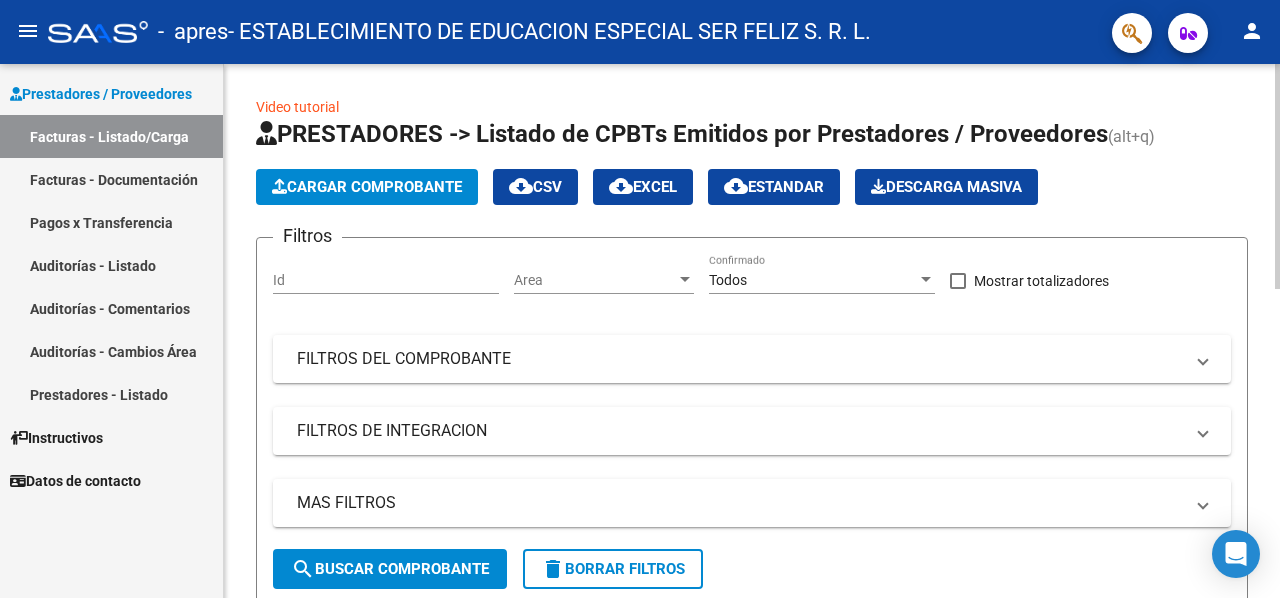 click on "Cargar Comprobante" 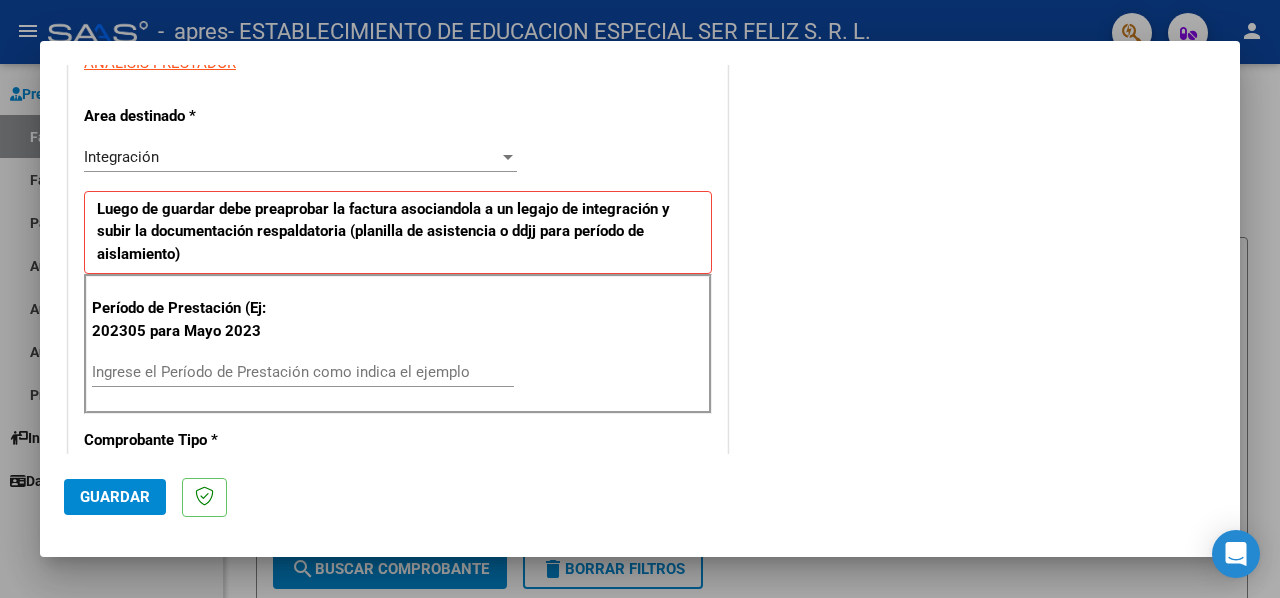 scroll, scrollTop: 400, scrollLeft: 0, axis: vertical 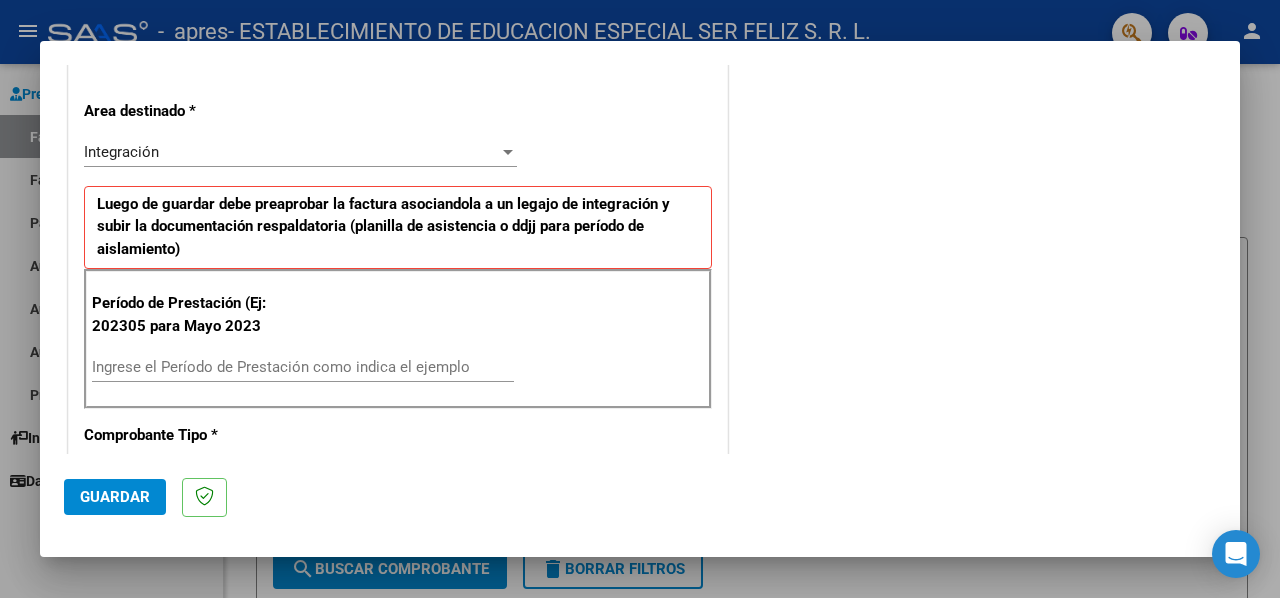click on "Ingrese el Período de Prestación como indica el ejemplo" at bounding box center [303, 367] 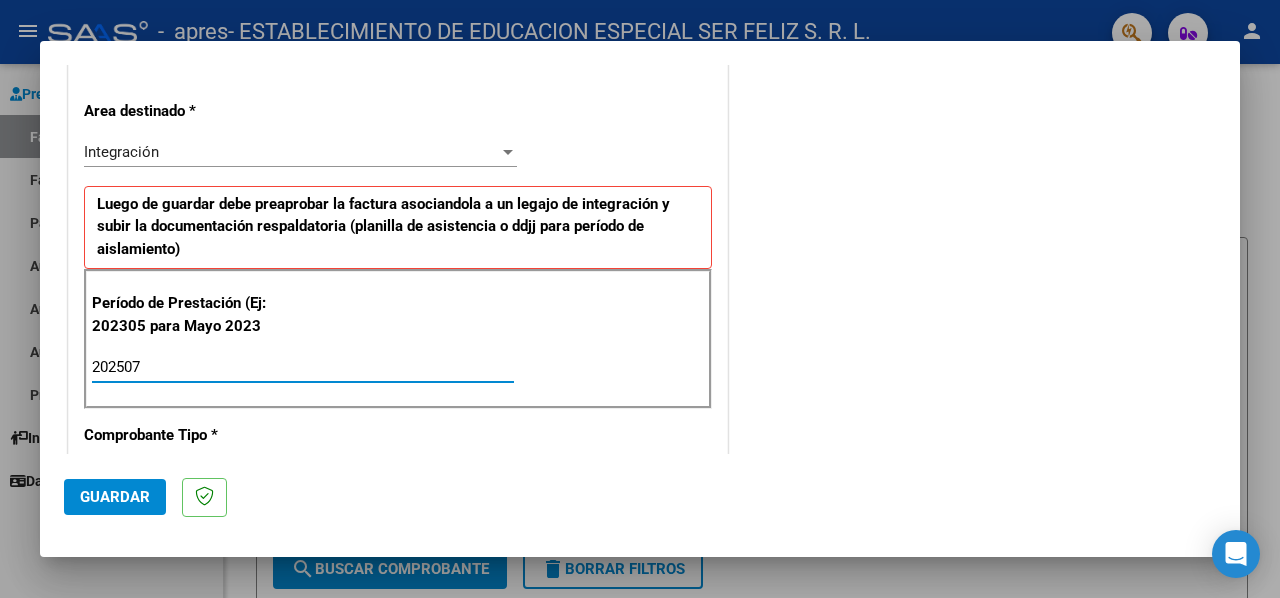 type on "202507" 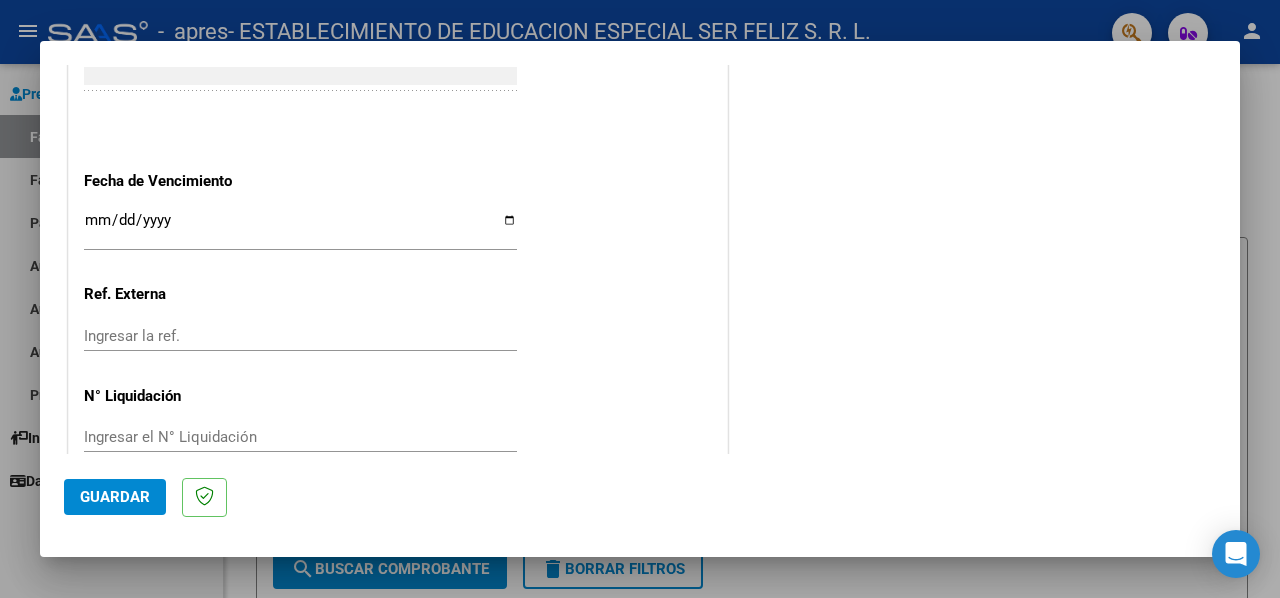scroll, scrollTop: 1374, scrollLeft: 0, axis: vertical 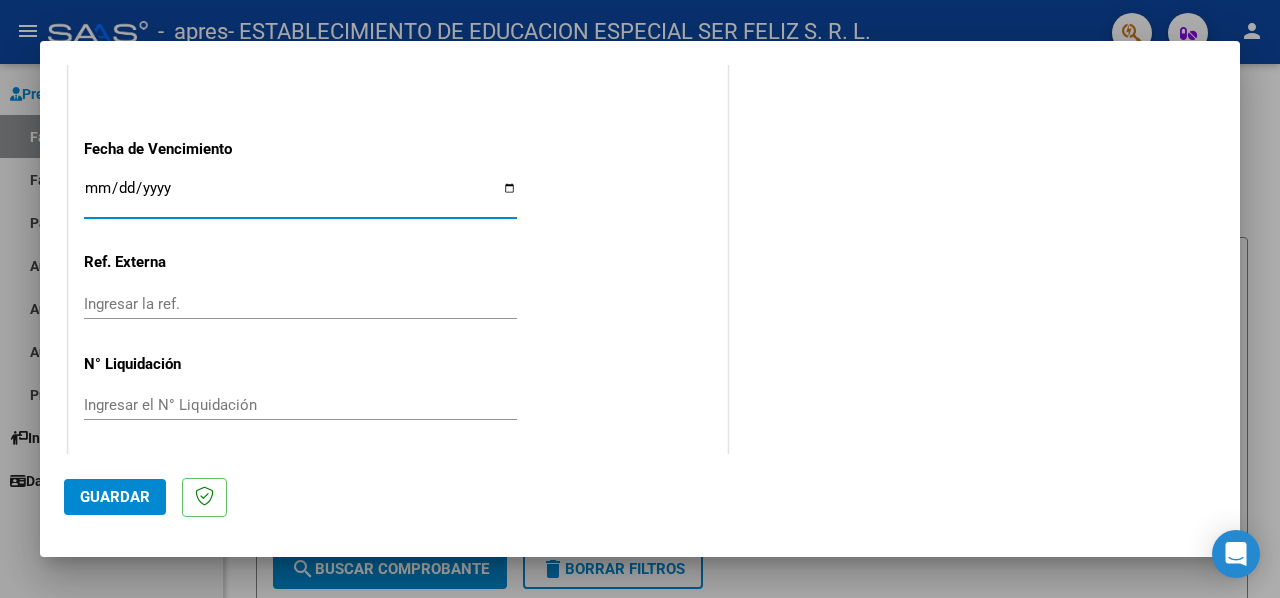 click on "Ingresar la fecha" at bounding box center [300, 196] 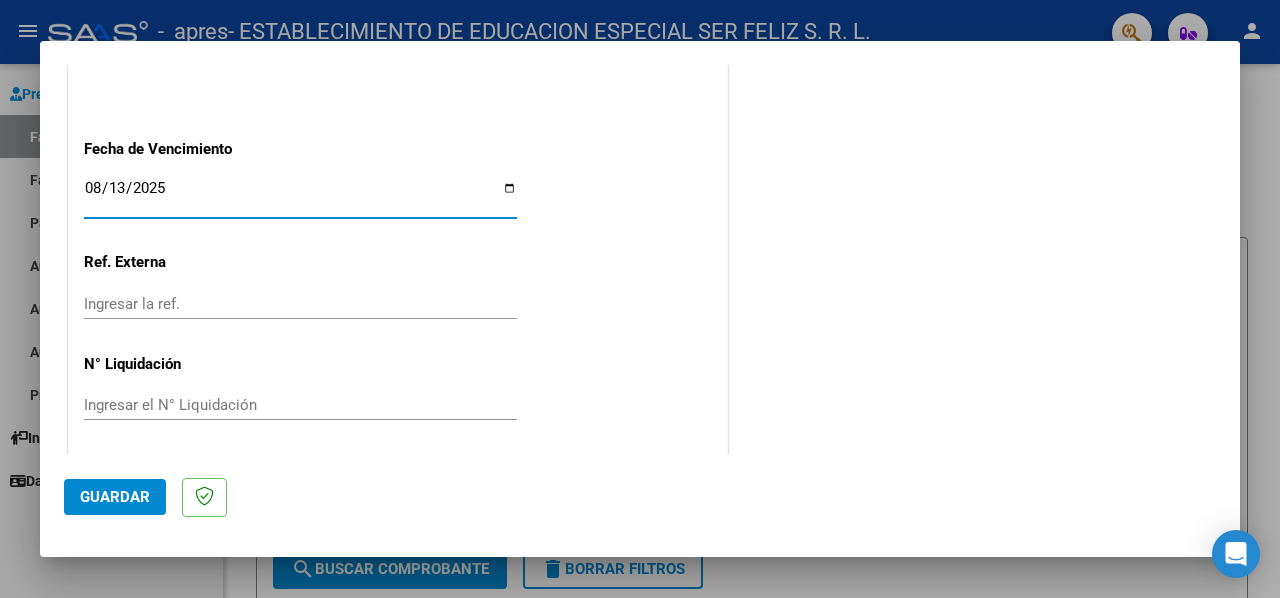 type on "2025-08-13" 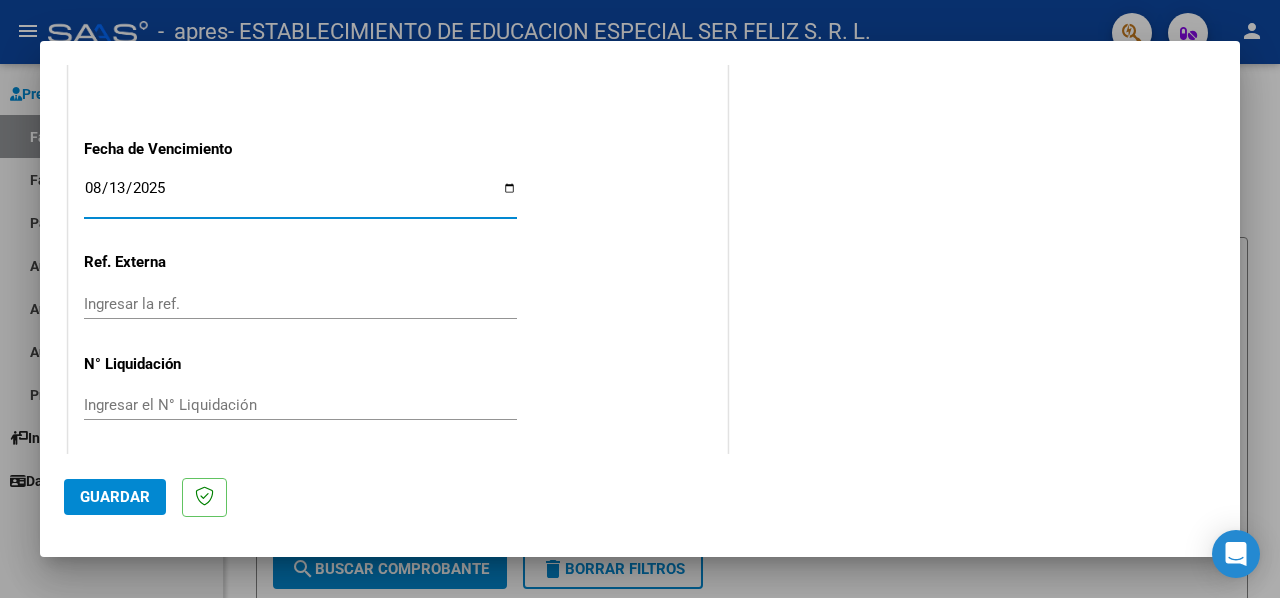 click on "Guardar" 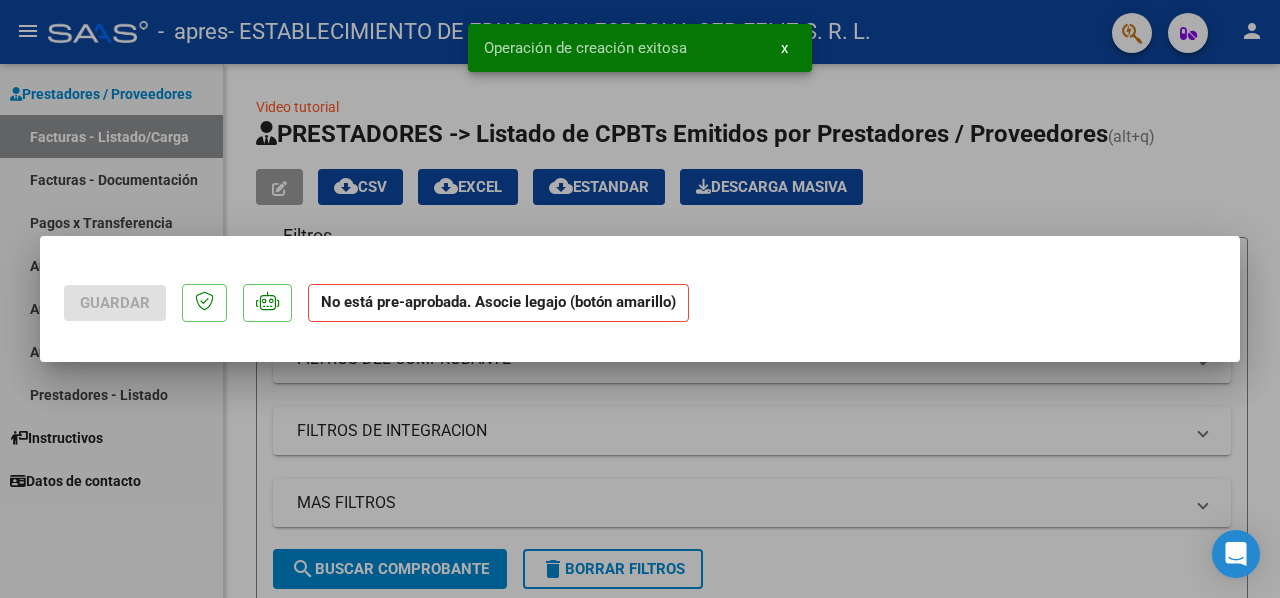 scroll, scrollTop: 0, scrollLeft: 0, axis: both 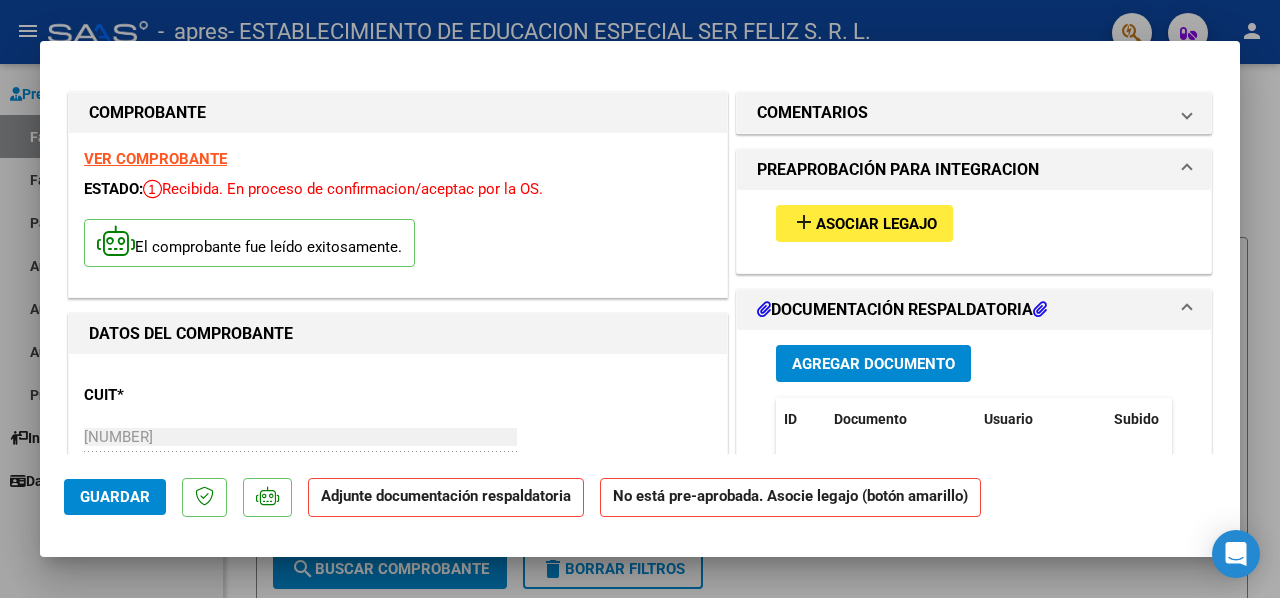 click on "Asociar Legajo" at bounding box center (876, 224) 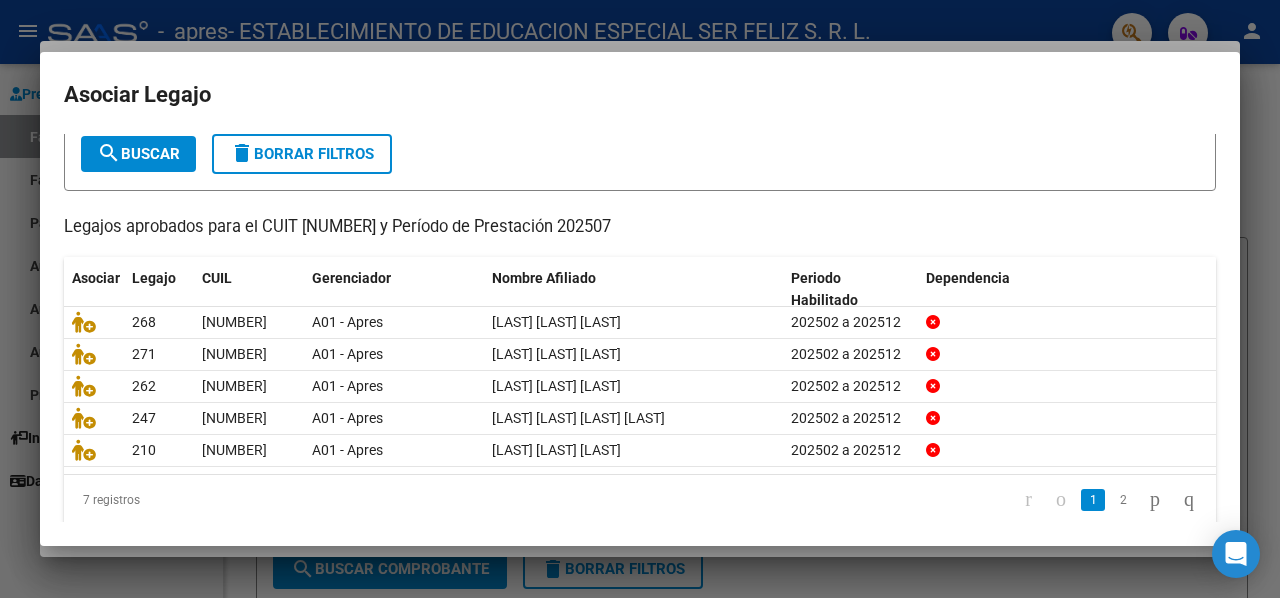 scroll, scrollTop: 127, scrollLeft: 0, axis: vertical 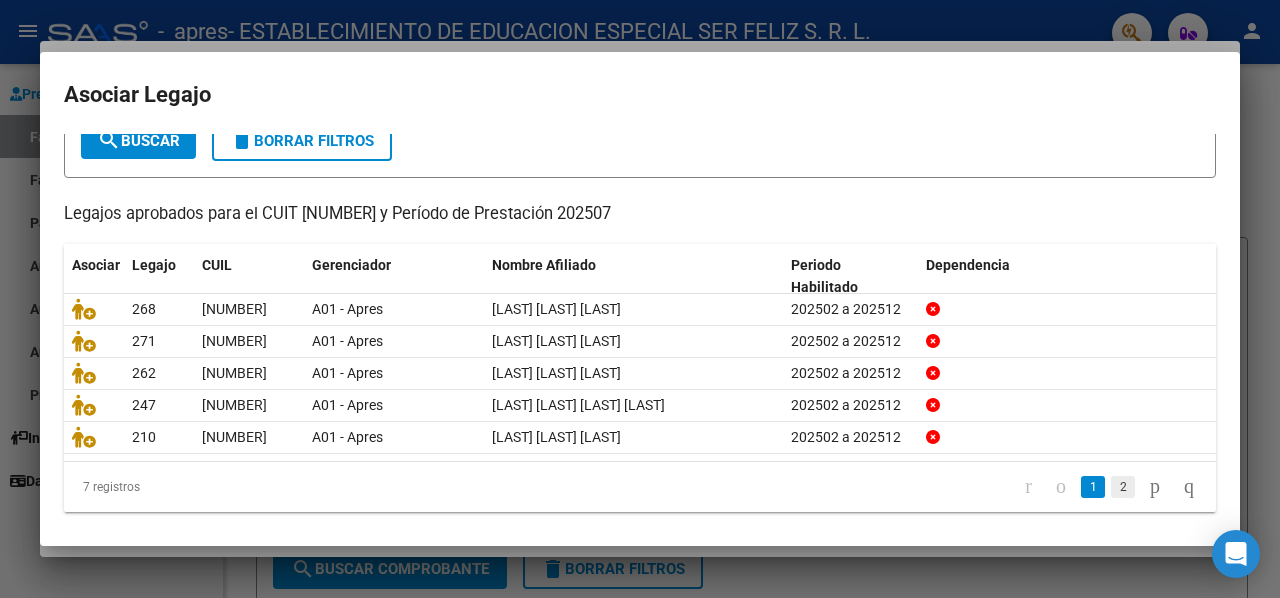 click on "2" 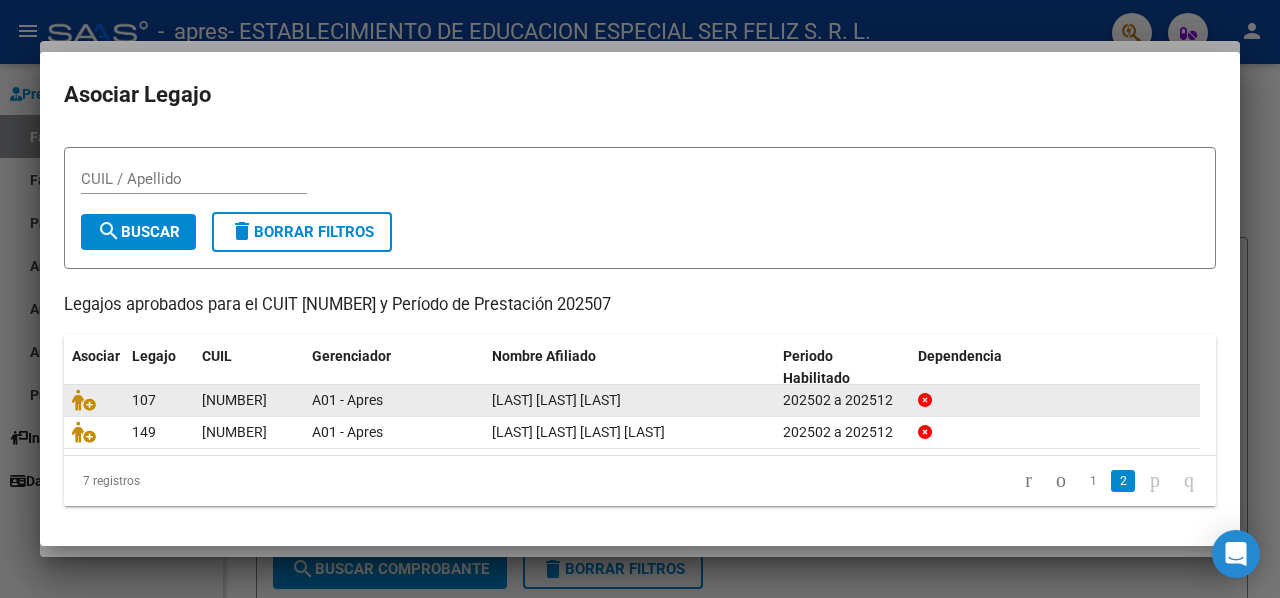 scroll, scrollTop: 33, scrollLeft: 0, axis: vertical 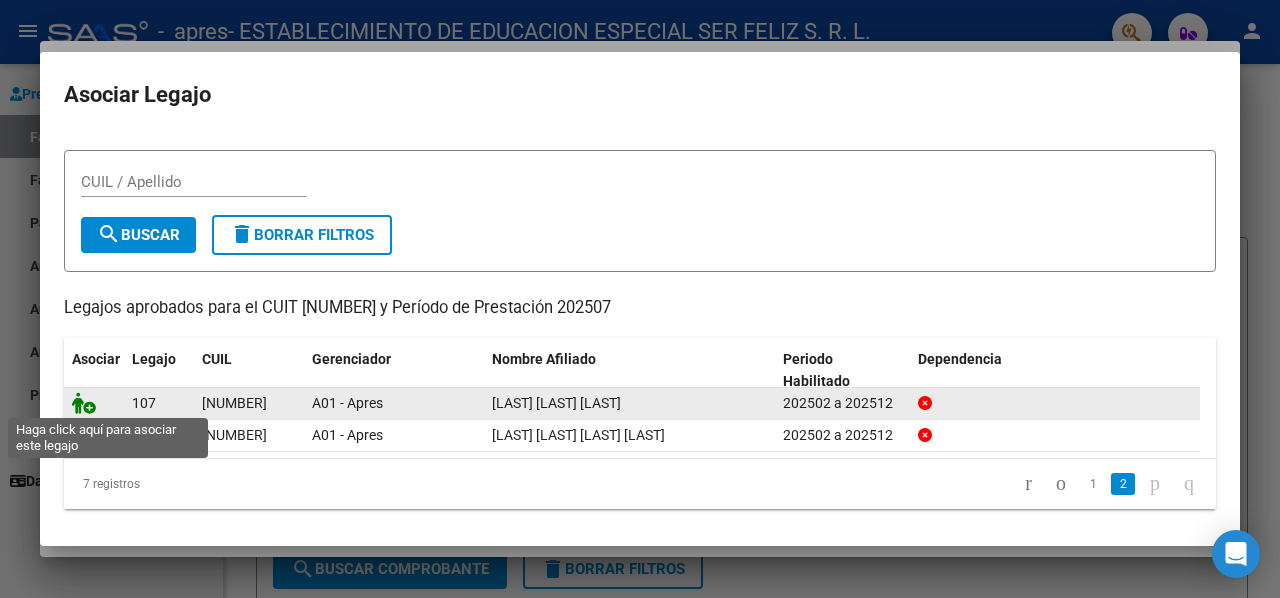 click 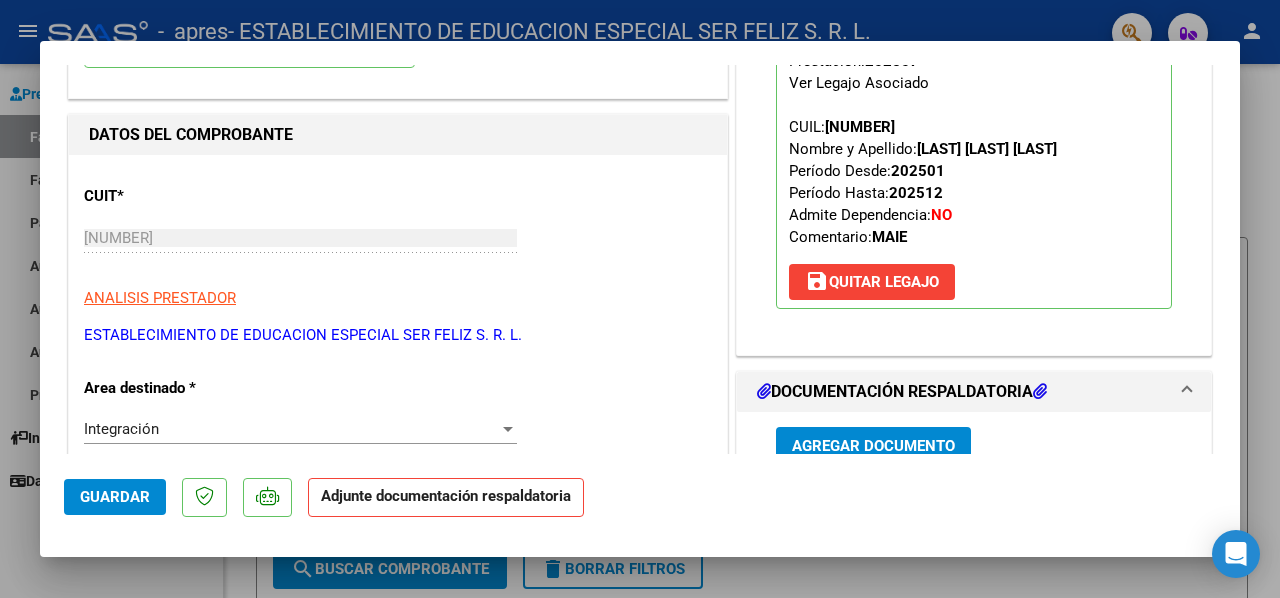 scroll, scrollTop: 400, scrollLeft: 0, axis: vertical 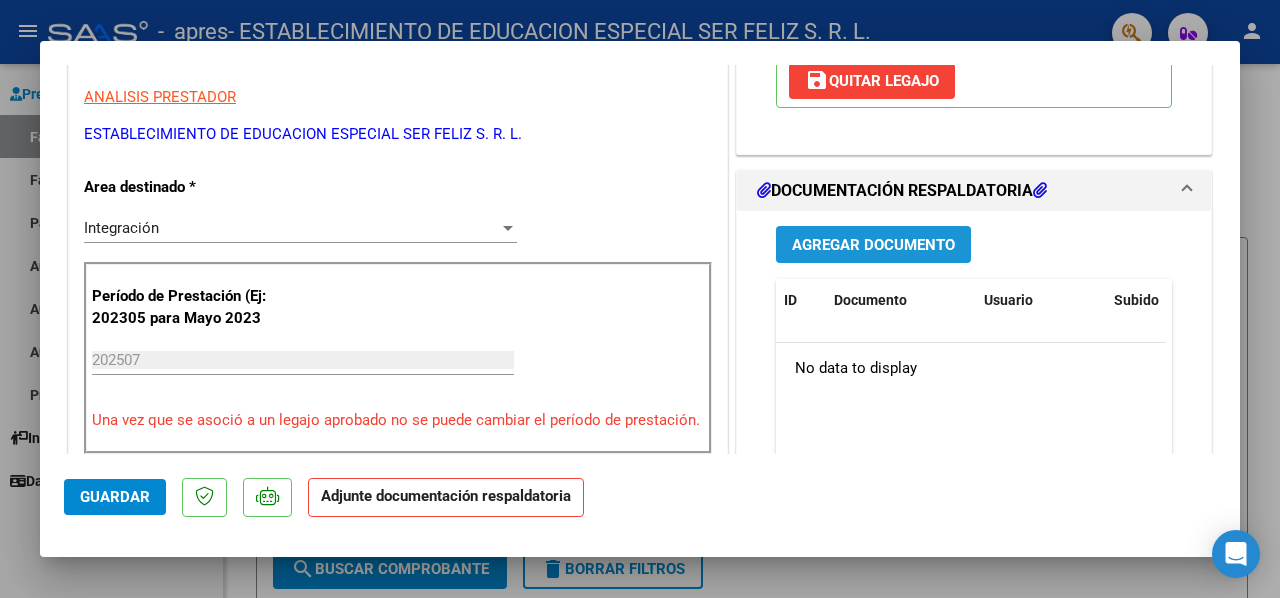 click on "Agregar Documento" at bounding box center [873, 244] 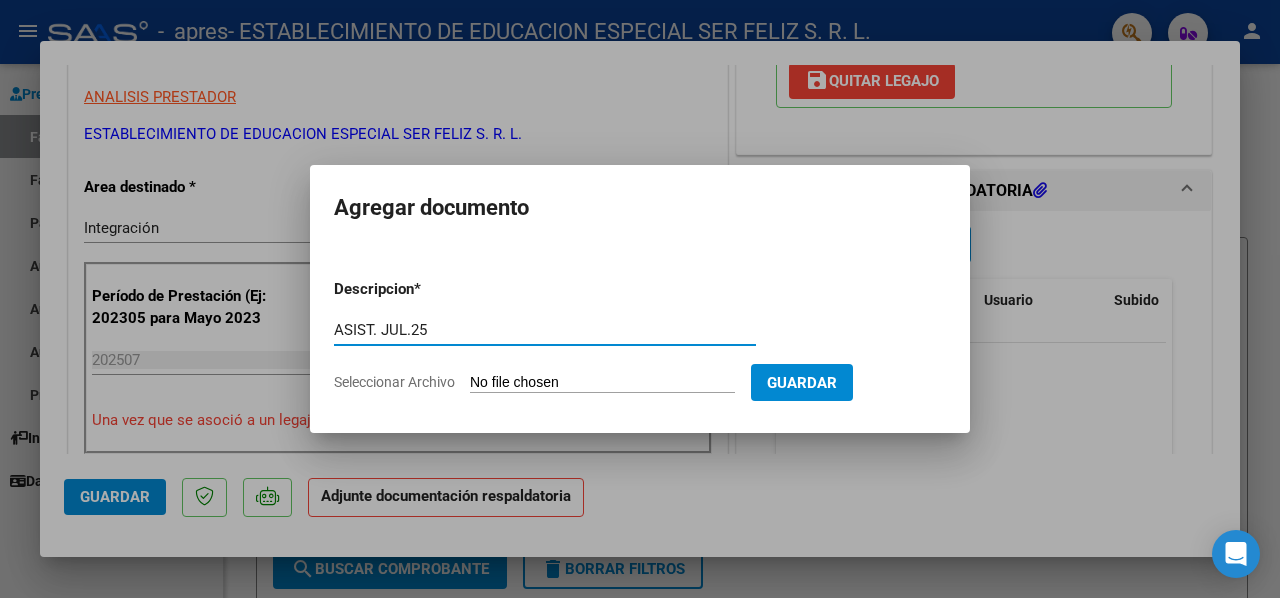 type on "ASIST. JUL.25" 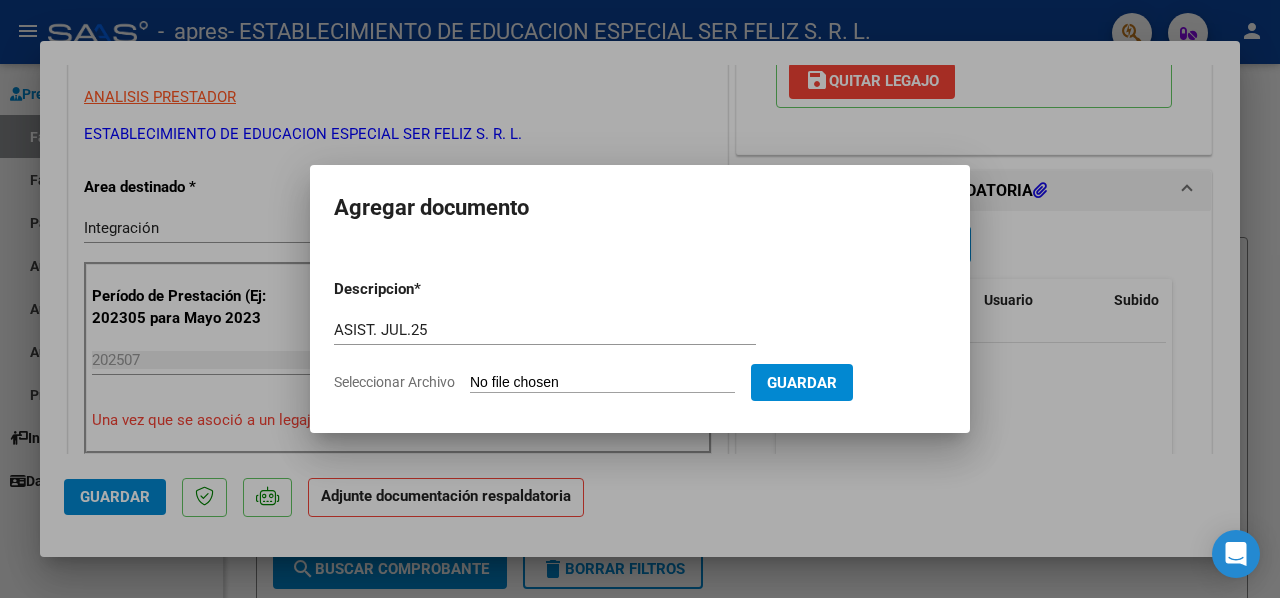 type on "C:\fakepath\[LAST] [LAST] - CONCU JULIO 2025.pdf" 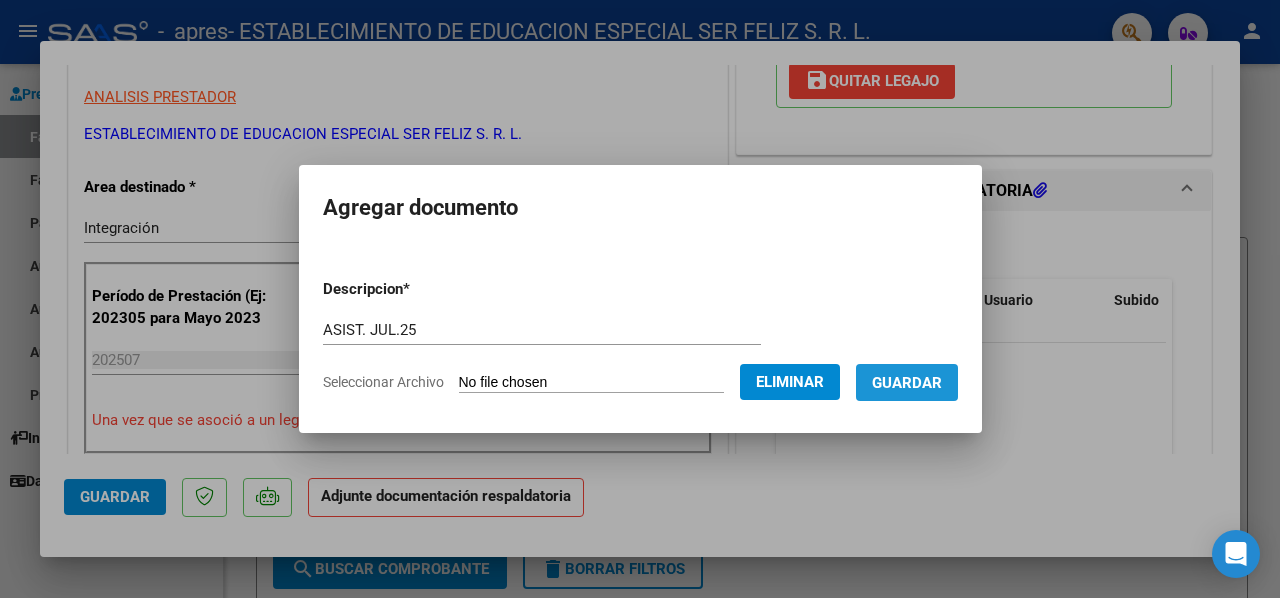 click on "Guardar" at bounding box center (907, 383) 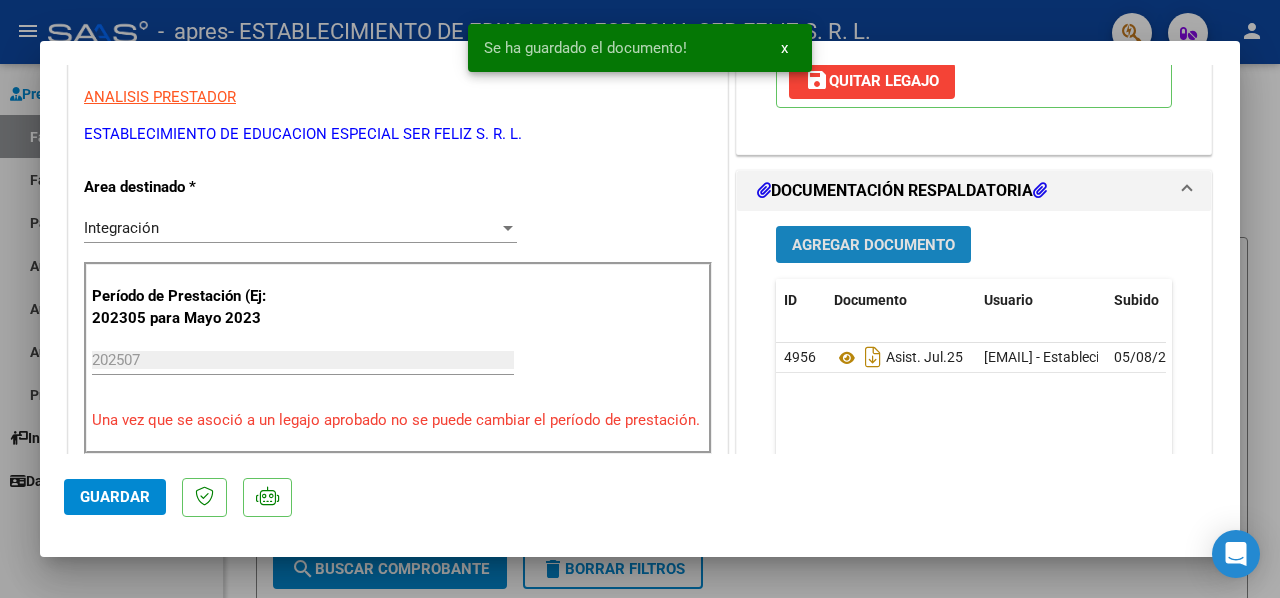 click on "Agregar Documento" at bounding box center [873, 245] 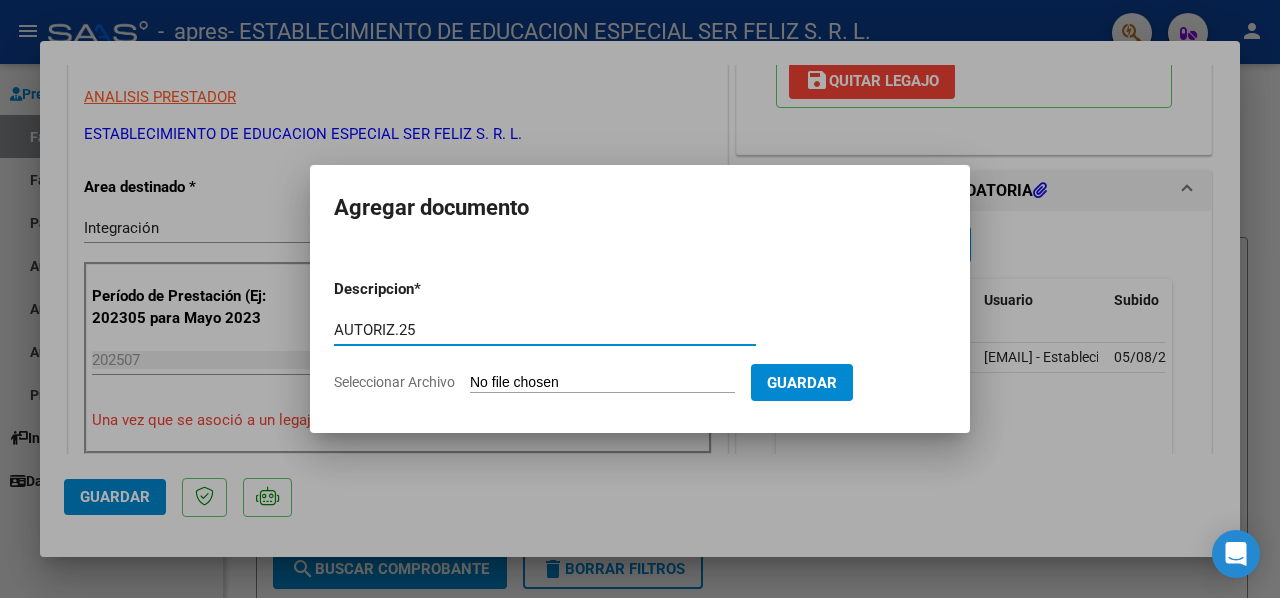 type on "AUTORIZ.25" 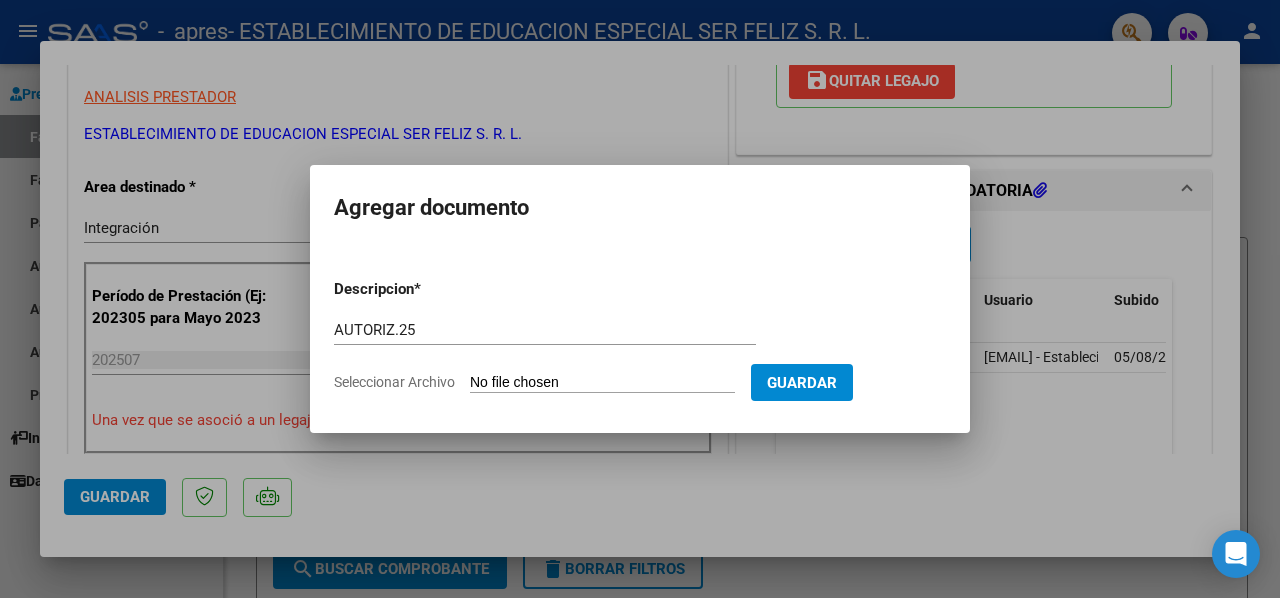 type on "C:\fakepath\[LAST] [LAST] [LAST] 2025 AUTORIZACIÓN .pdf" 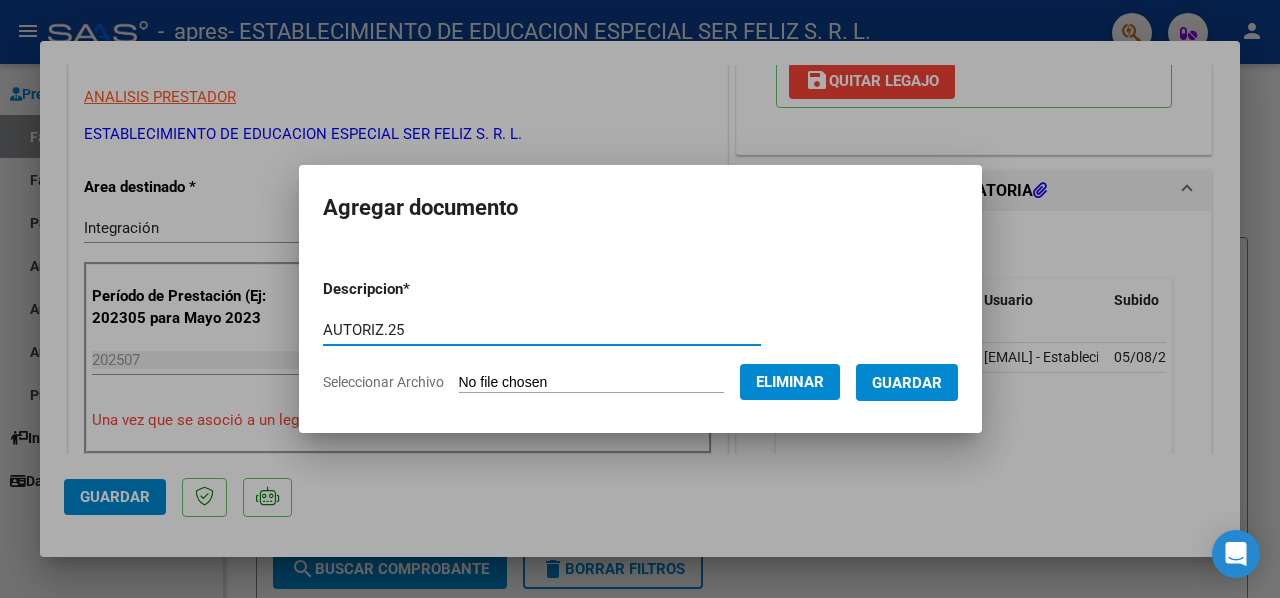 click on "Guardar" at bounding box center (907, 383) 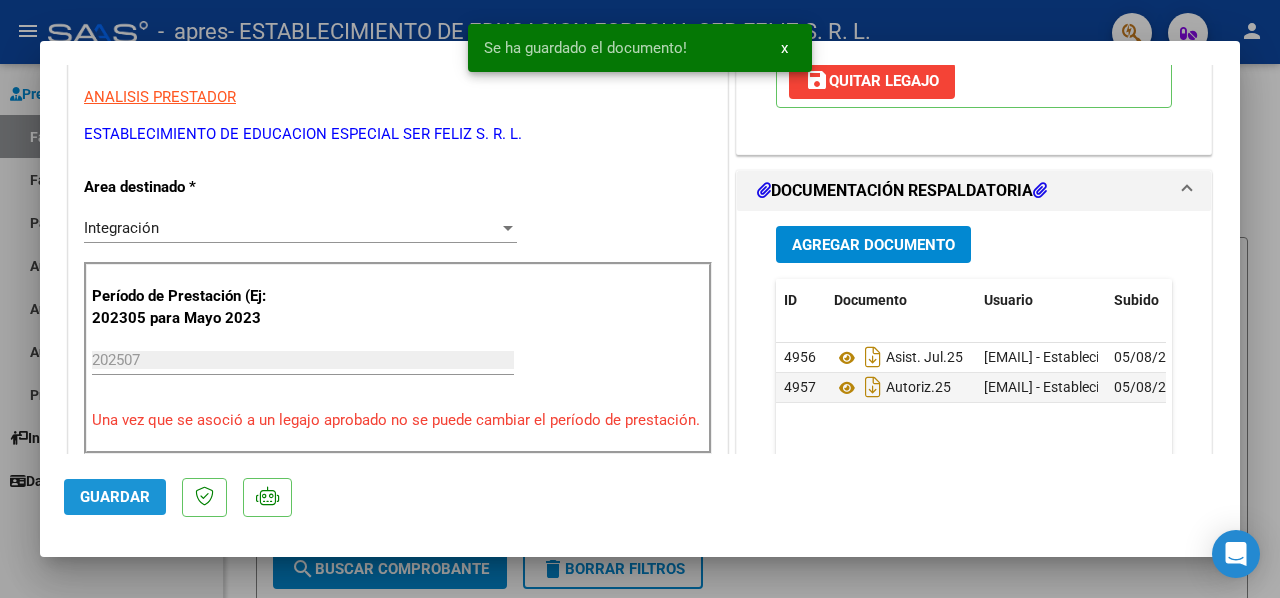 click on "Guardar" 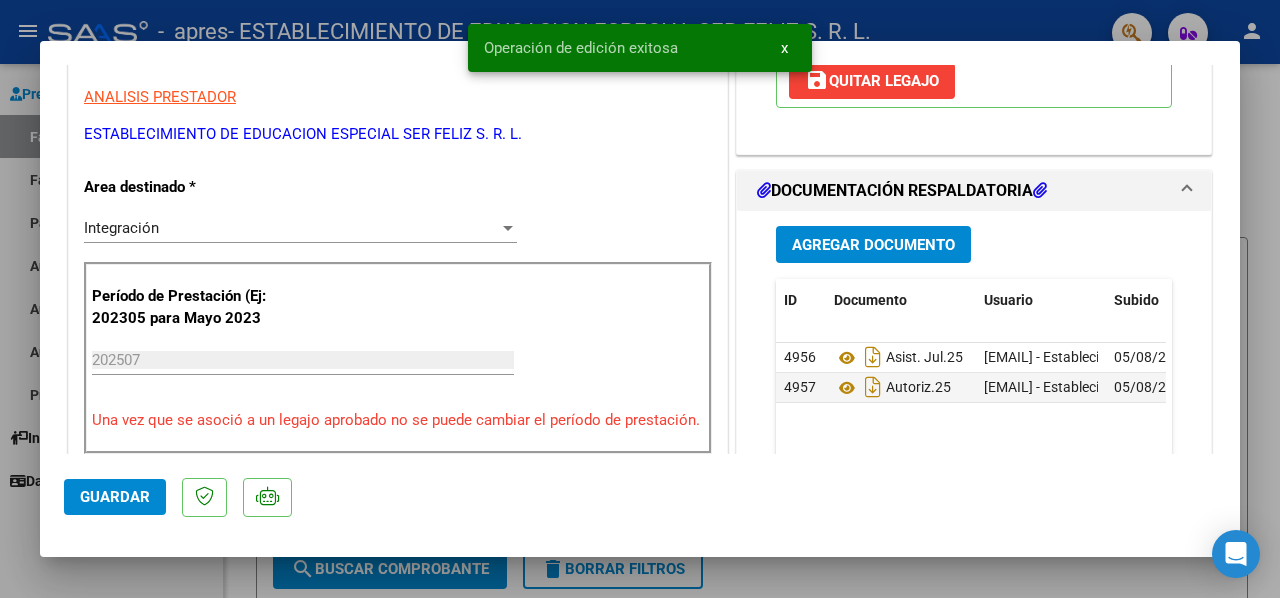 click at bounding box center (640, 299) 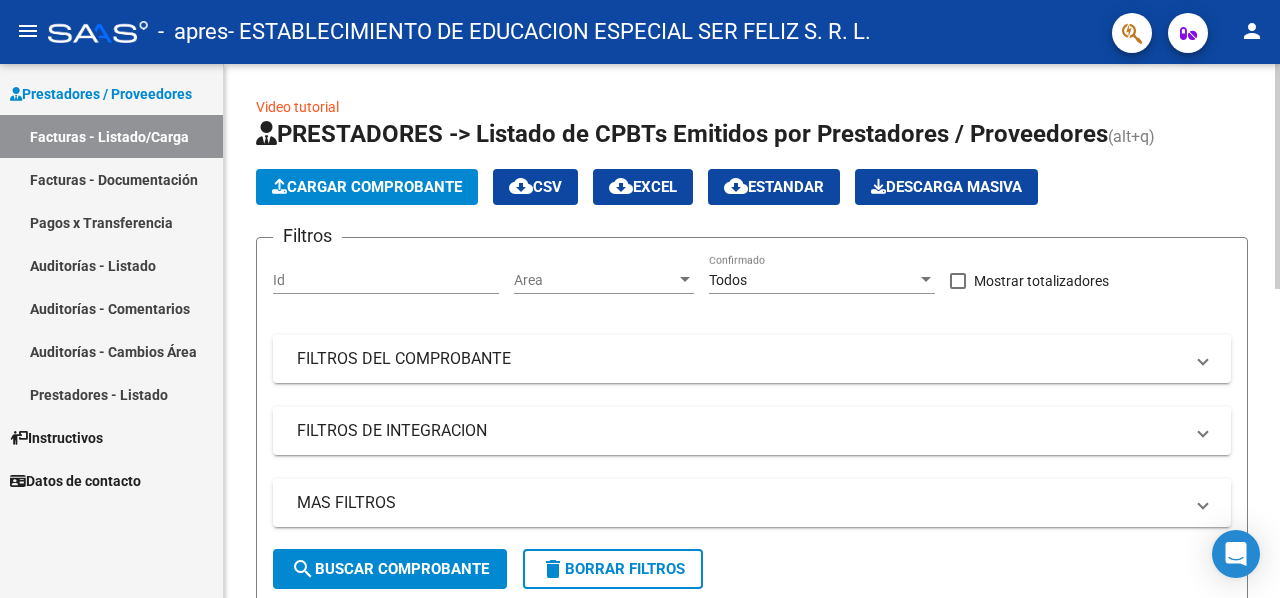 click on "Cargar Comprobante" 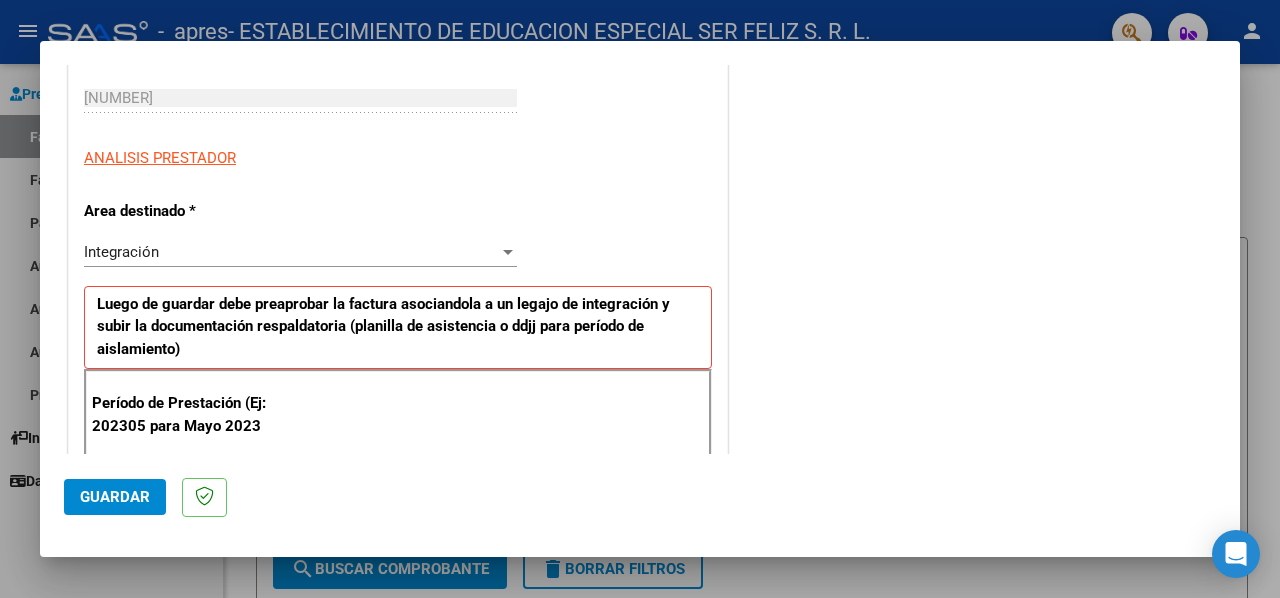 scroll, scrollTop: 500, scrollLeft: 0, axis: vertical 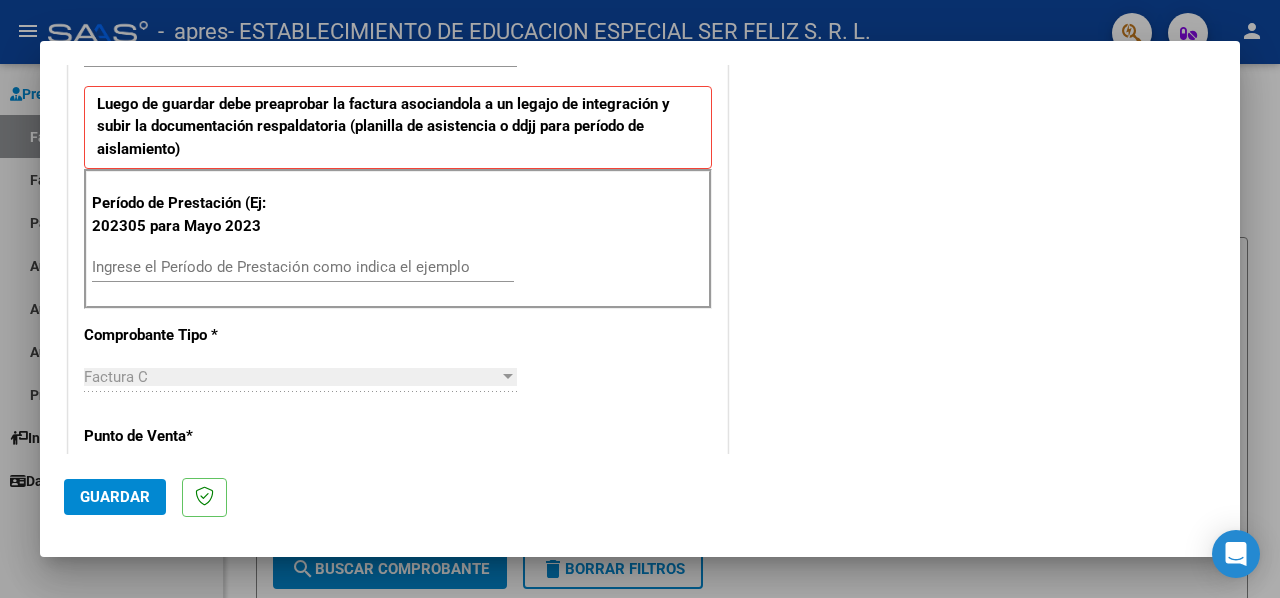 click on "Ingrese el Período de Prestación como indica el ejemplo" at bounding box center (303, 267) 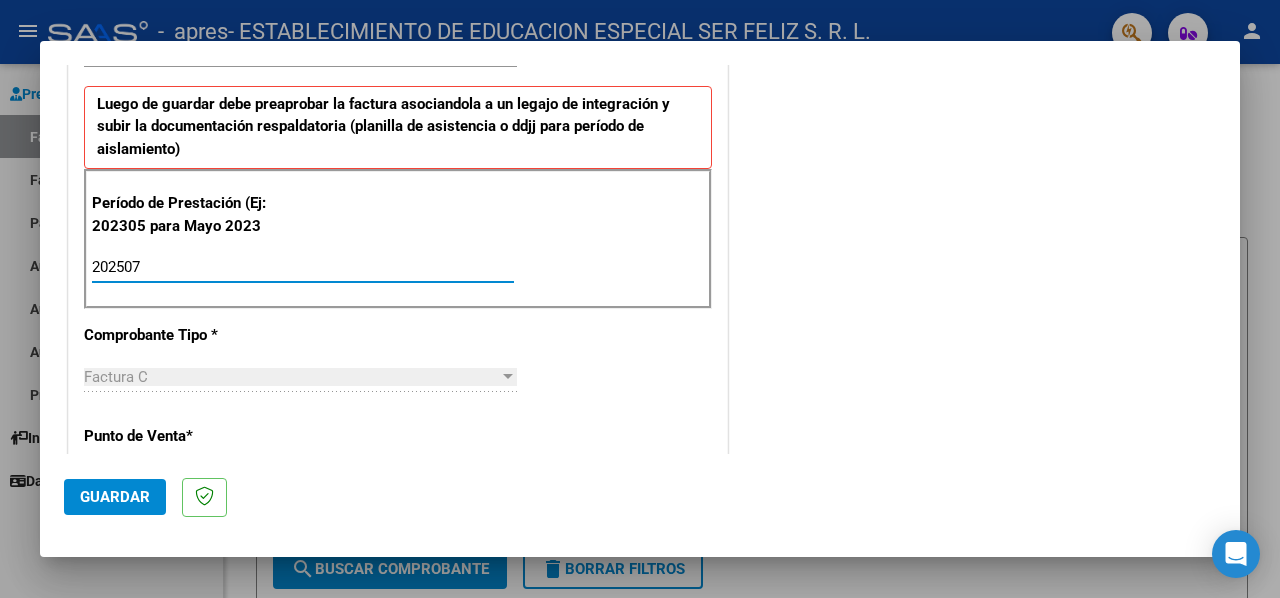 type on "202507" 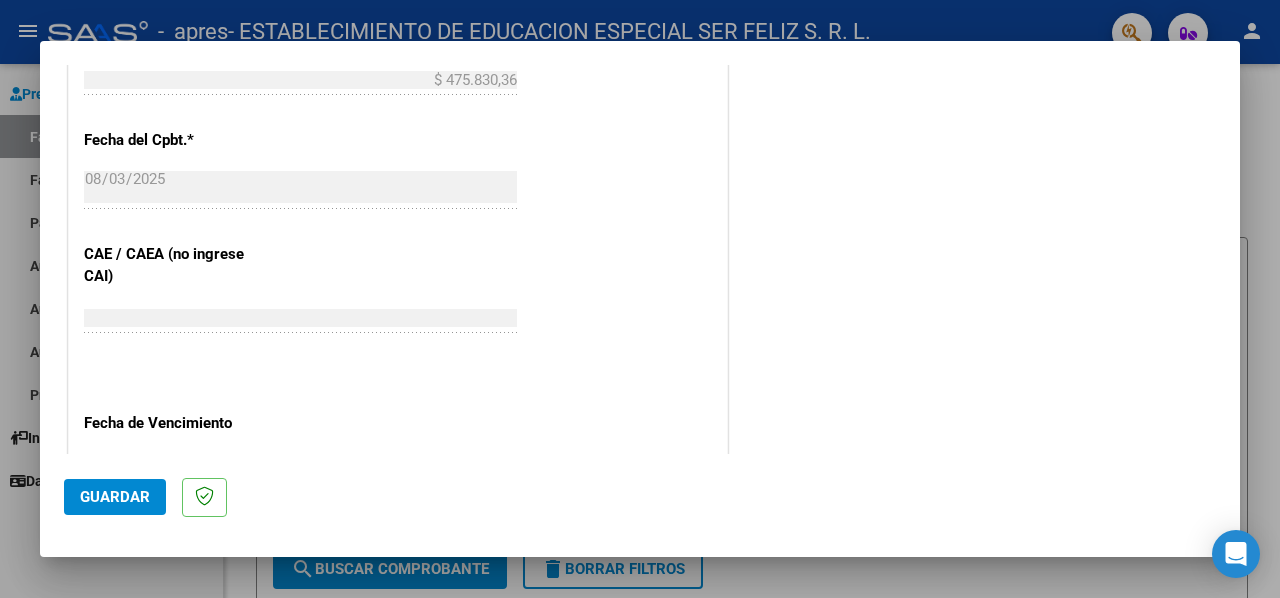 scroll, scrollTop: 1300, scrollLeft: 0, axis: vertical 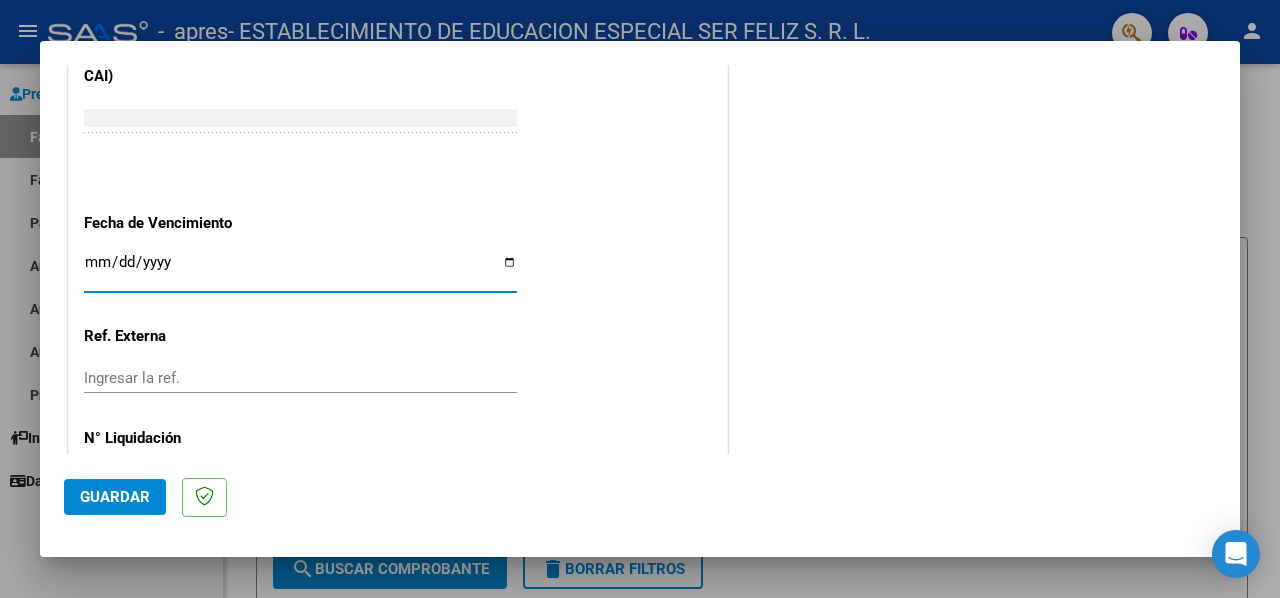 click on "Ingresar la fecha" at bounding box center [300, 270] 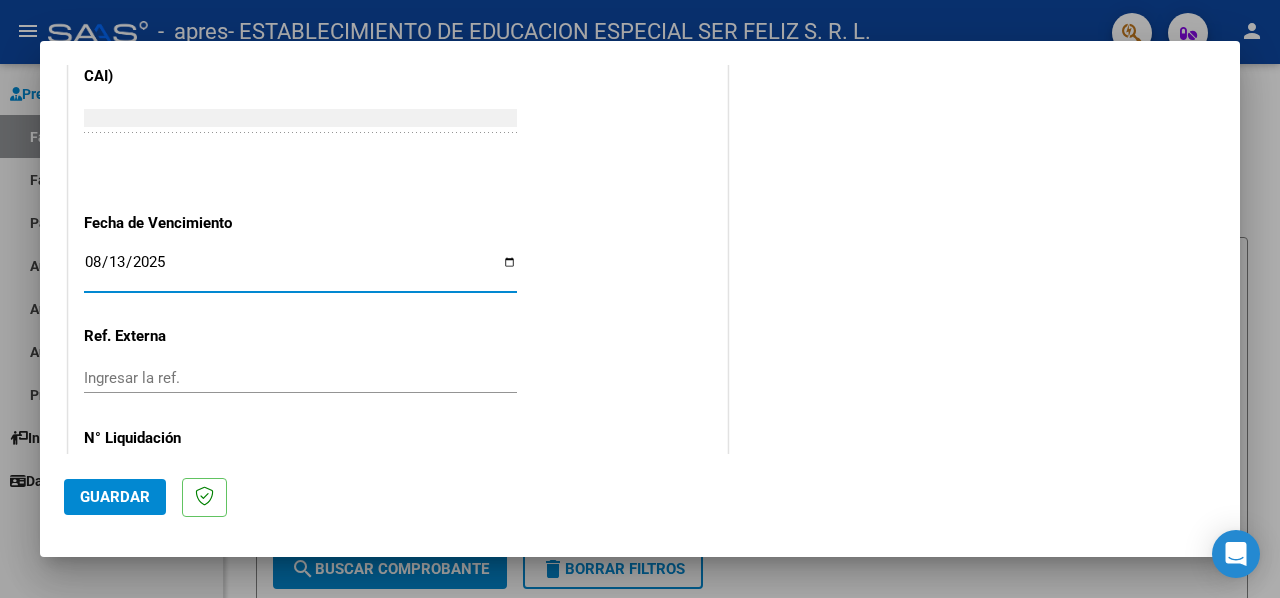 type on "2025-08-13" 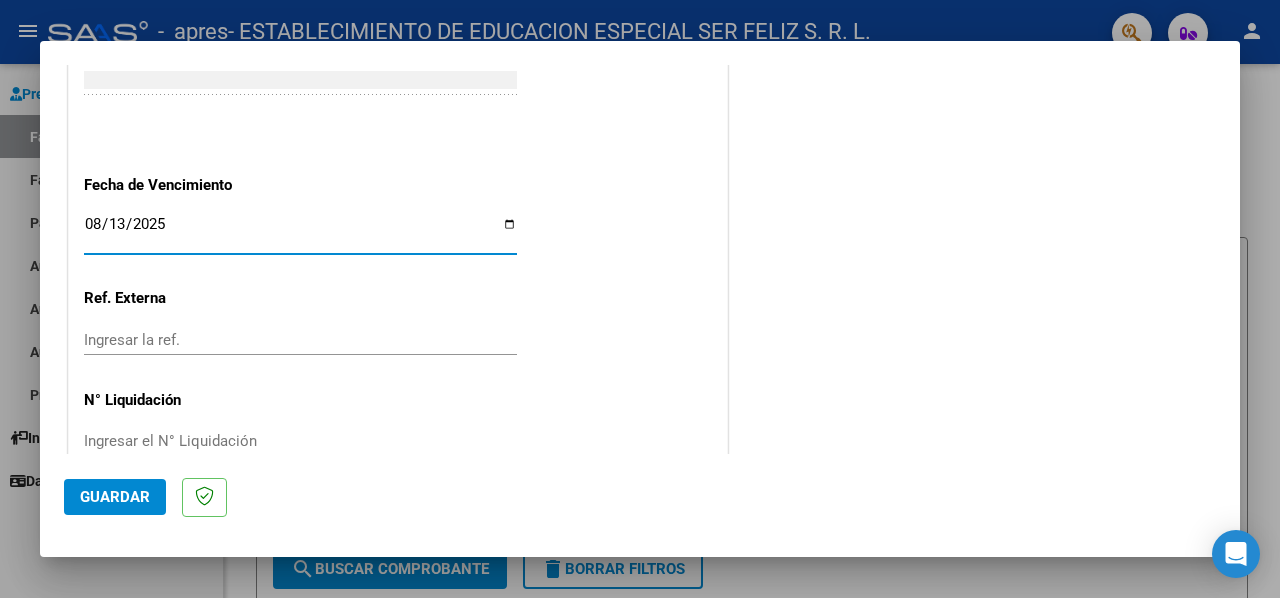 scroll, scrollTop: 1374, scrollLeft: 0, axis: vertical 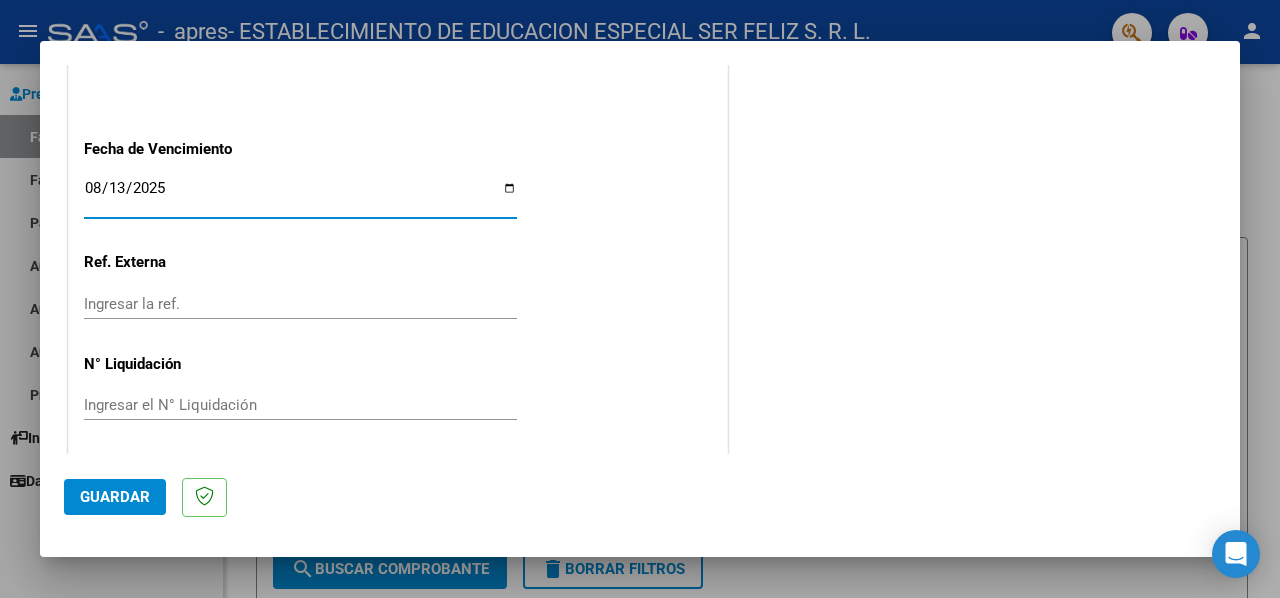 click on "Guardar" 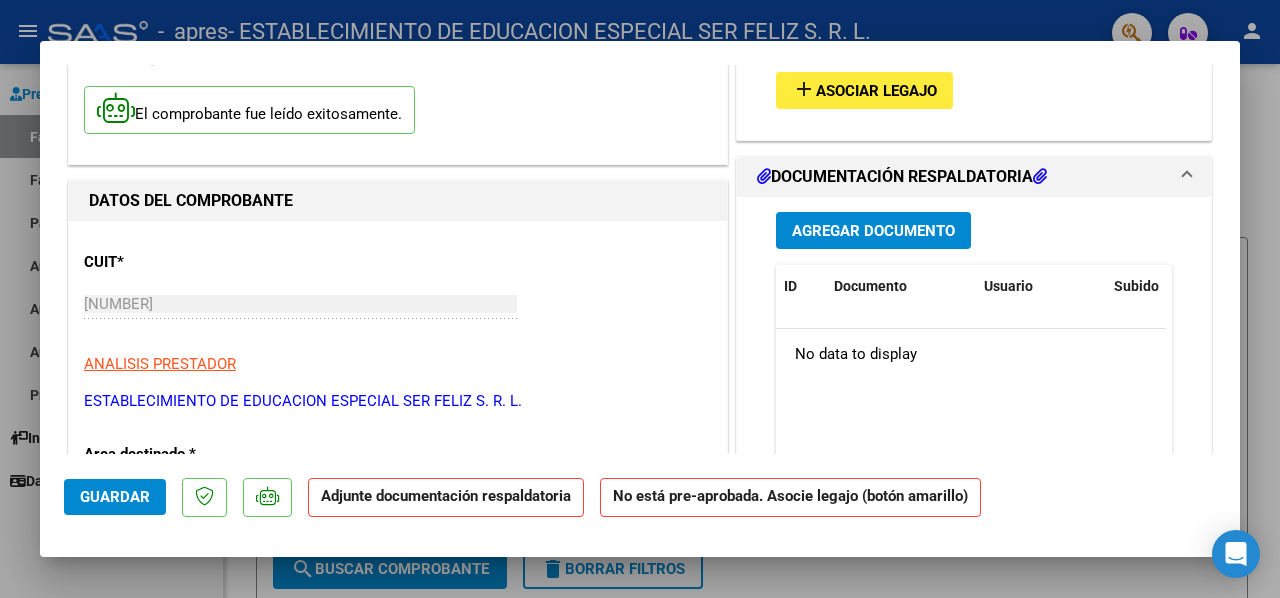 scroll, scrollTop: 0, scrollLeft: 0, axis: both 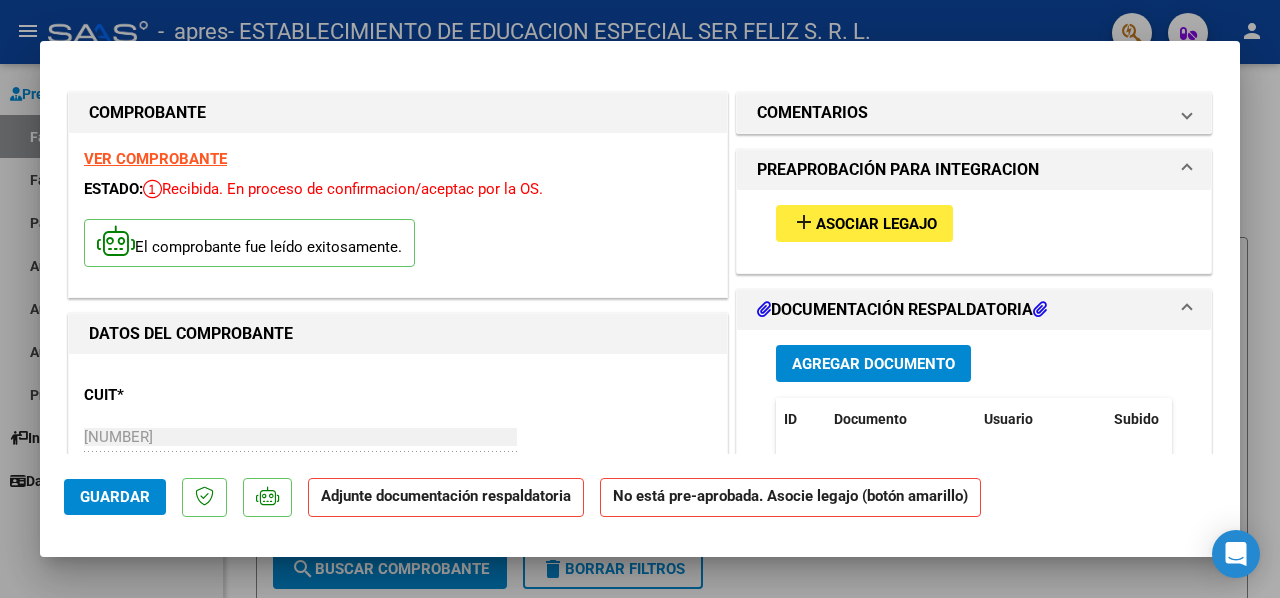 click on "Asociar Legajo" at bounding box center [876, 224] 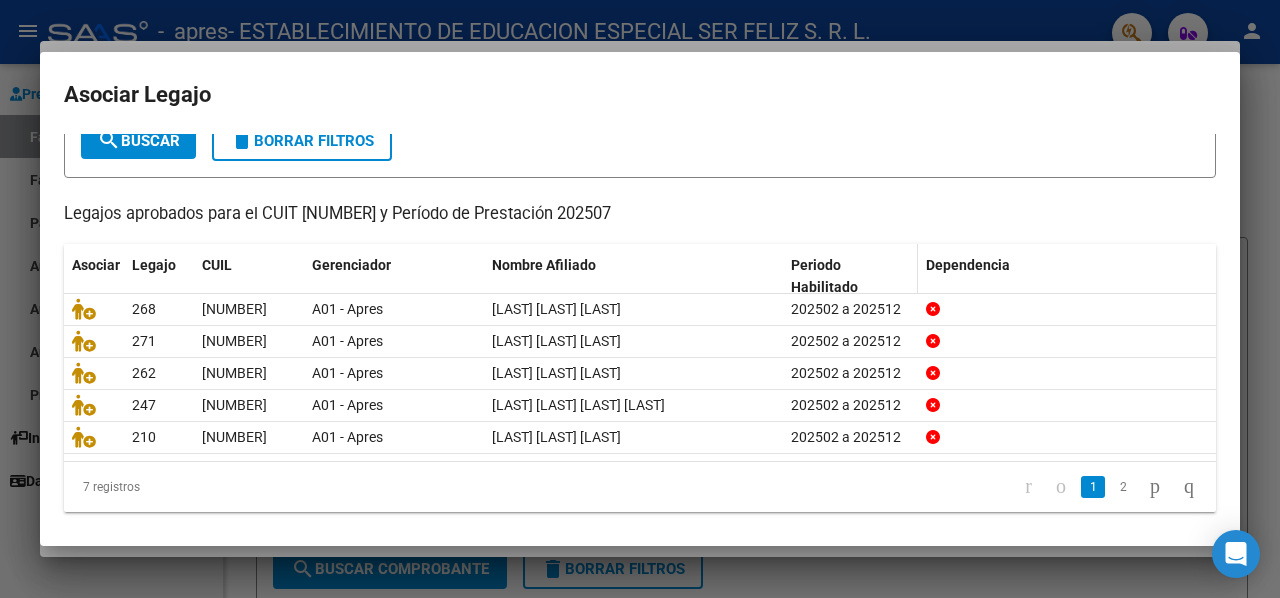 scroll, scrollTop: 0, scrollLeft: 0, axis: both 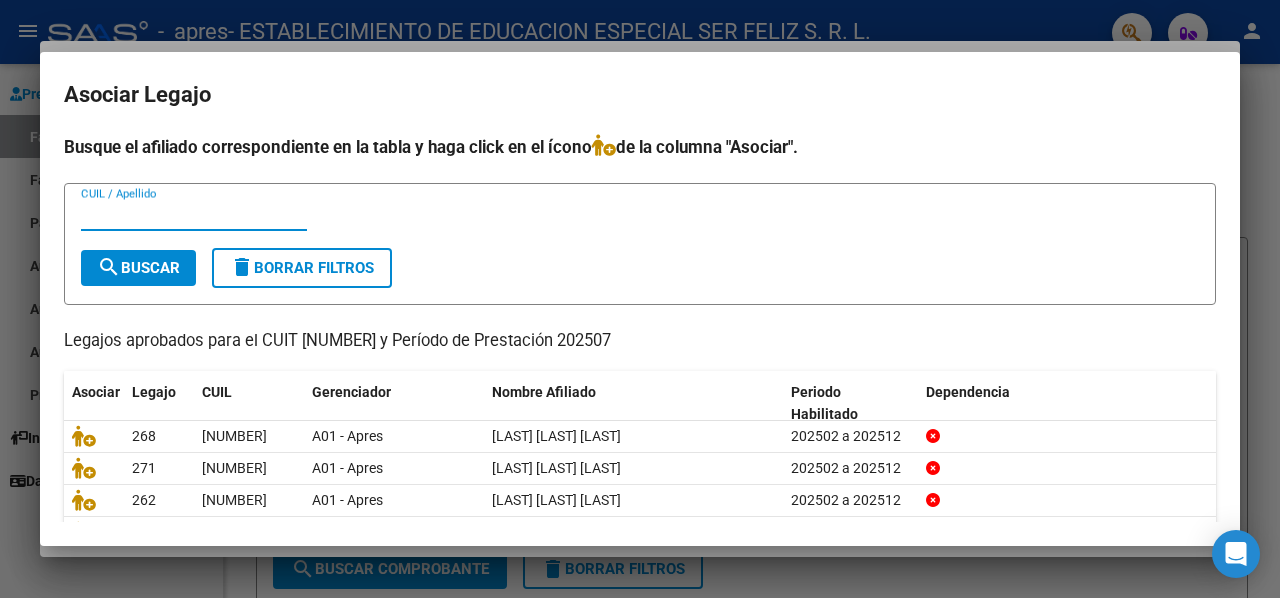 click at bounding box center (640, 299) 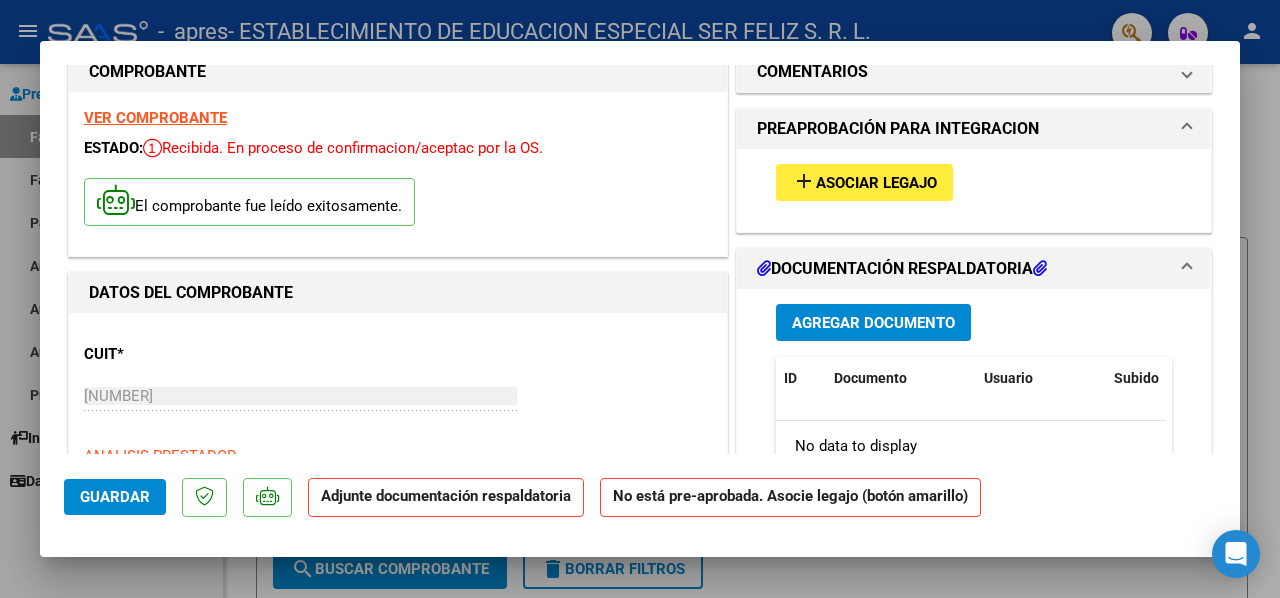 scroll, scrollTop: 0, scrollLeft: 0, axis: both 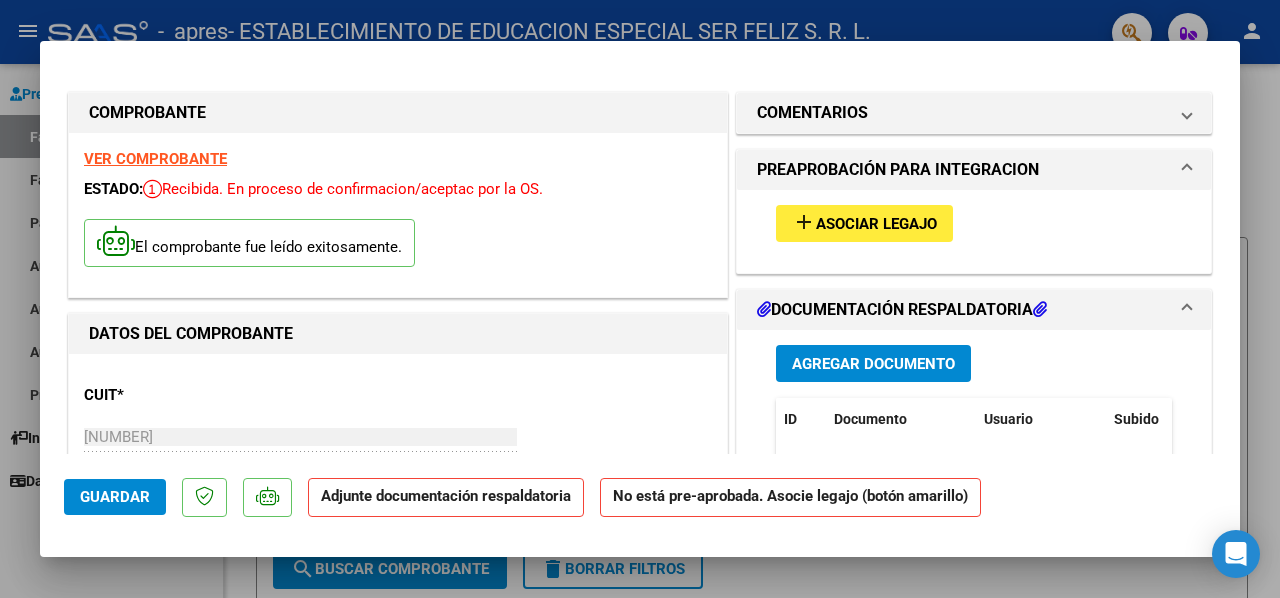 click on "Asociar Legajo" at bounding box center [876, 224] 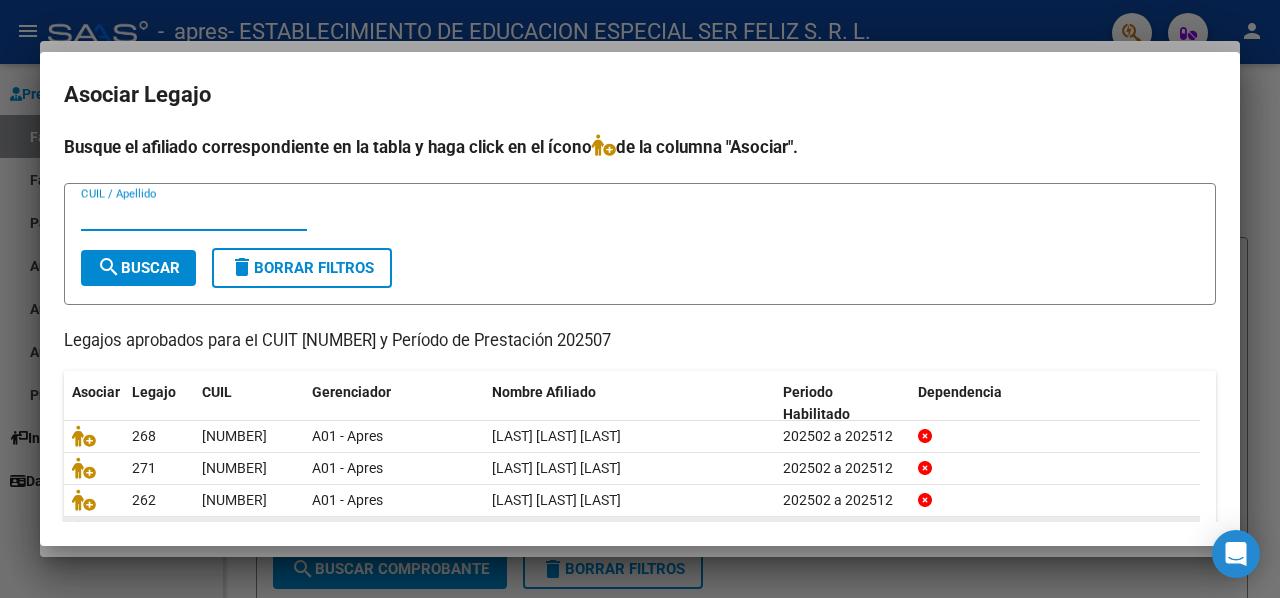 scroll, scrollTop: 120, scrollLeft: 0, axis: vertical 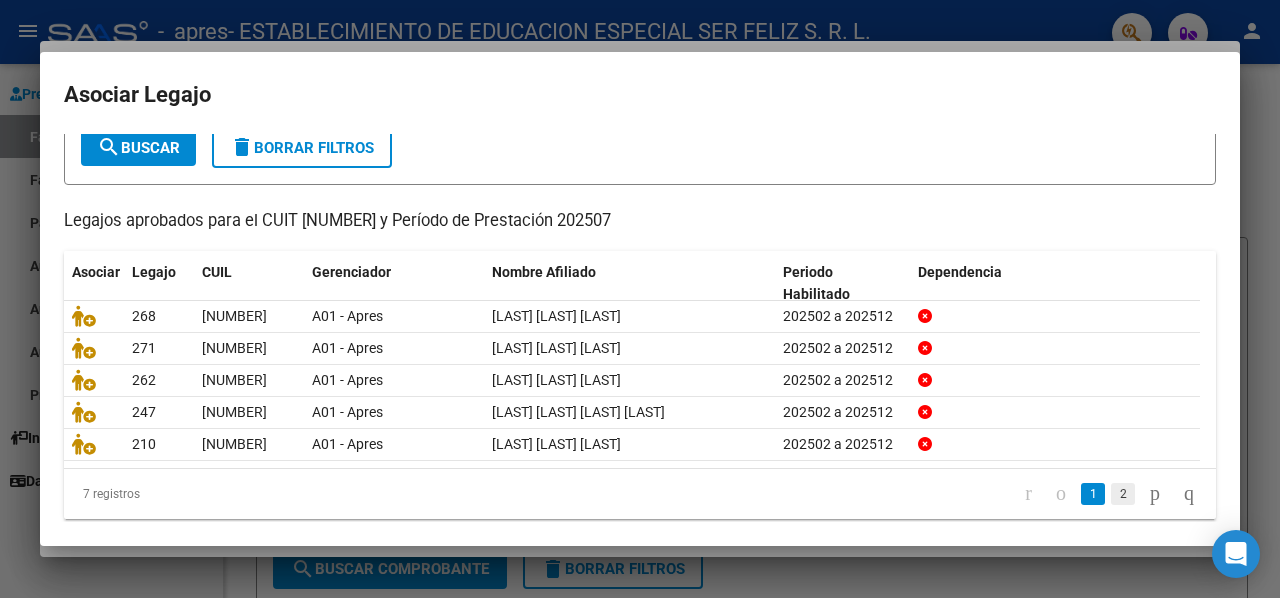 click on "2" 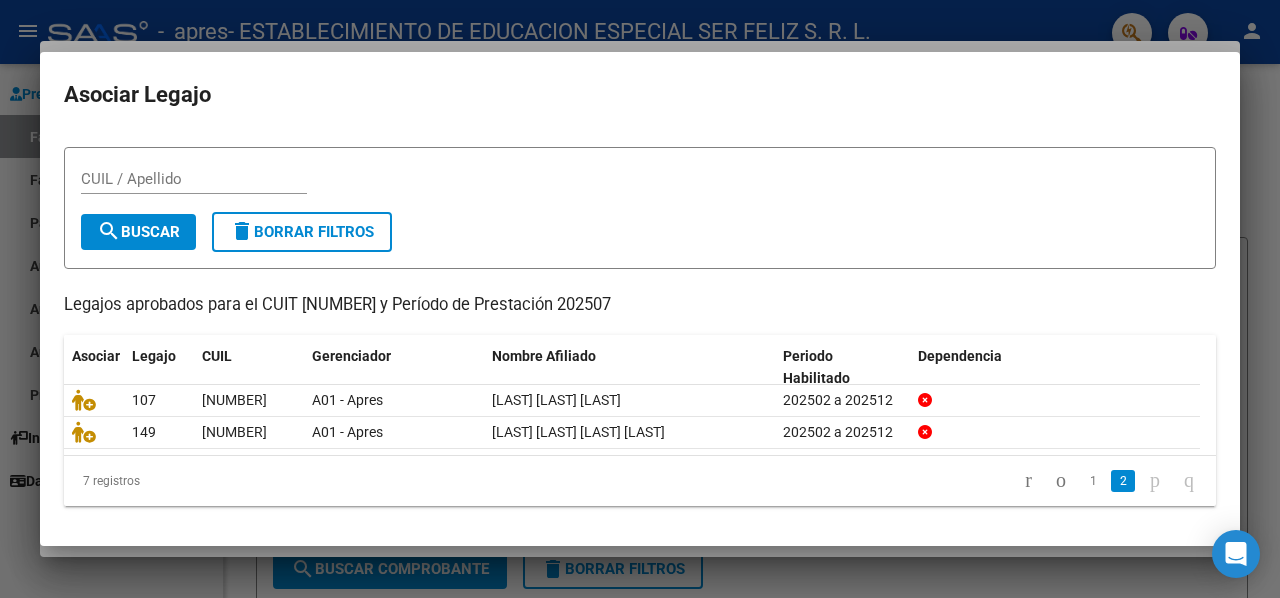 scroll, scrollTop: 33, scrollLeft: 0, axis: vertical 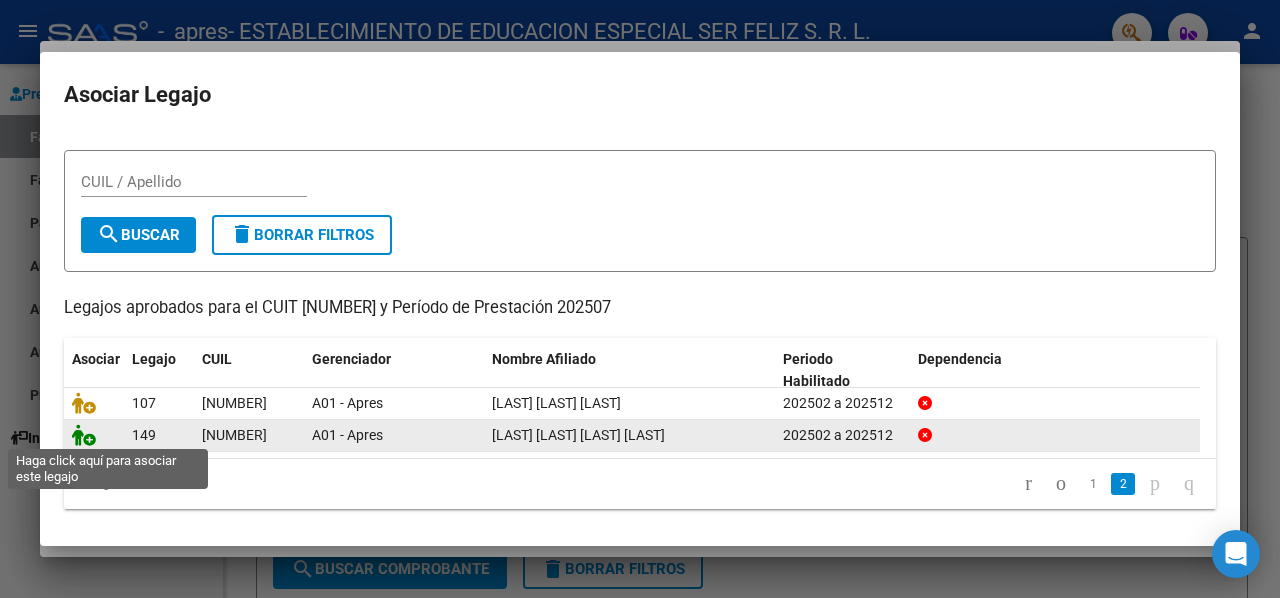 click 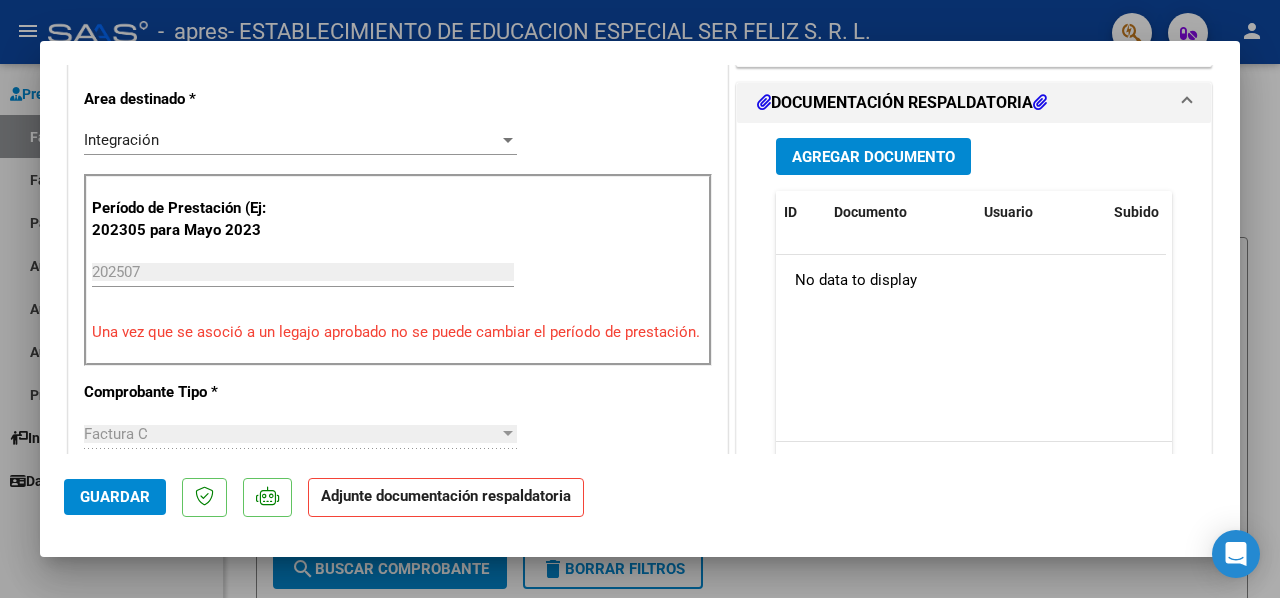 scroll, scrollTop: 500, scrollLeft: 0, axis: vertical 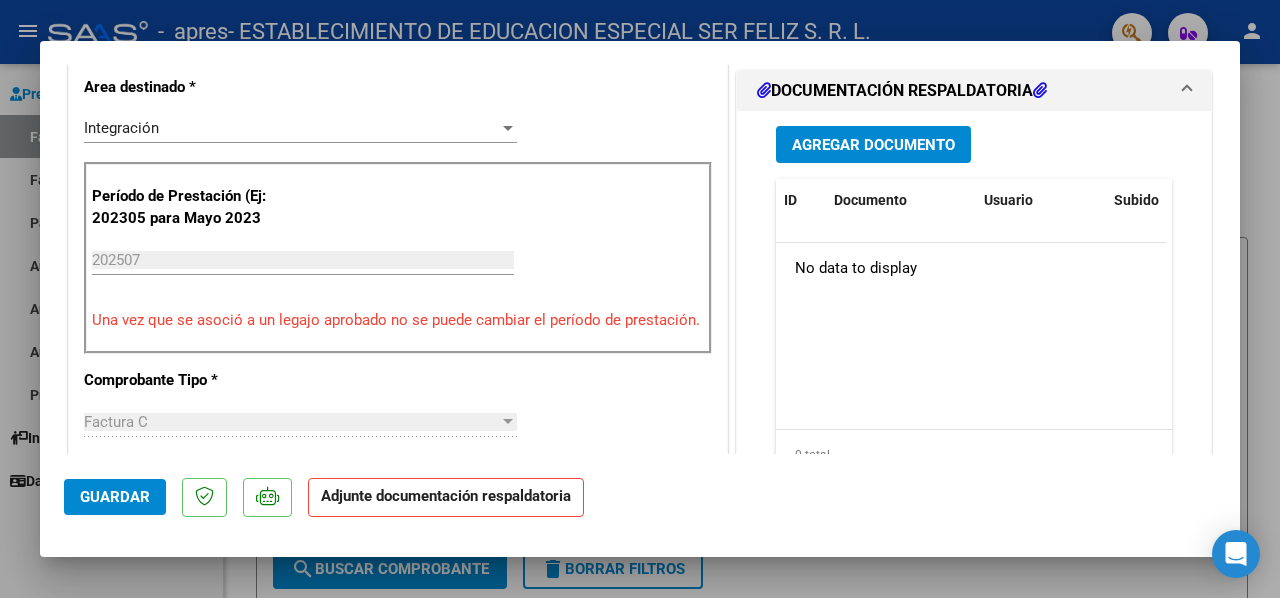 click on "Agregar Documento" at bounding box center [873, 145] 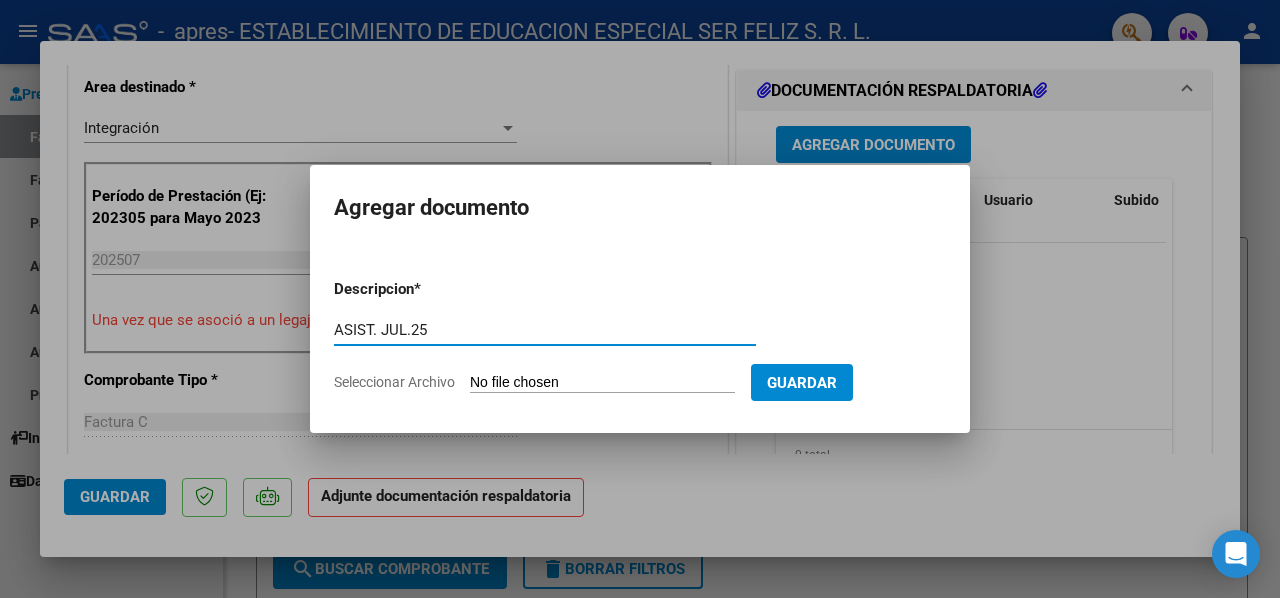 type on "ASIST. JUL.25" 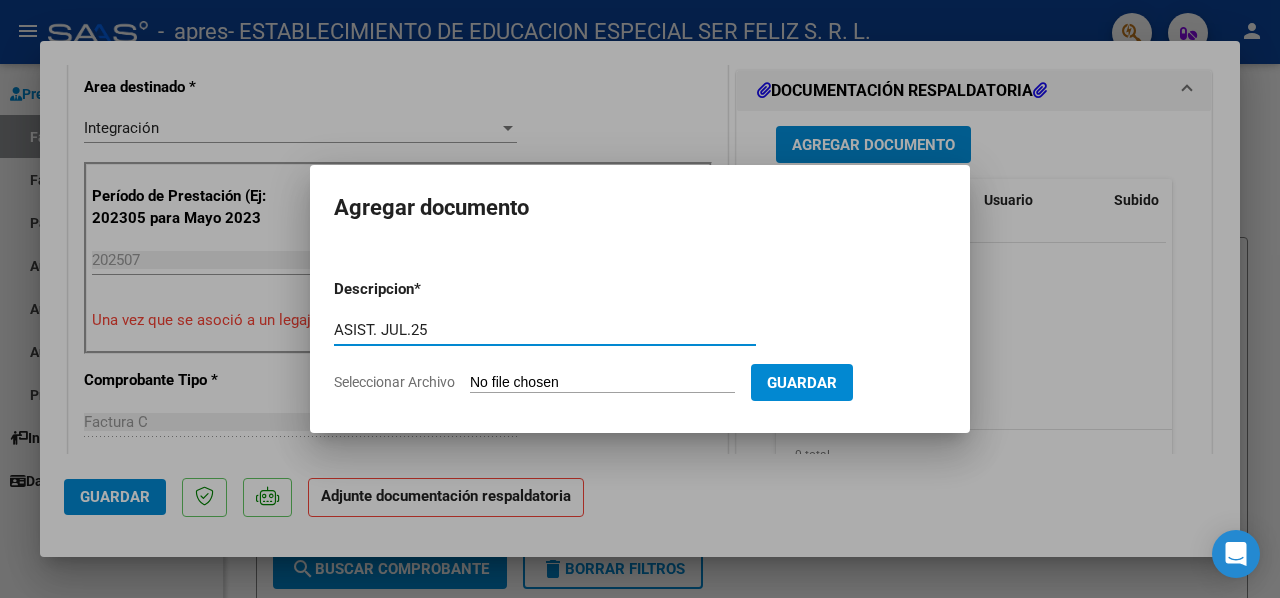 type on "C:\fakepath\[LAST] [LAST] [LAST] CONCU JULIO 2025.pdf" 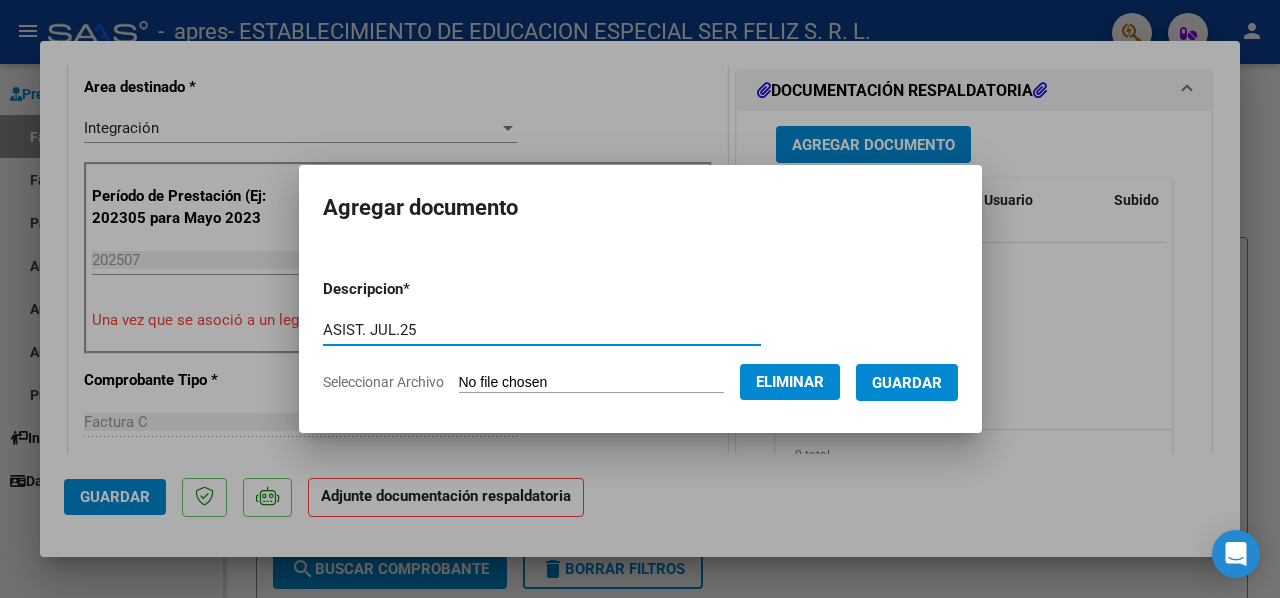 click on "Guardar" at bounding box center [907, 383] 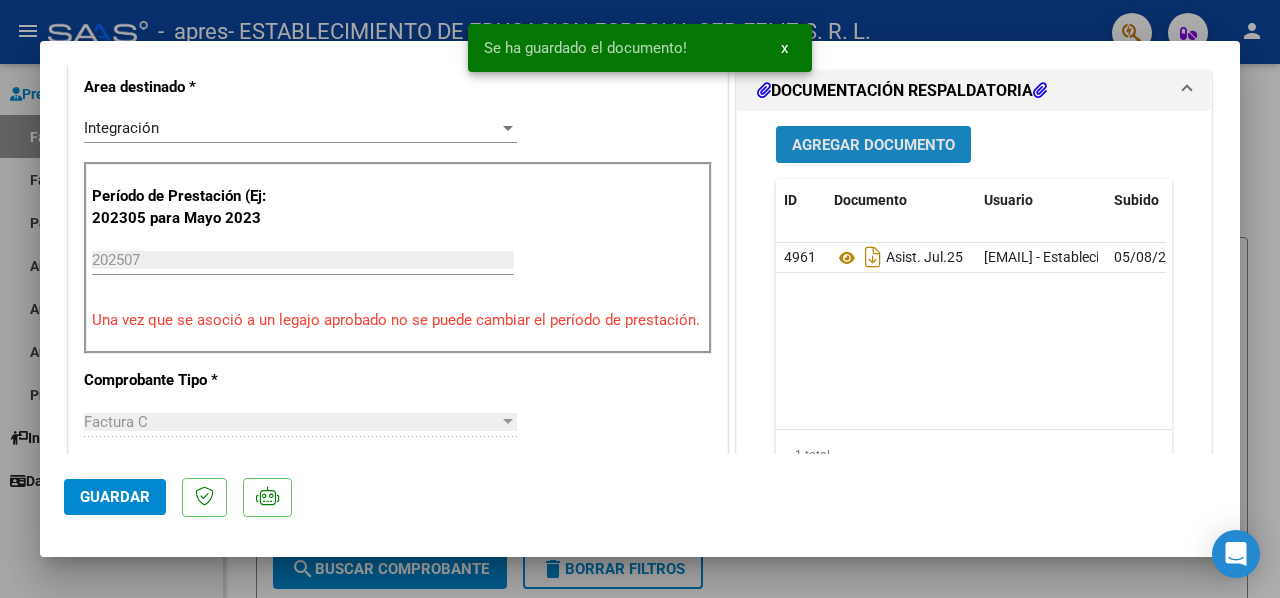 click on "Agregar Documento" at bounding box center [873, 145] 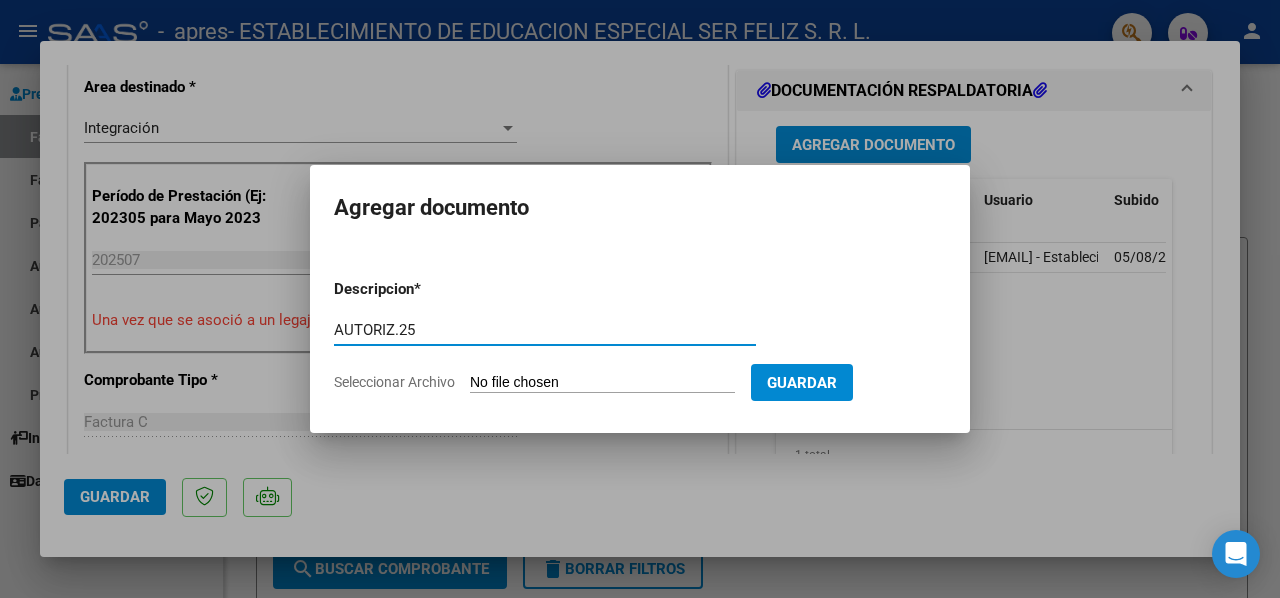 type on "AUTORIZ.25" 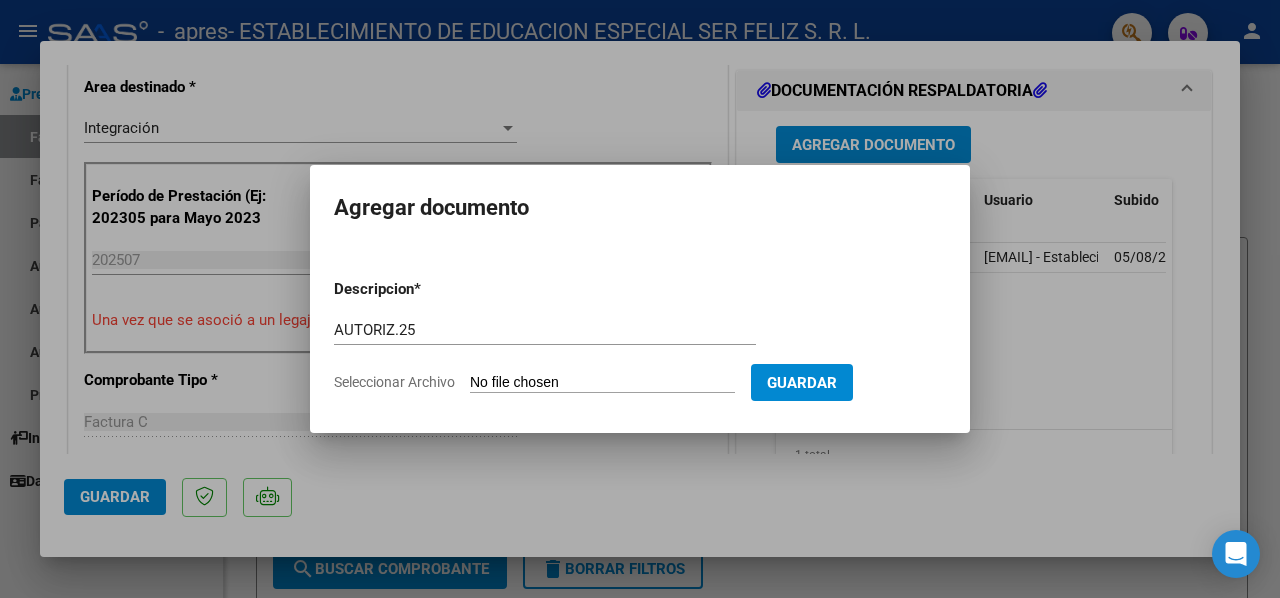 type on "C:\fakepath\[LAST] [LAST] [LAST] 2025 AUTORIZACIÓN .pdf" 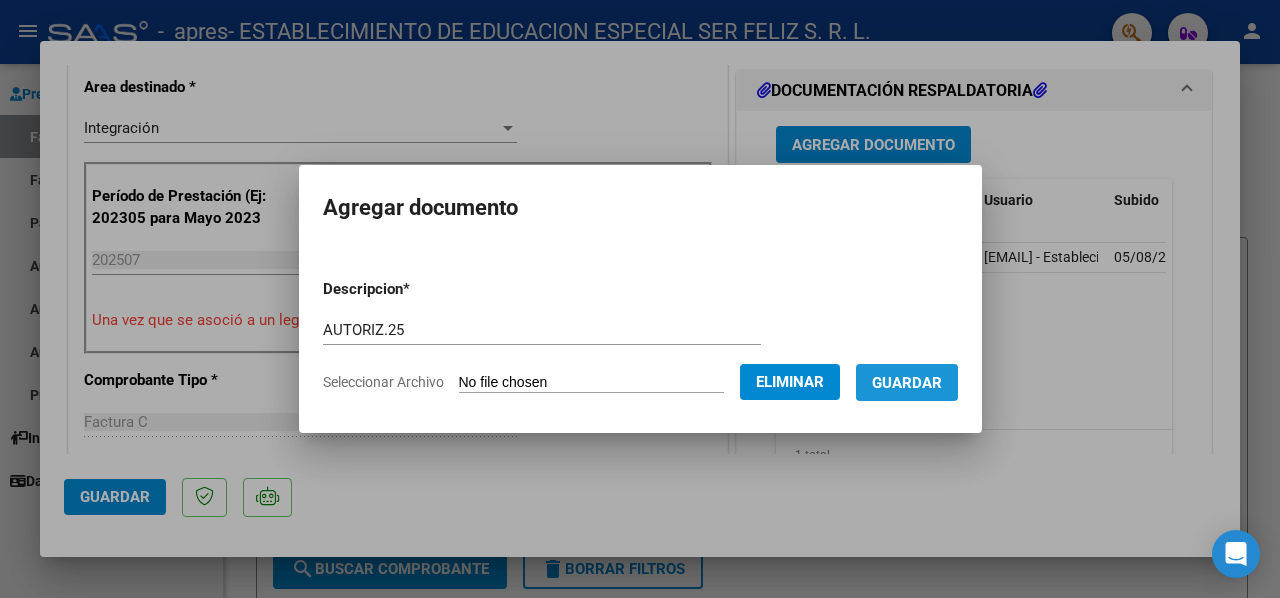 click on "Guardar" at bounding box center (907, 382) 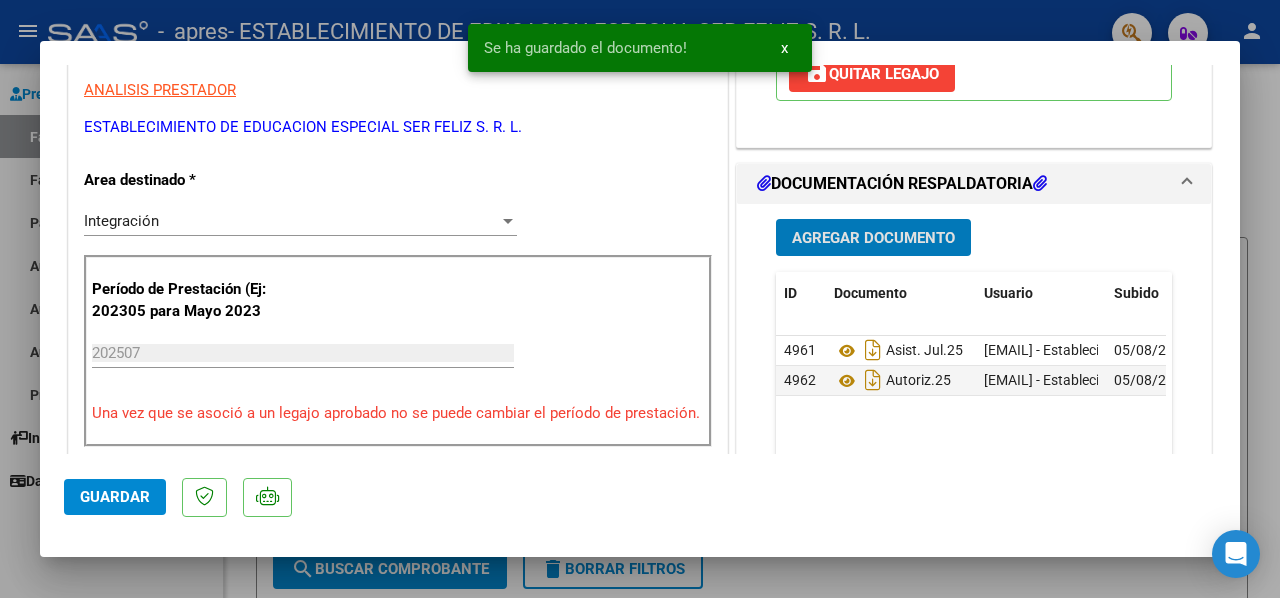scroll, scrollTop: 700, scrollLeft: 0, axis: vertical 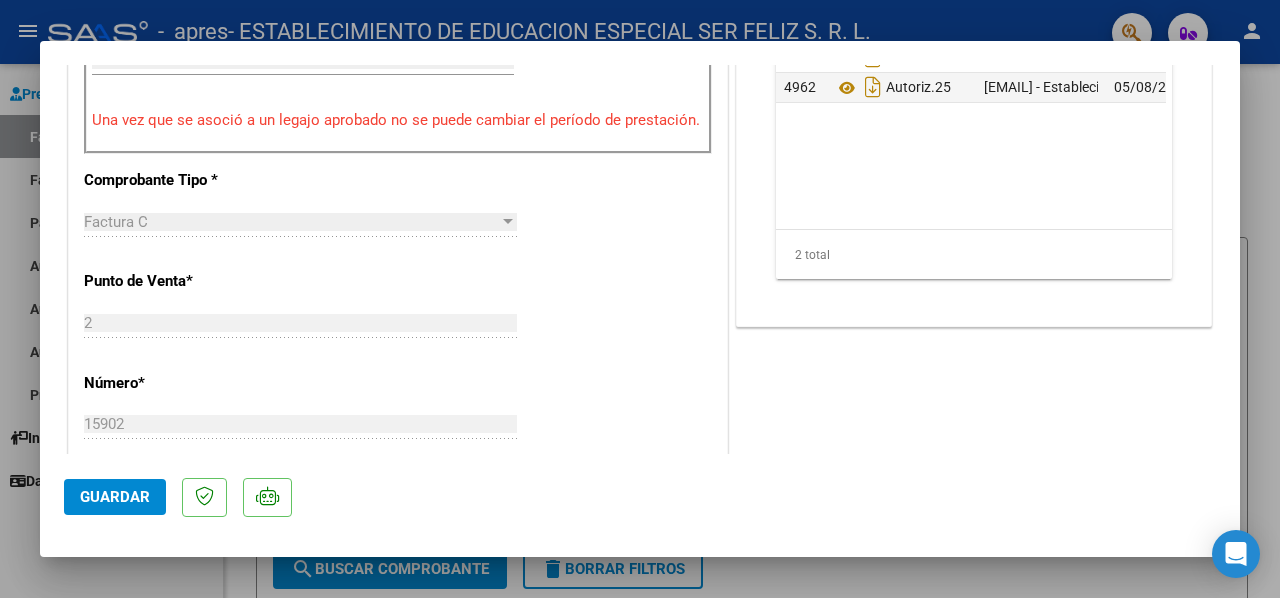 click on "Guardar" 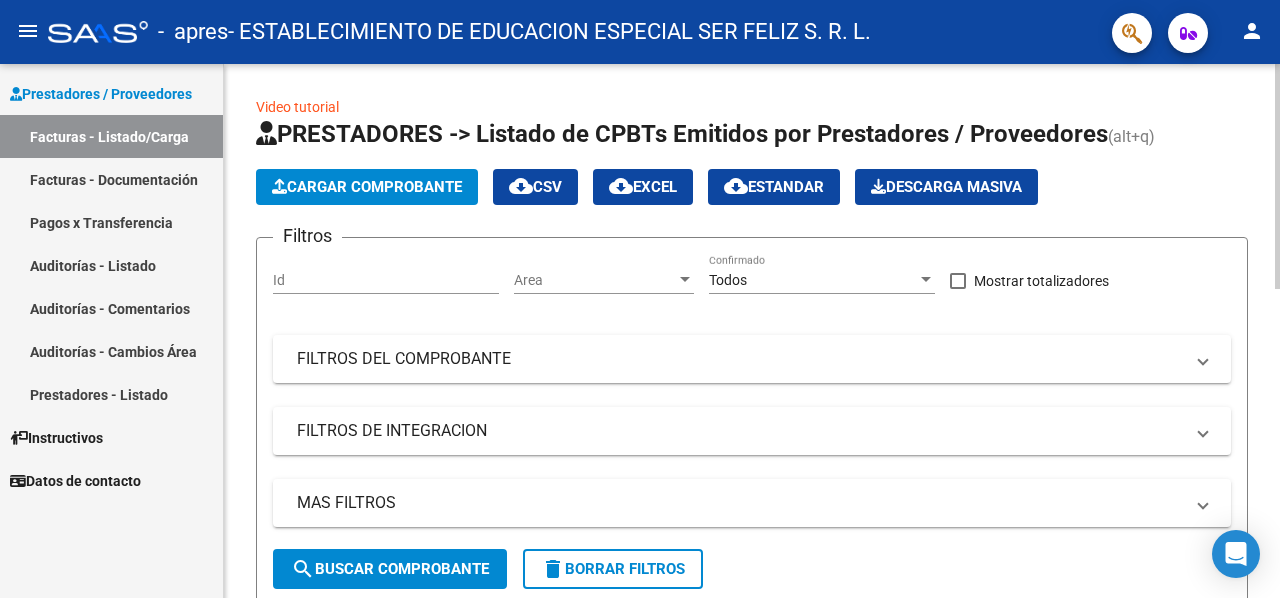 click on "Cargar Comprobante" 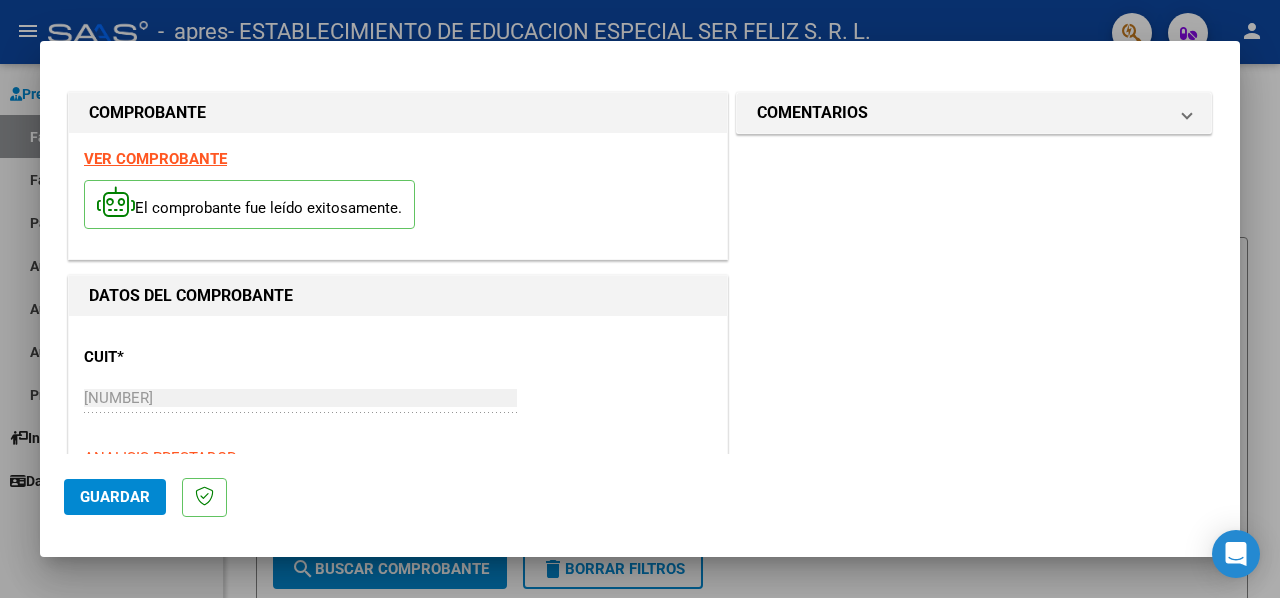 scroll, scrollTop: 500, scrollLeft: 0, axis: vertical 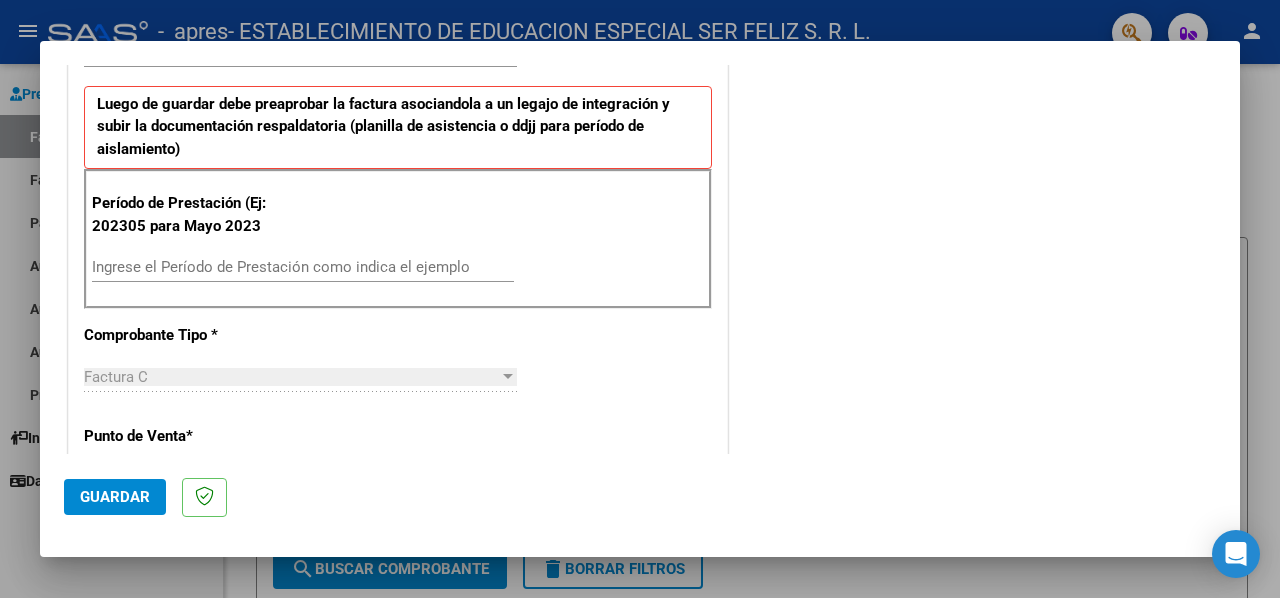 click on "Ingrese el Período de Prestación como indica el ejemplo" at bounding box center (303, 267) 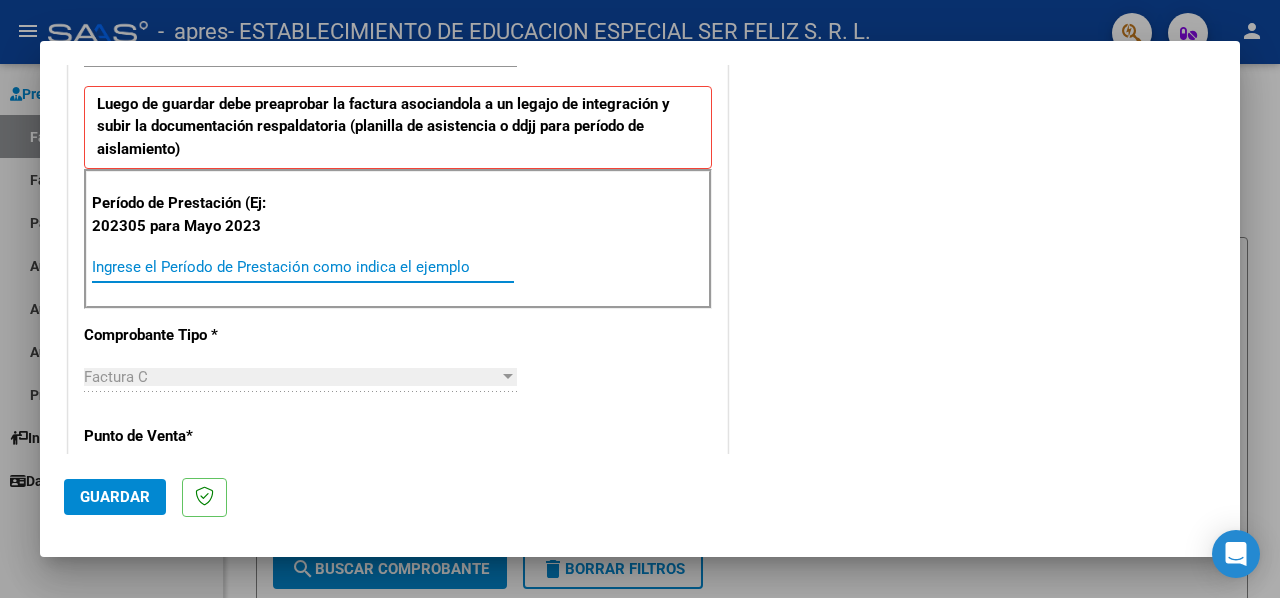 click on "Ingrese el Período de Prestación como indica el ejemplo" at bounding box center (303, 267) 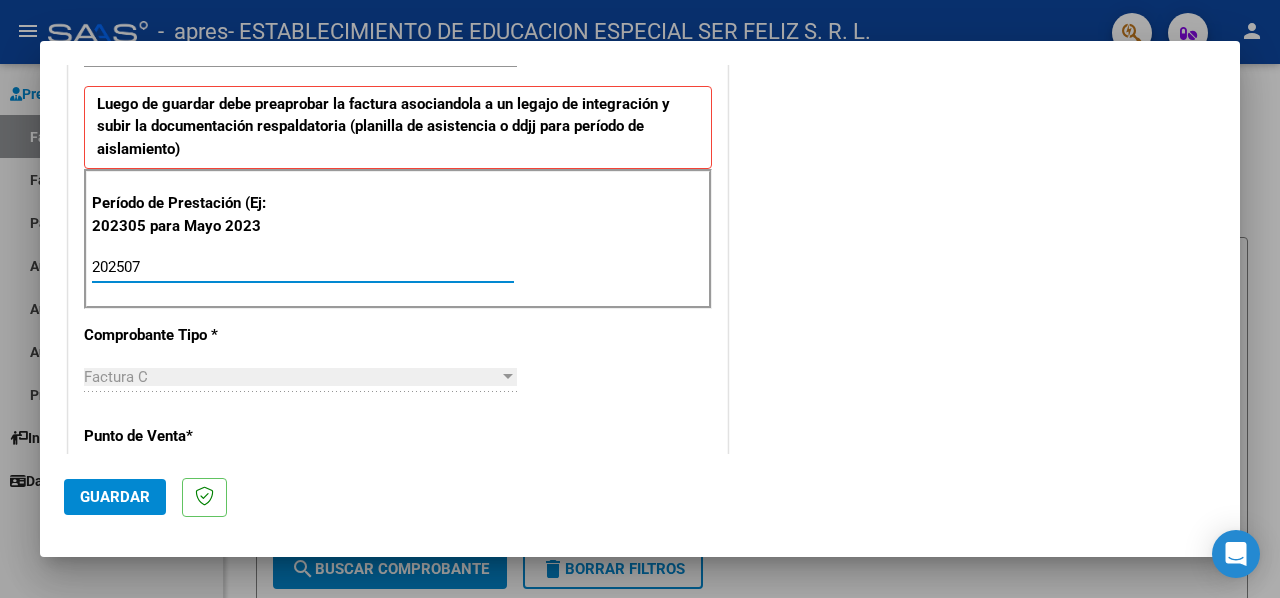 type on "202507" 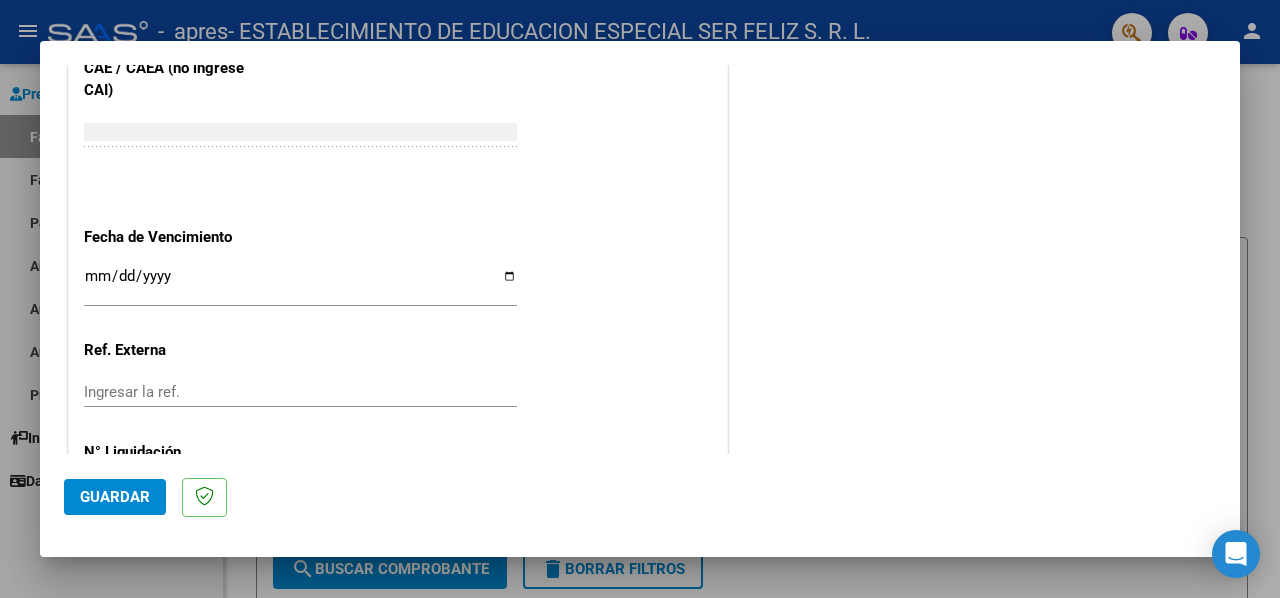 scroll, scrollTop: 1300, scrollLeft: 0, axis: vertical 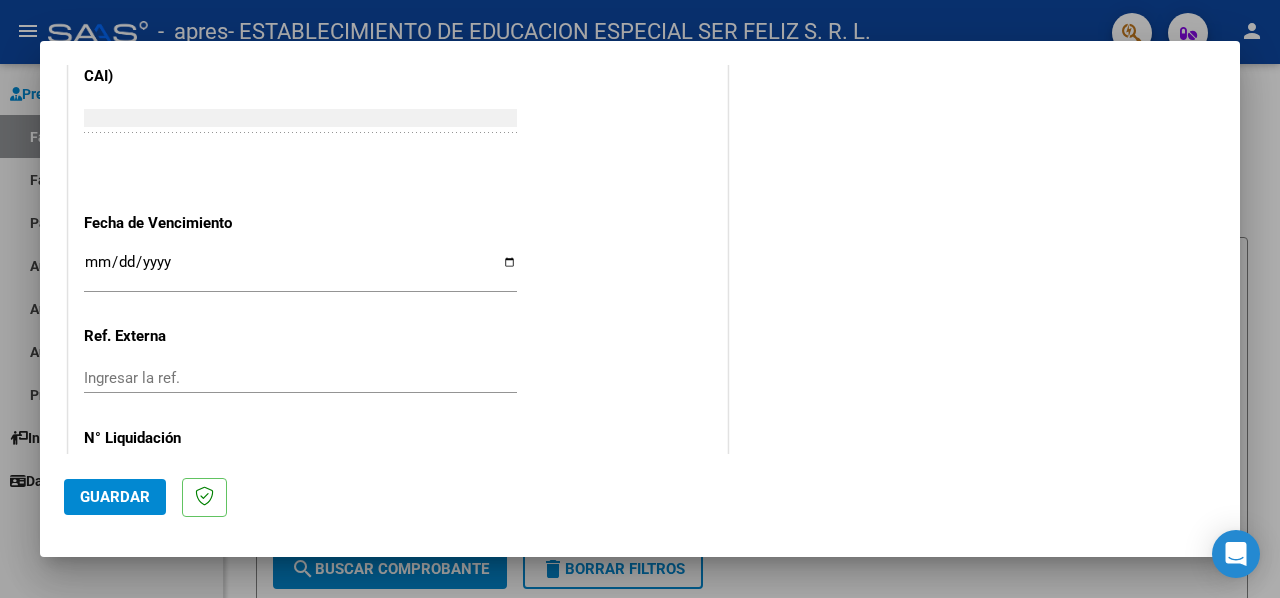 click on "Ingresar la fecha" at bounding box center (300, 270) 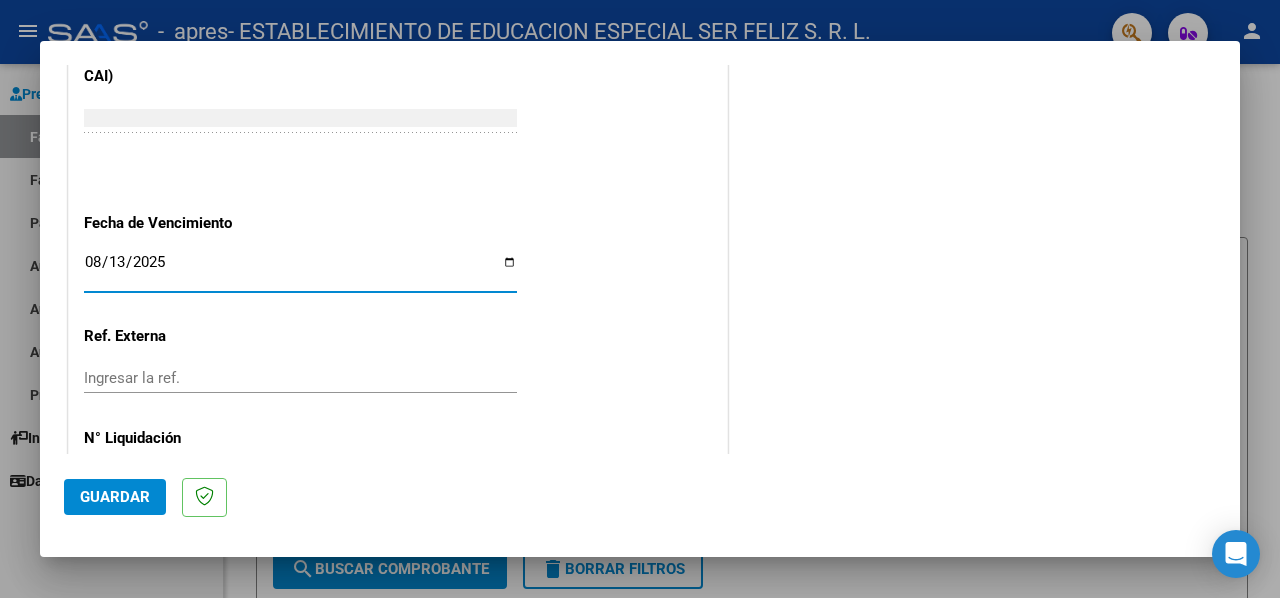 type on "2025-08-13" 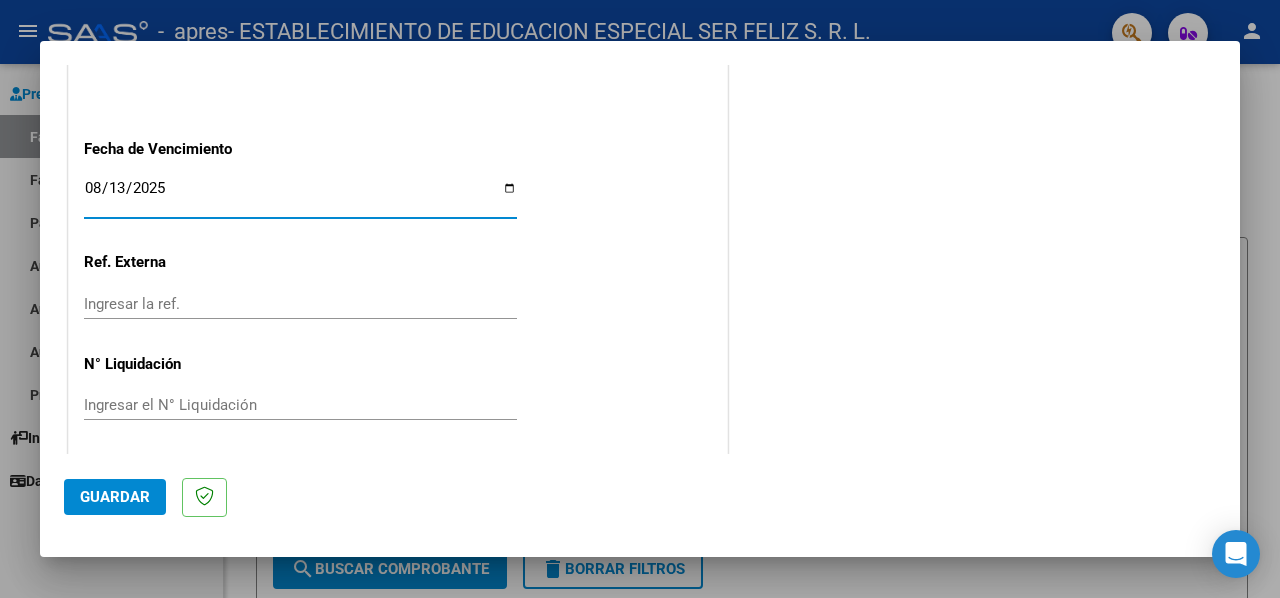 drag, startPoint x: 119, startPoint y: 497, endPoint x: 348, endPoint y: 418, distance: 242.24368 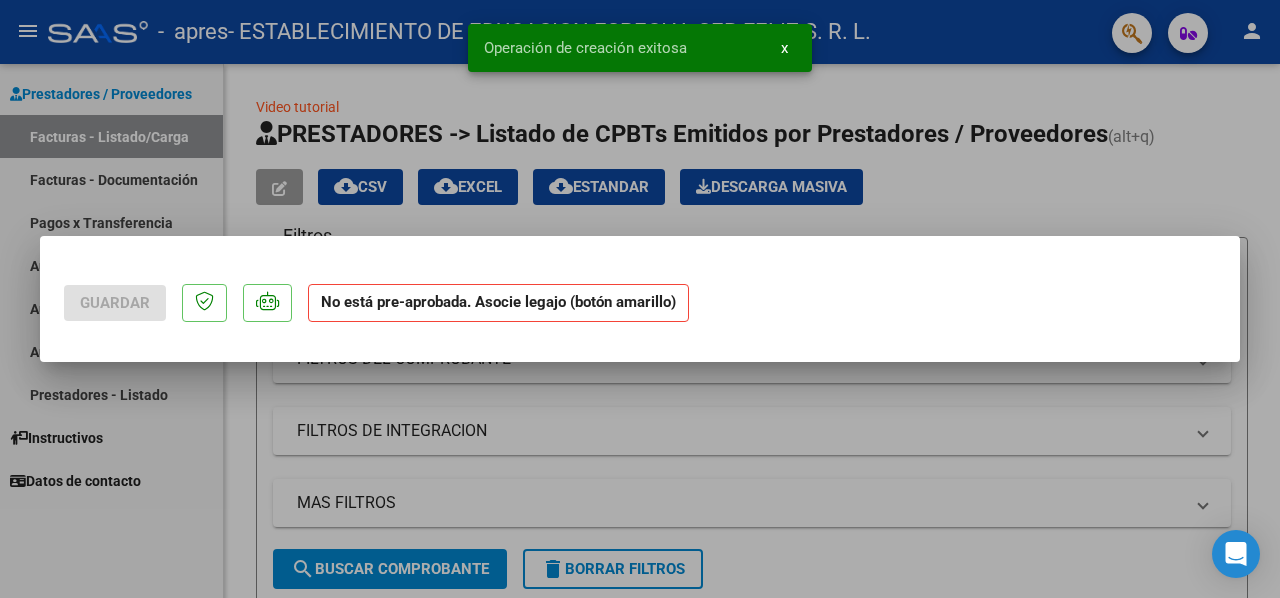 scroll, scrollTop: 0, scrollLeft: 0, axis: both 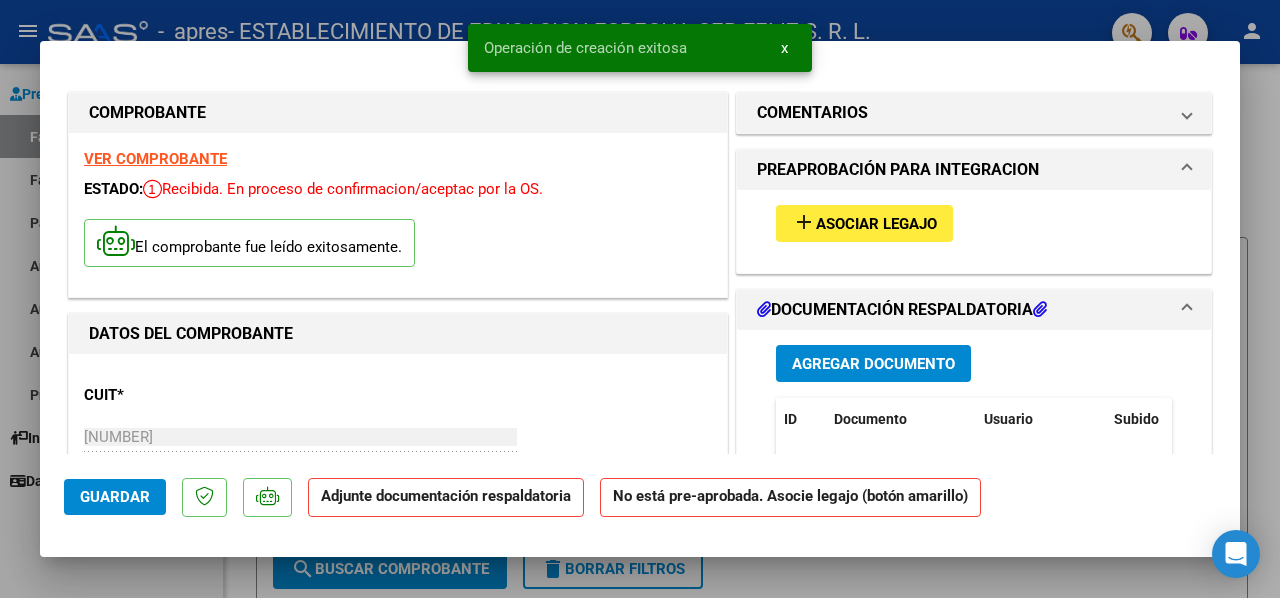 click on "Asociar Legajo" at bounding box center [876, 224] 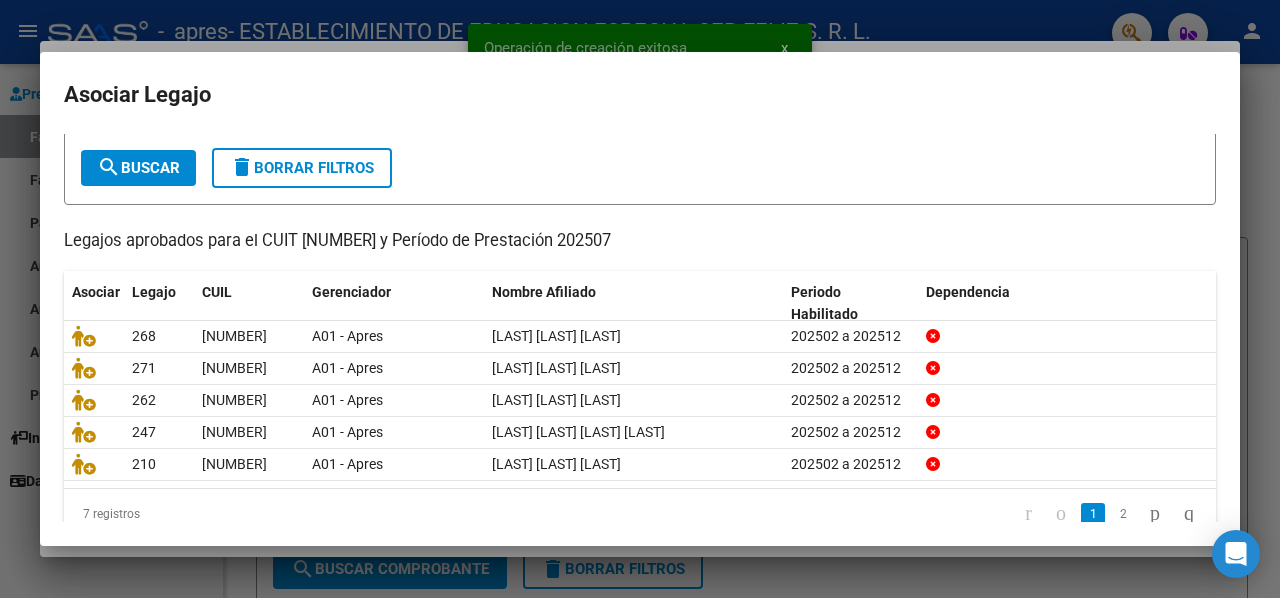 scroll, scrollTop: 127, scrollLeft: 0, axis: vertical 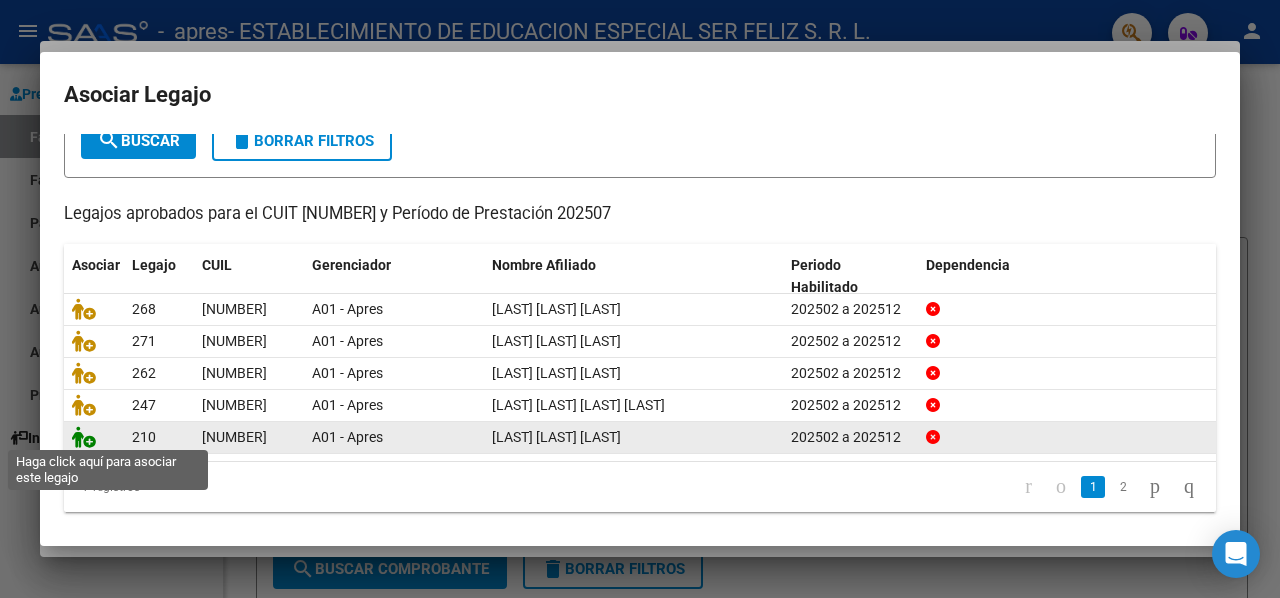 click 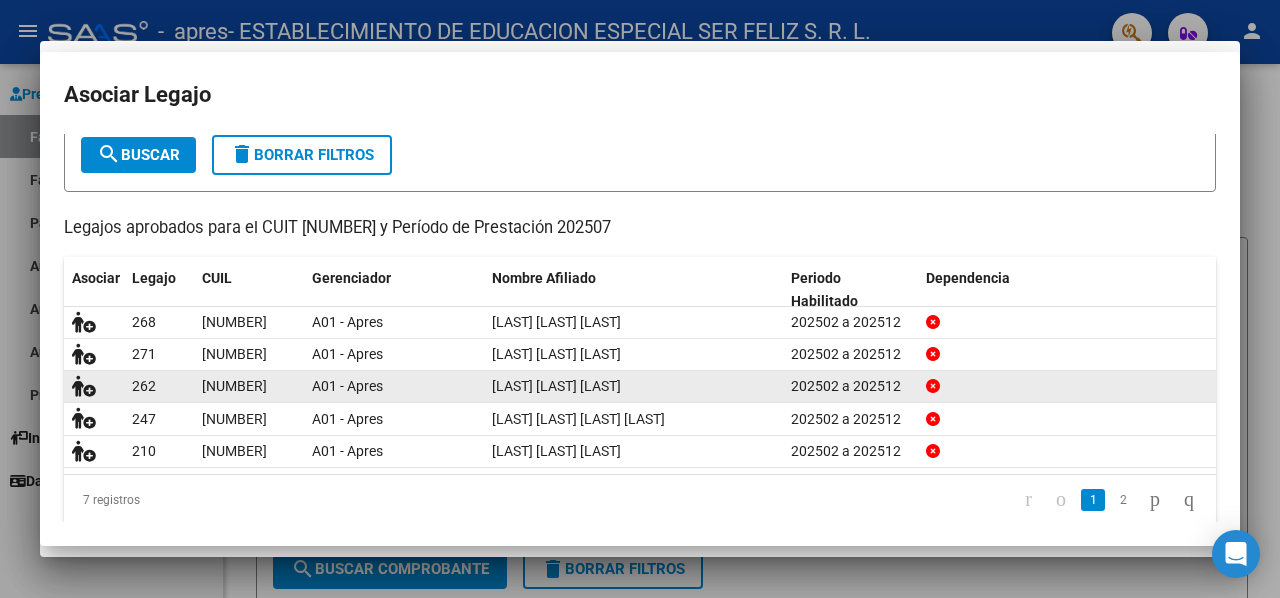 scroll, scrollTop: 0, scrollLeft: 0, axis: both 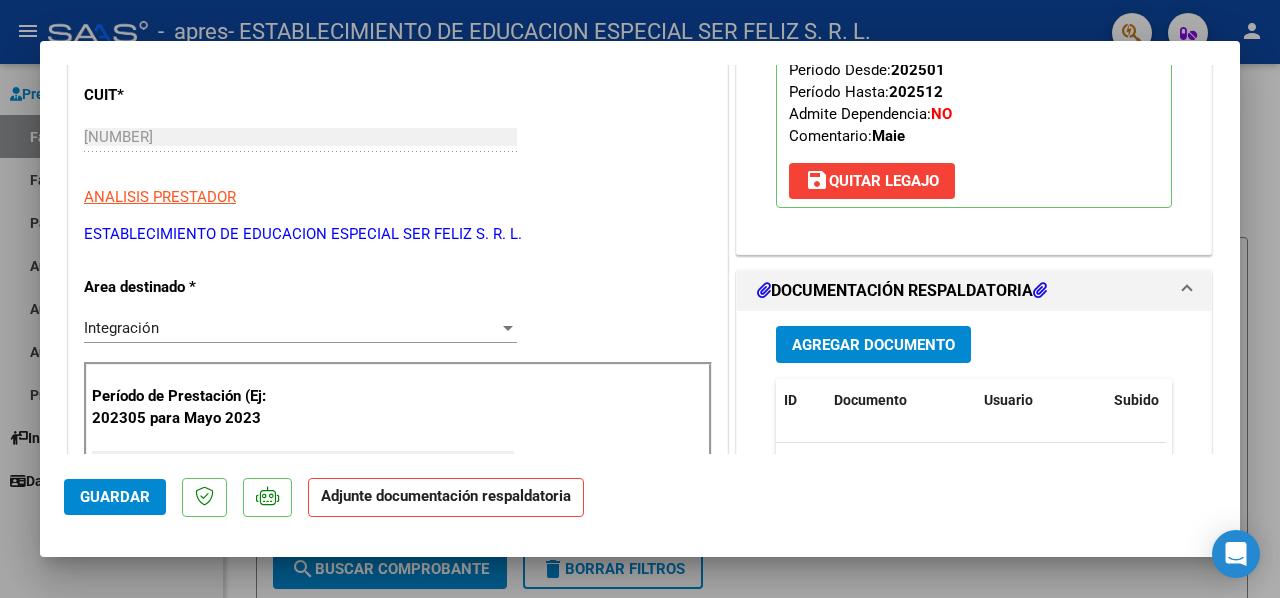 click on "Agregar Documento" at bounding box center [873, 345] 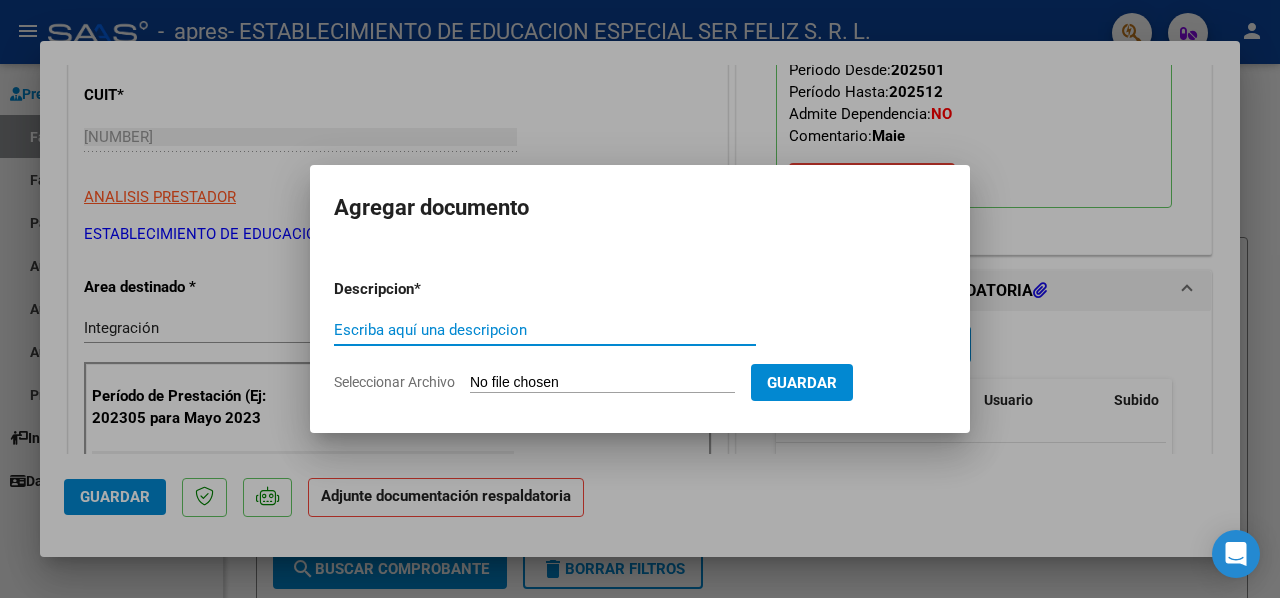 click on "Escriba aquí una descripcion" at bounding box center [545, 330] 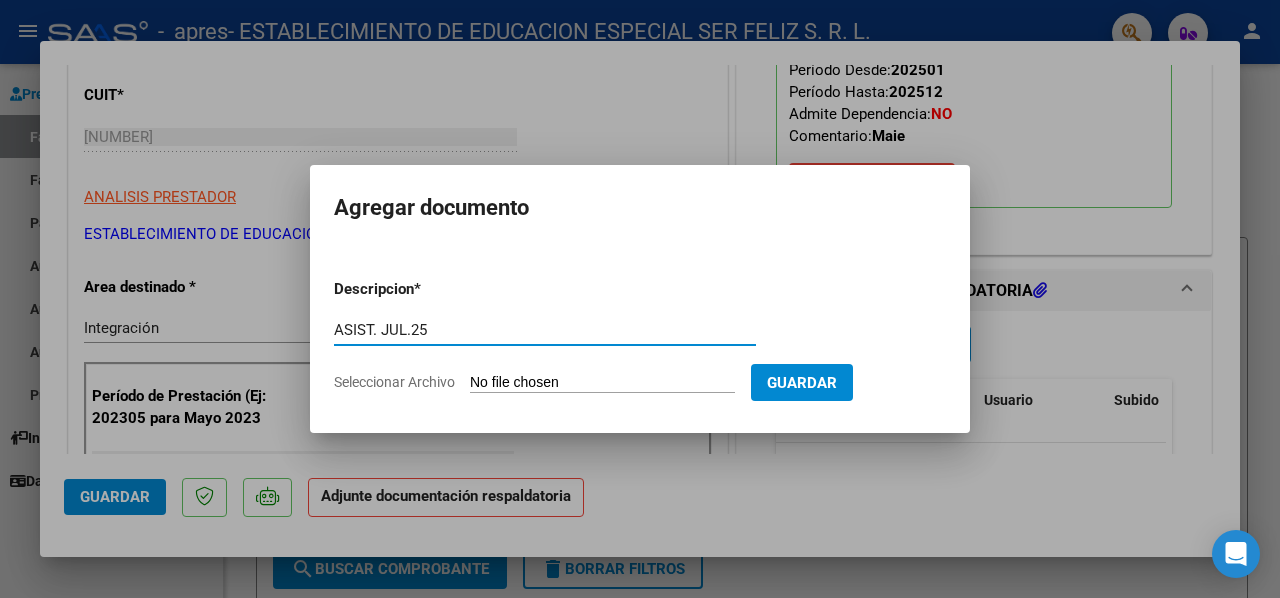type on "ASIST. JUL.25" 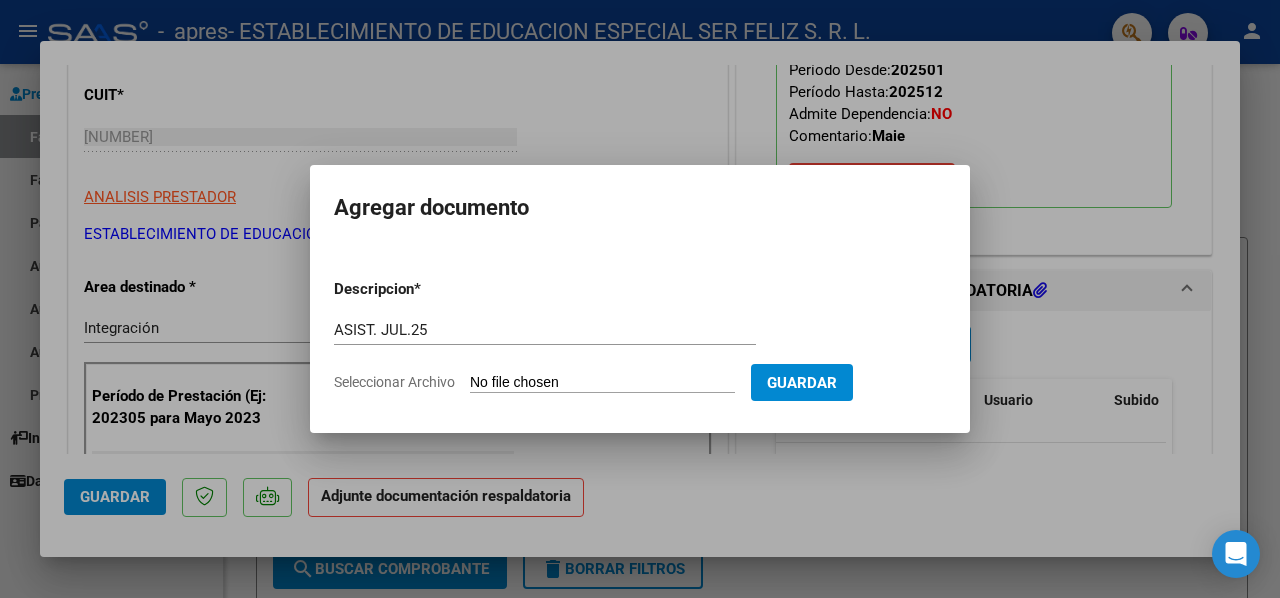 type on "C:\fakepath\[LAST] [LAST] - CONCU-JULIO 2025.pdf" 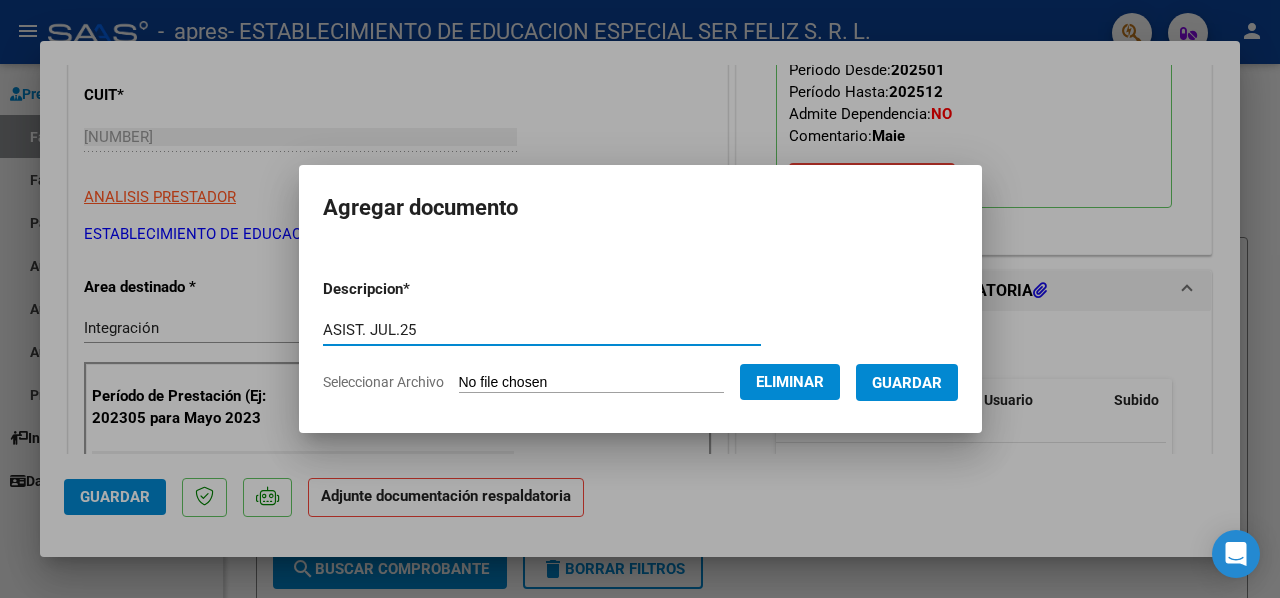 click on "Guardar" at bounding box center [907, 383] 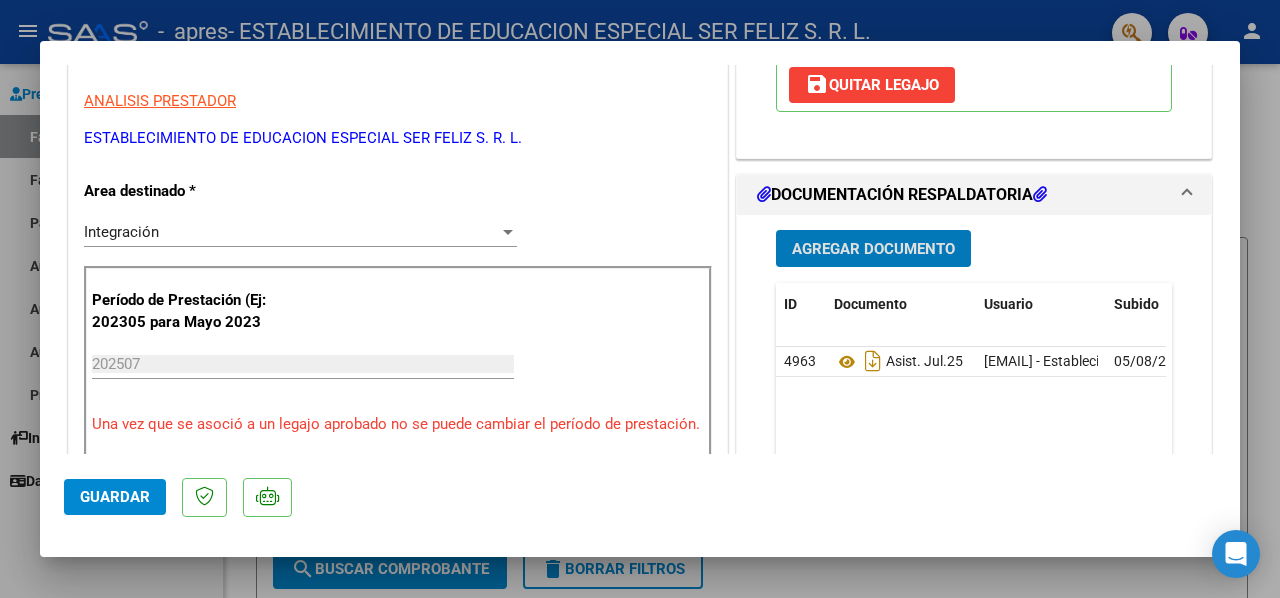 scroll, scrollTop: 500, scrollLeft: 0, axis: vertical 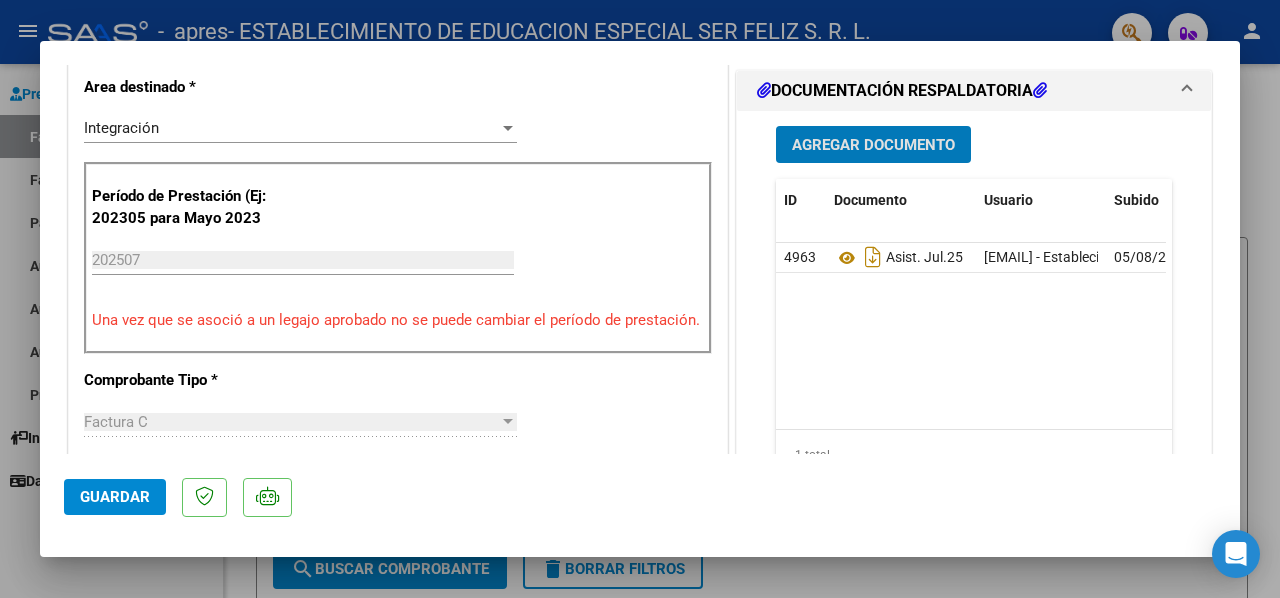 click on "202507" at bounding box center (303, 260) 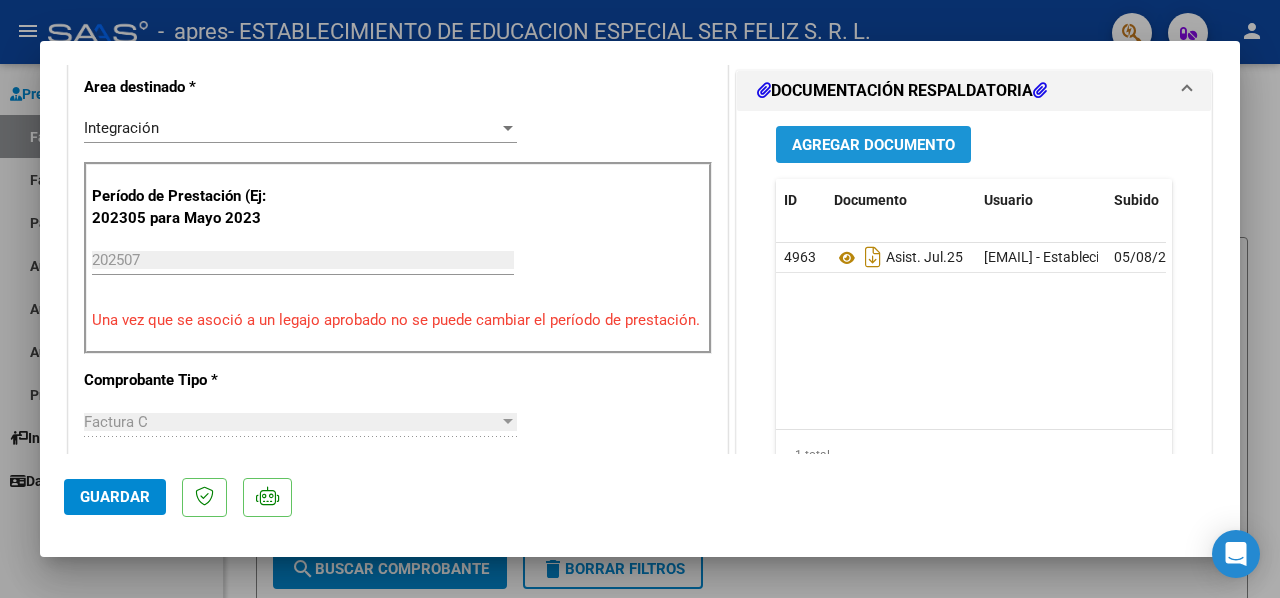 click on "Agregar Documento" at bounding box center (873, 144) 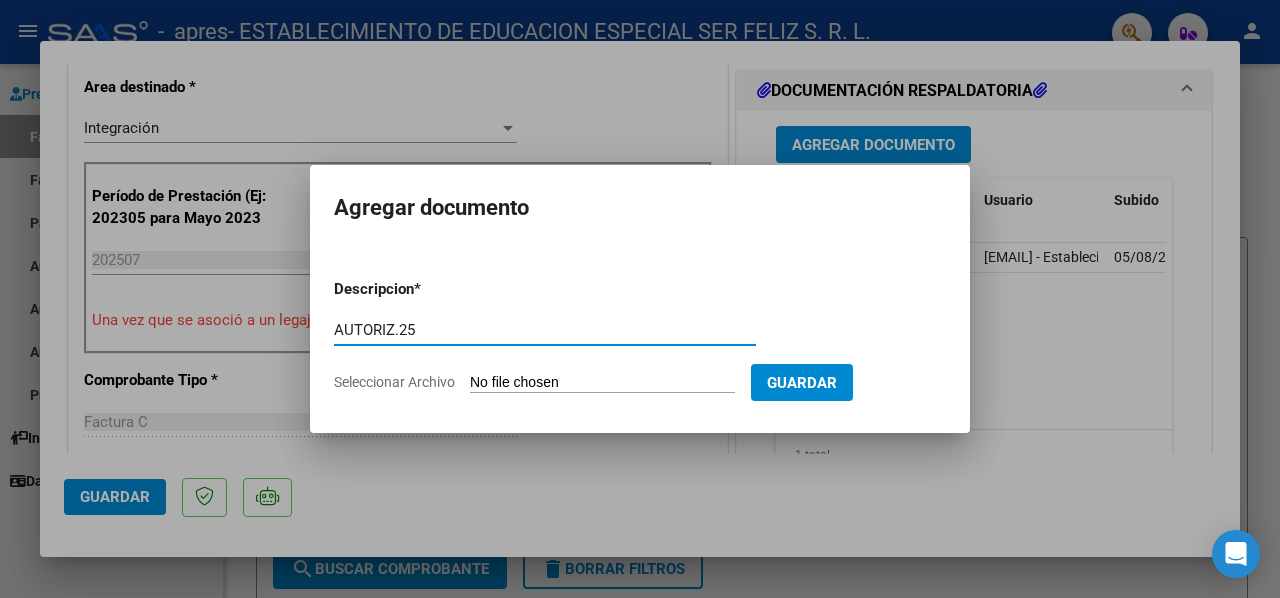 type on "AUTORIZ.25" 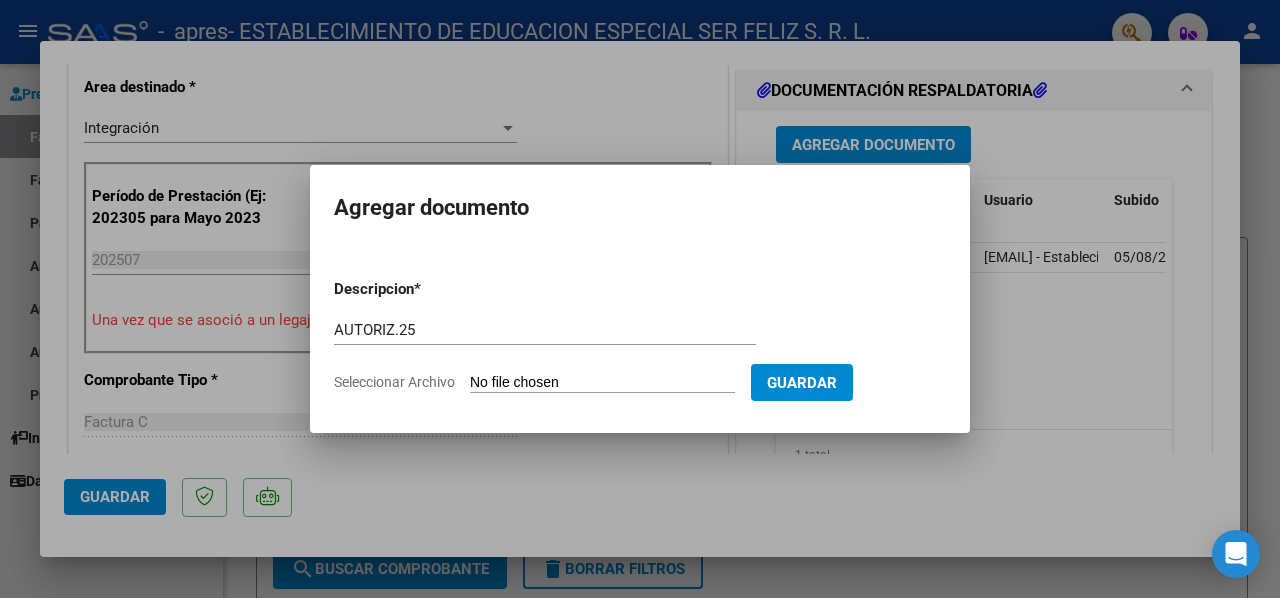 type on "C:\fakepath\[LAST] [LAST] [LAST] 2025 AUTORIZACIÓN .pdf" 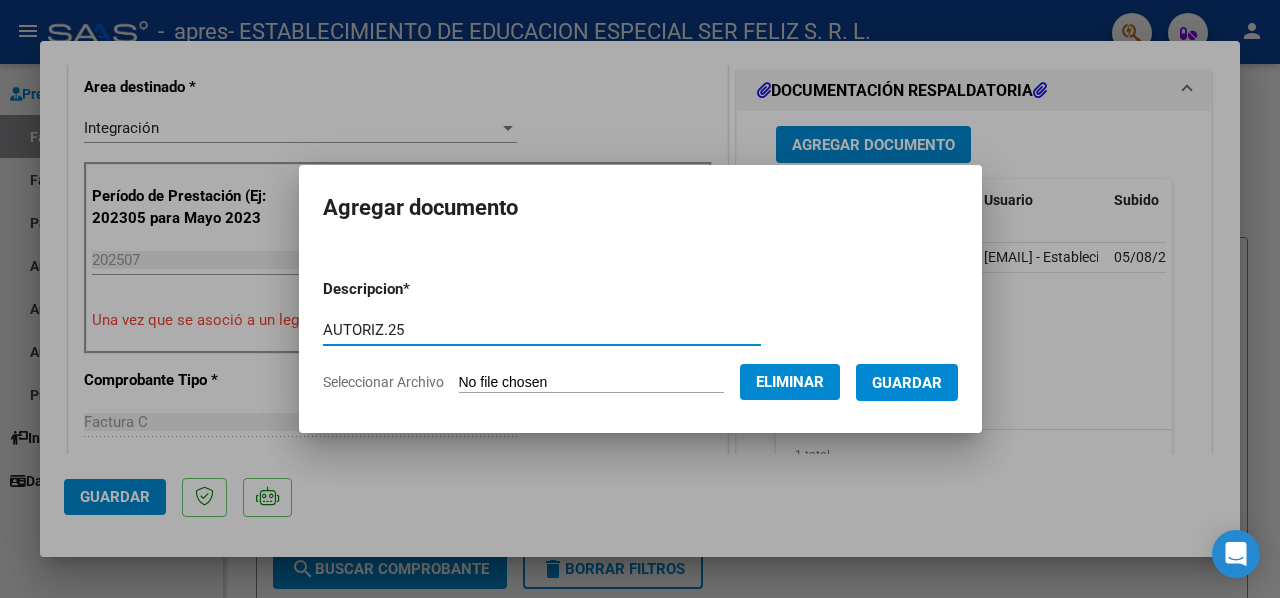 drag, startPoint x: 943, startPoint y: 382, endPoint x: 915, endPoint y: 399, distance: 32.75668 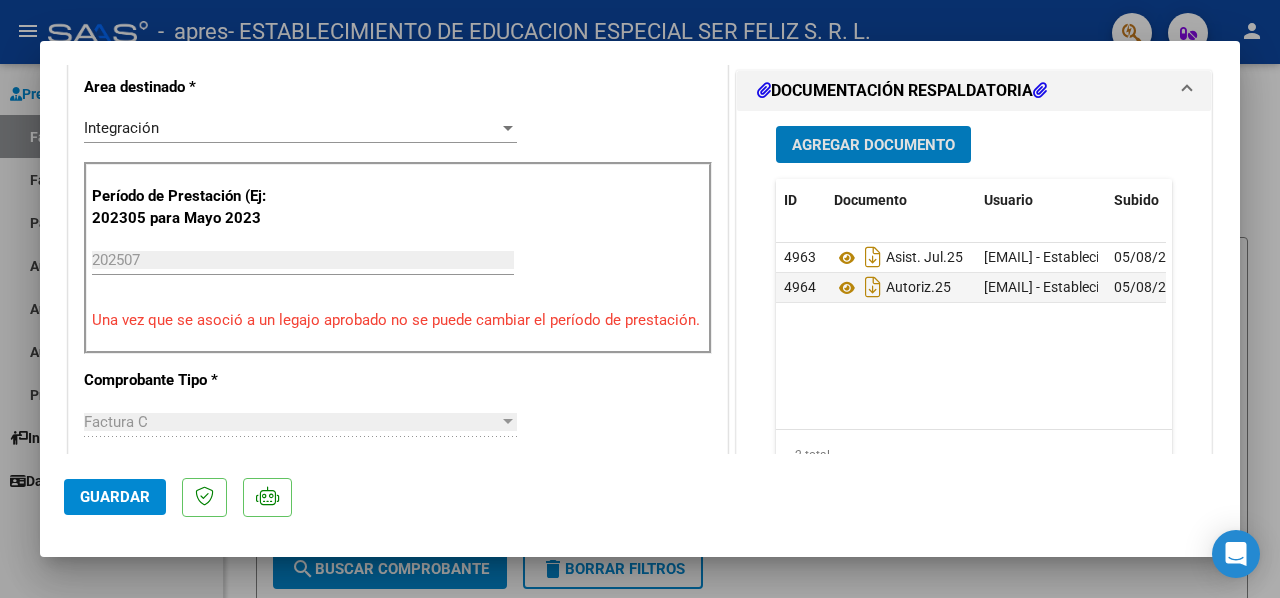click on "Guardar" 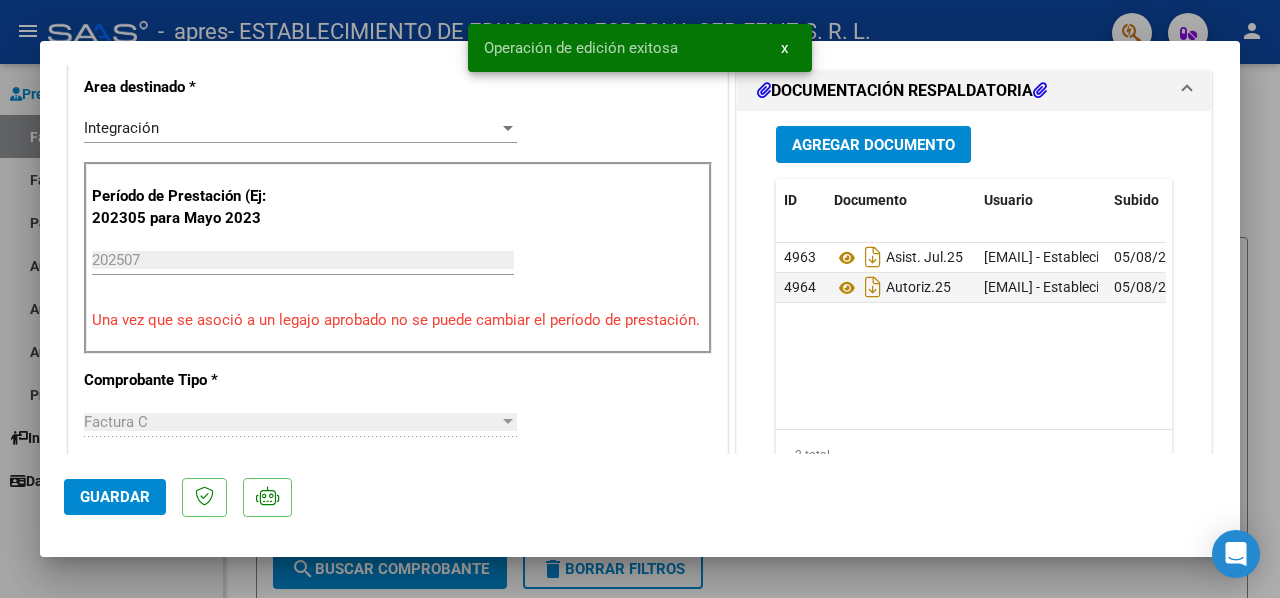 click at bounding box center [640, 299] 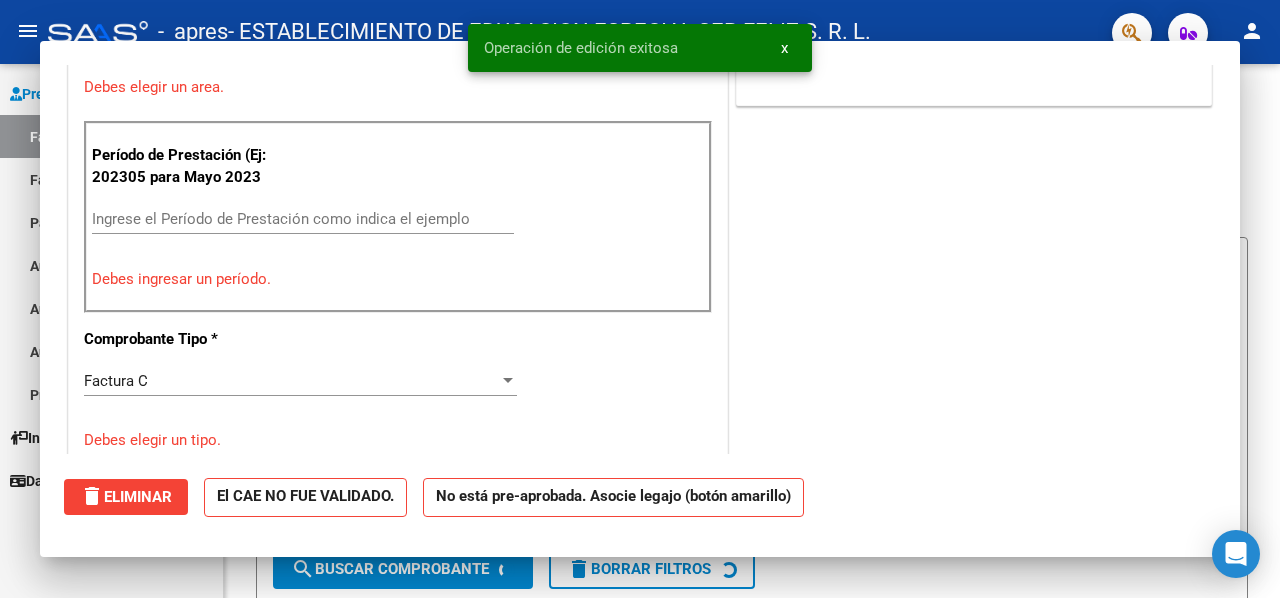 scroll, scrollTop: 0, scrollLeft: 0, axis: both 